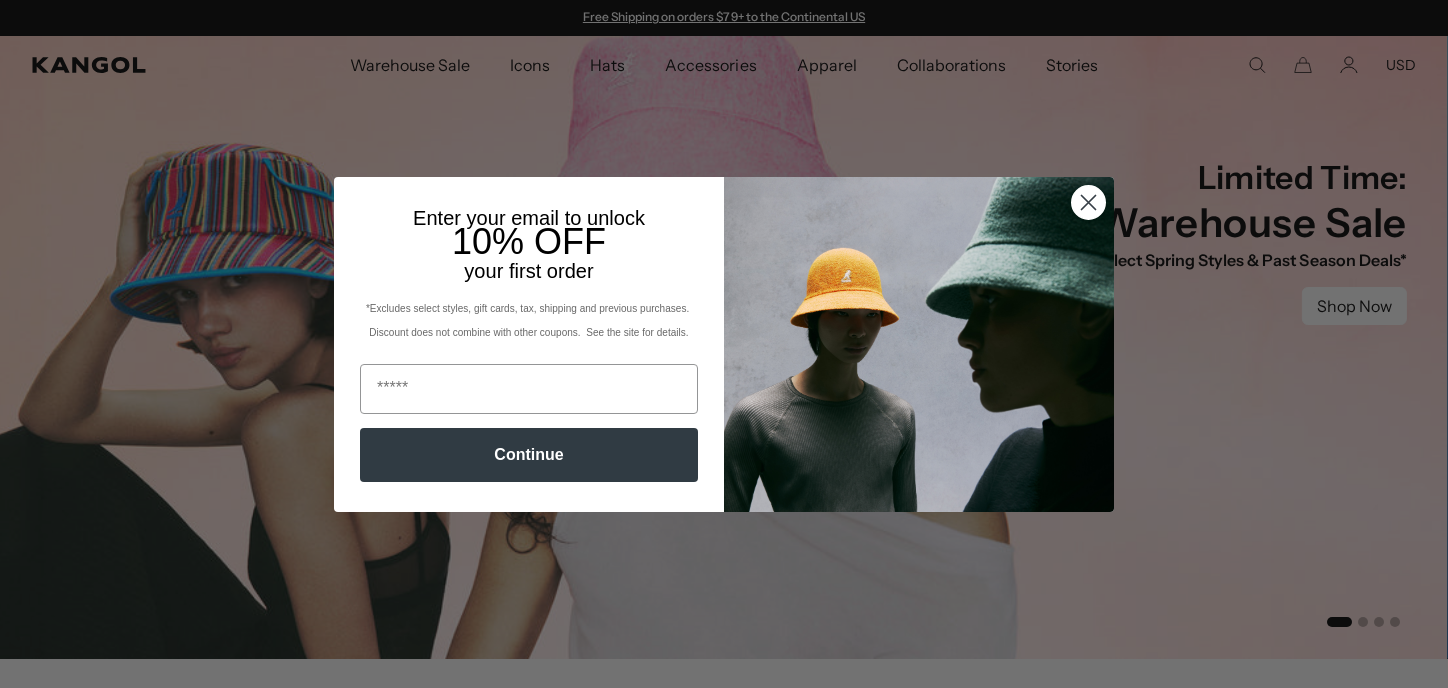 scroll, scrollTop: 0, scrollLeft: 0, axis: both 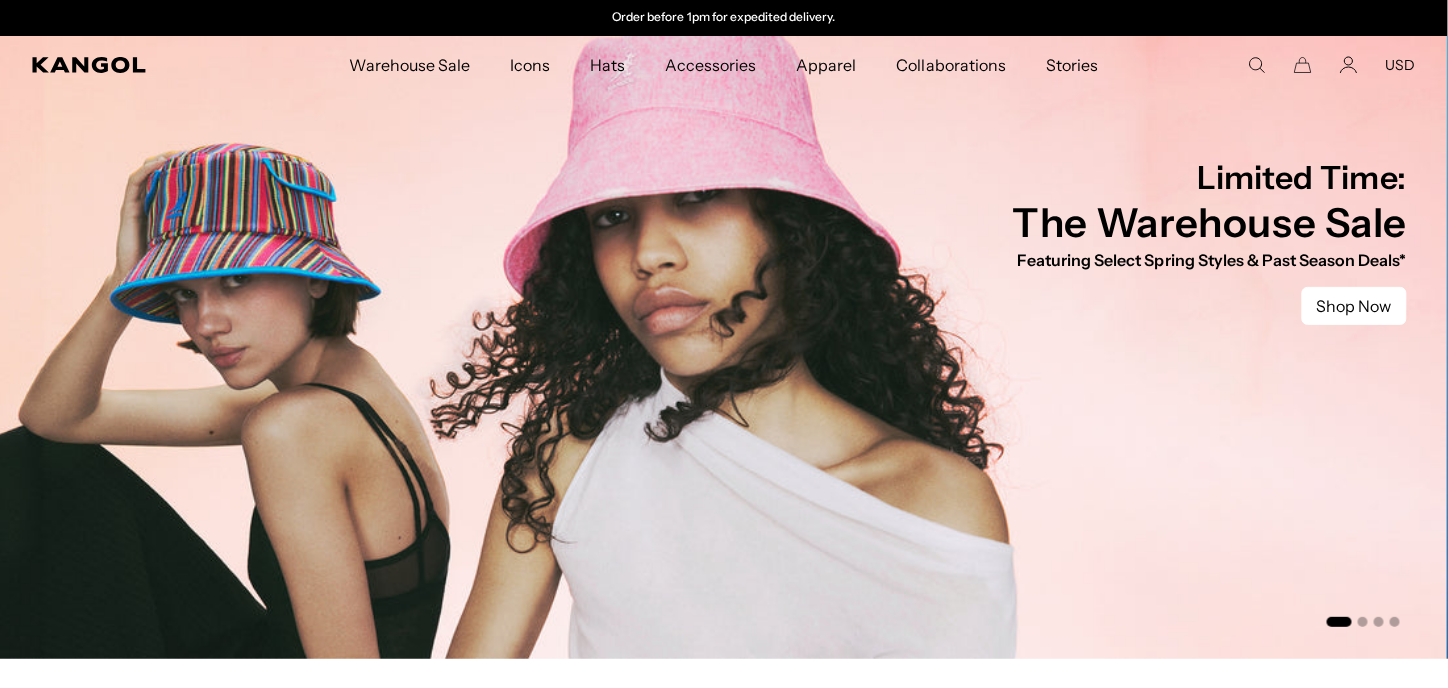 click on "Close dialog Enter your email to unlock
10% OFF
your first order *Excludes select styles, gift cards, tax, shipping and previous purchases.  Discount does not combine with other coupons.  See the site for details.  Continue ******" at bounding box center (724, 344) 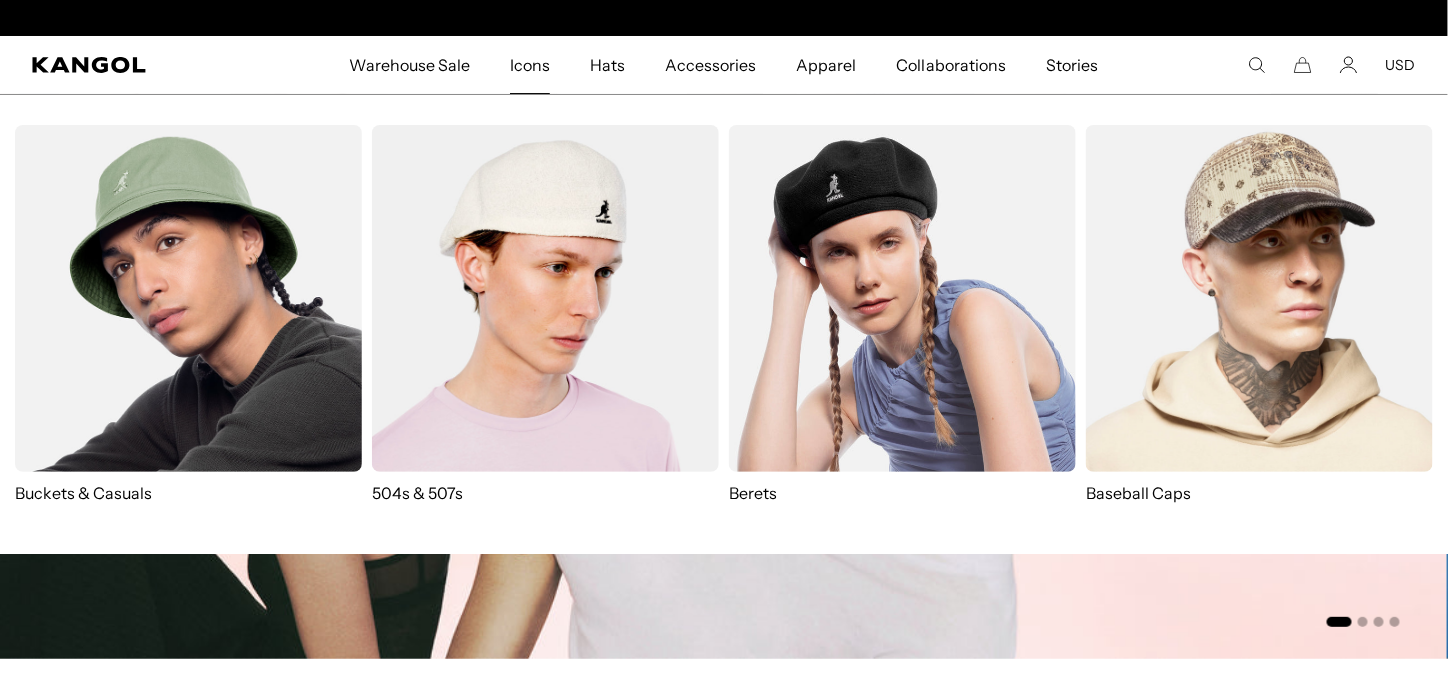 scroll, scrollTop: 0, scrollLeft: 412, axis: horizontal 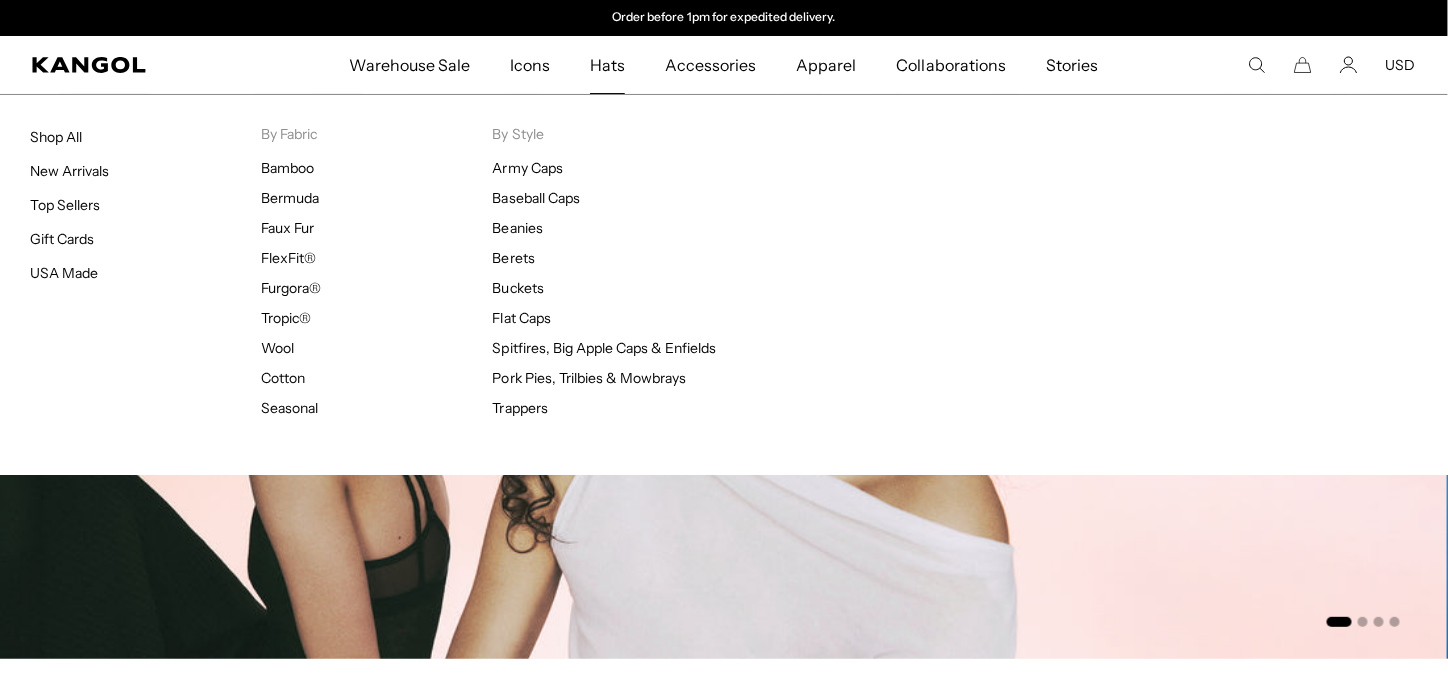 click on "Hats" at bounding box center [607, 65] 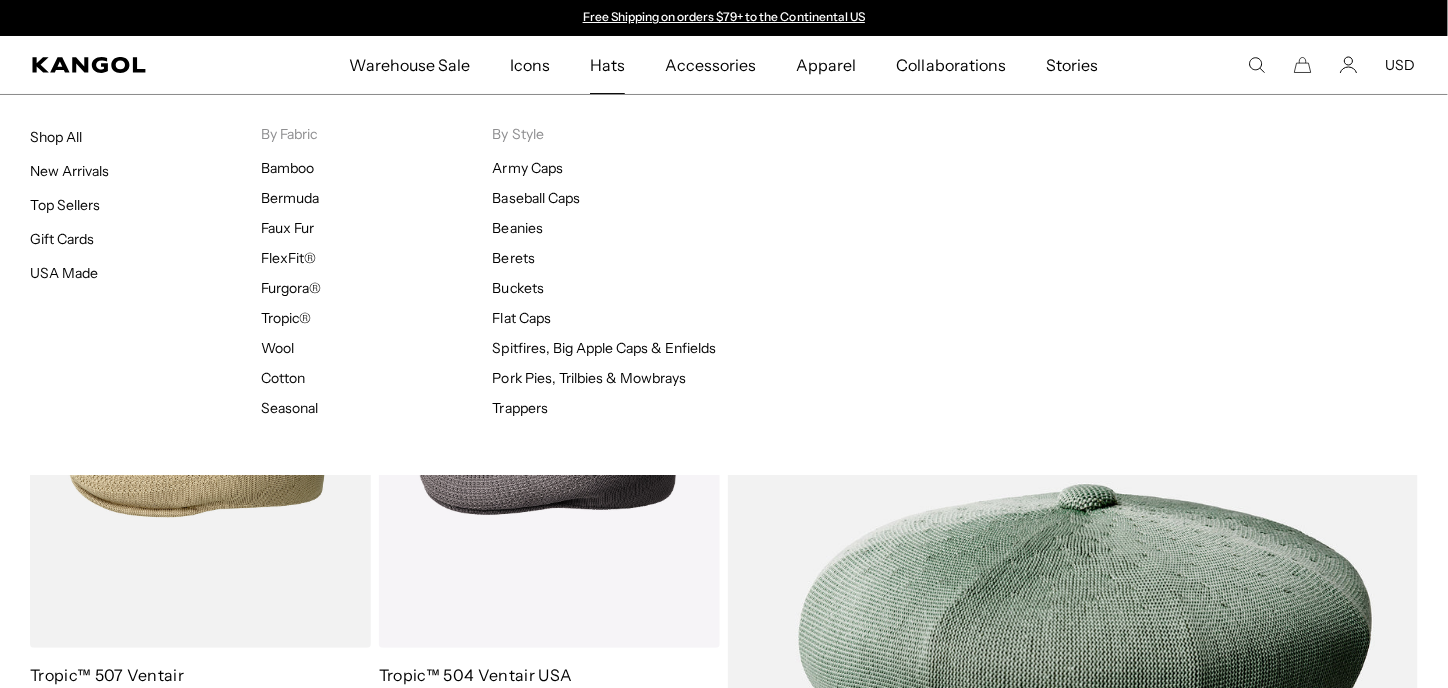 scroll, scrollTop: 0, scrollLeft: 0, axis: both 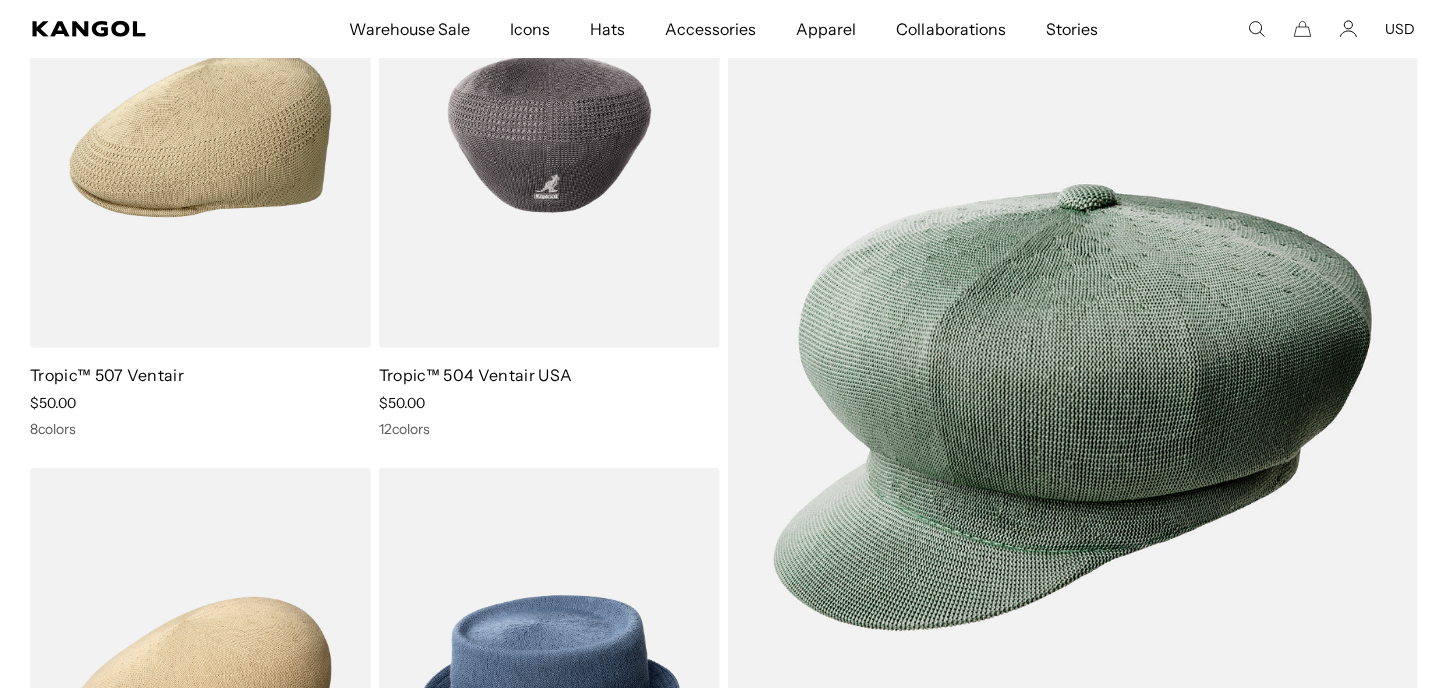 click at bounding box center (549, 134) 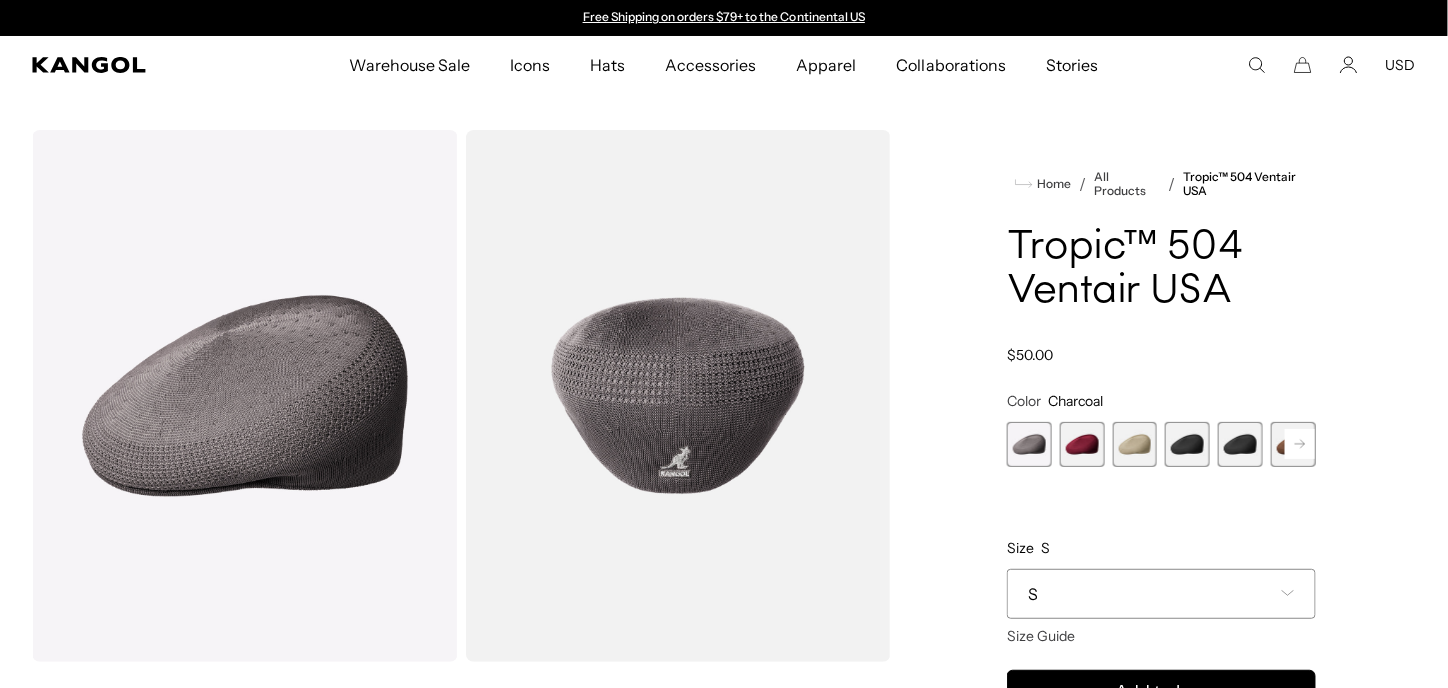 scroll, scrollTop: 0, scrollLeft: 0, axis: both 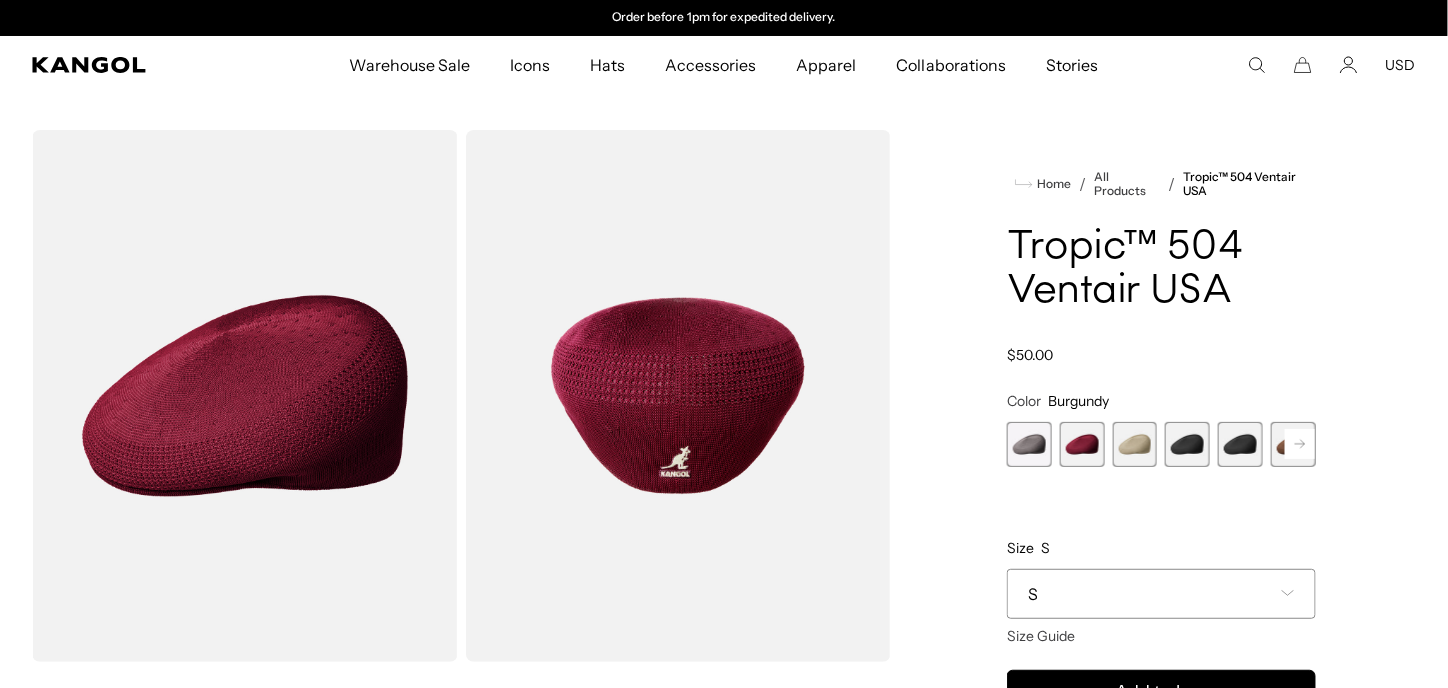 click 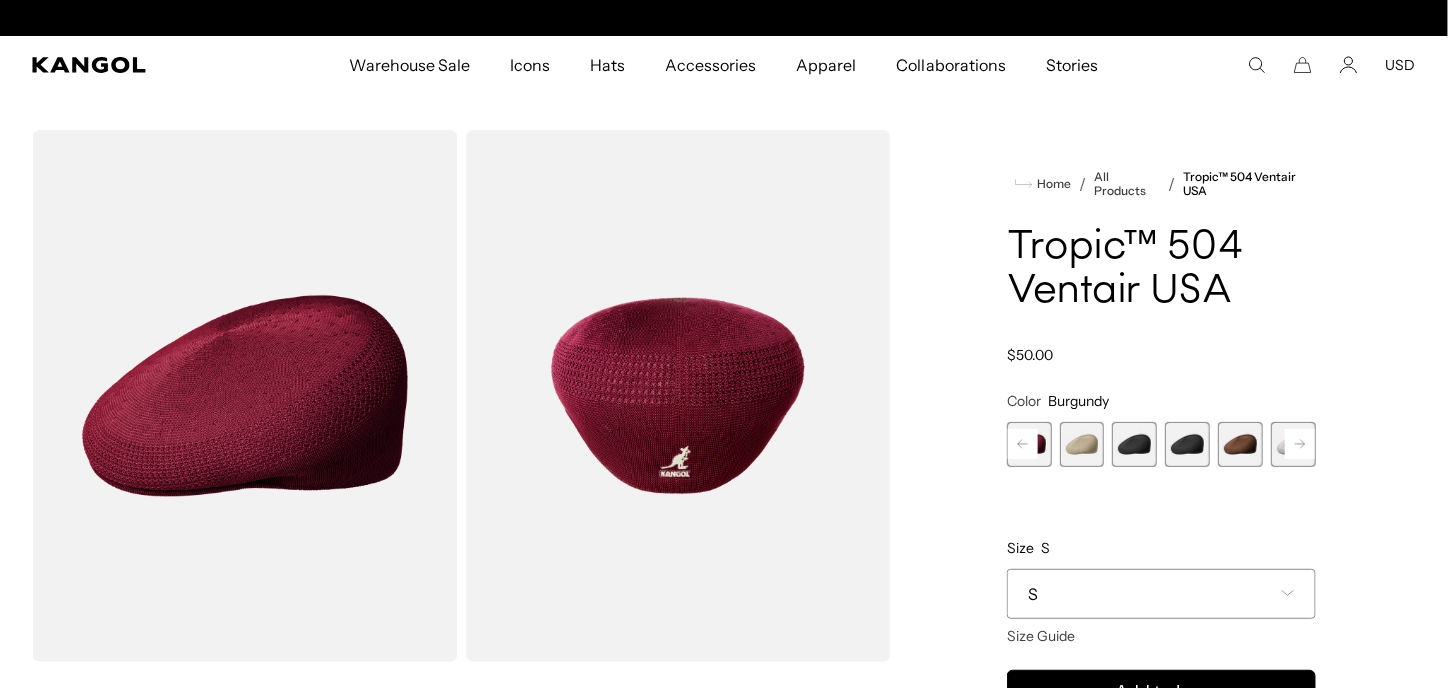 click 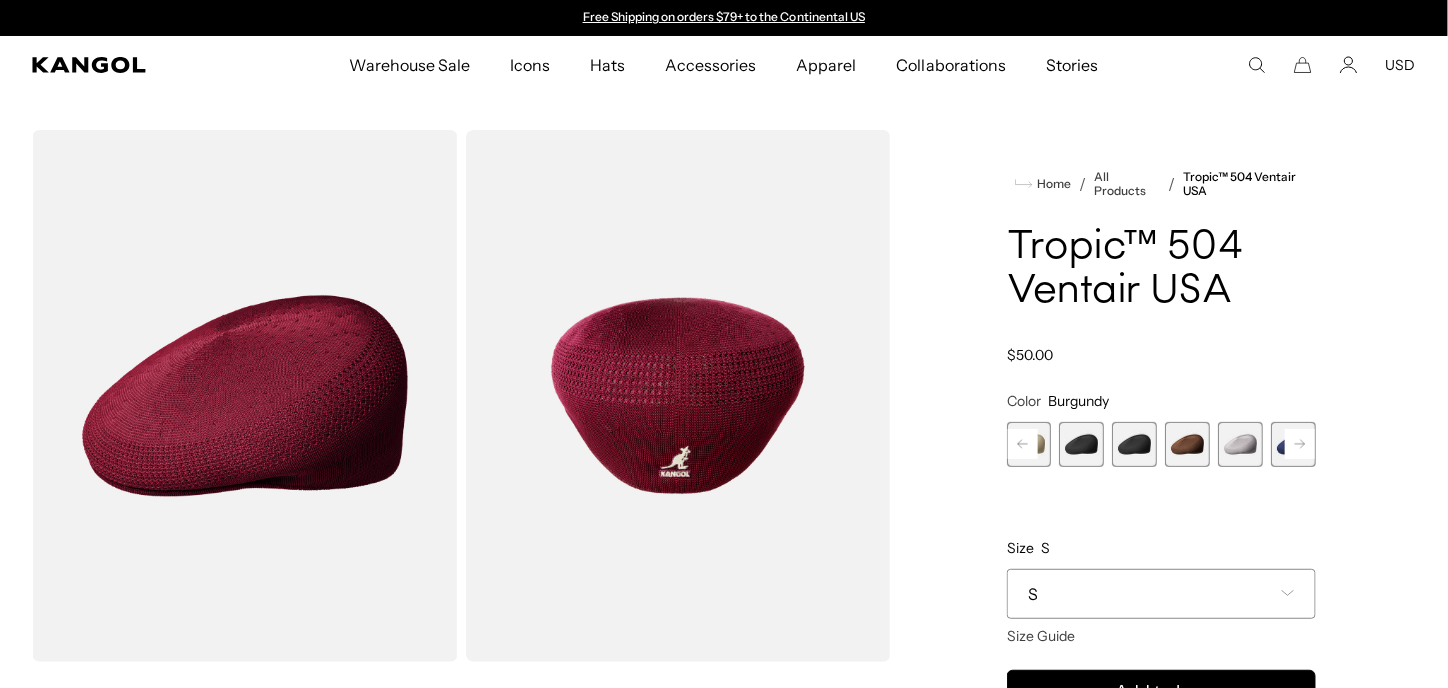 click 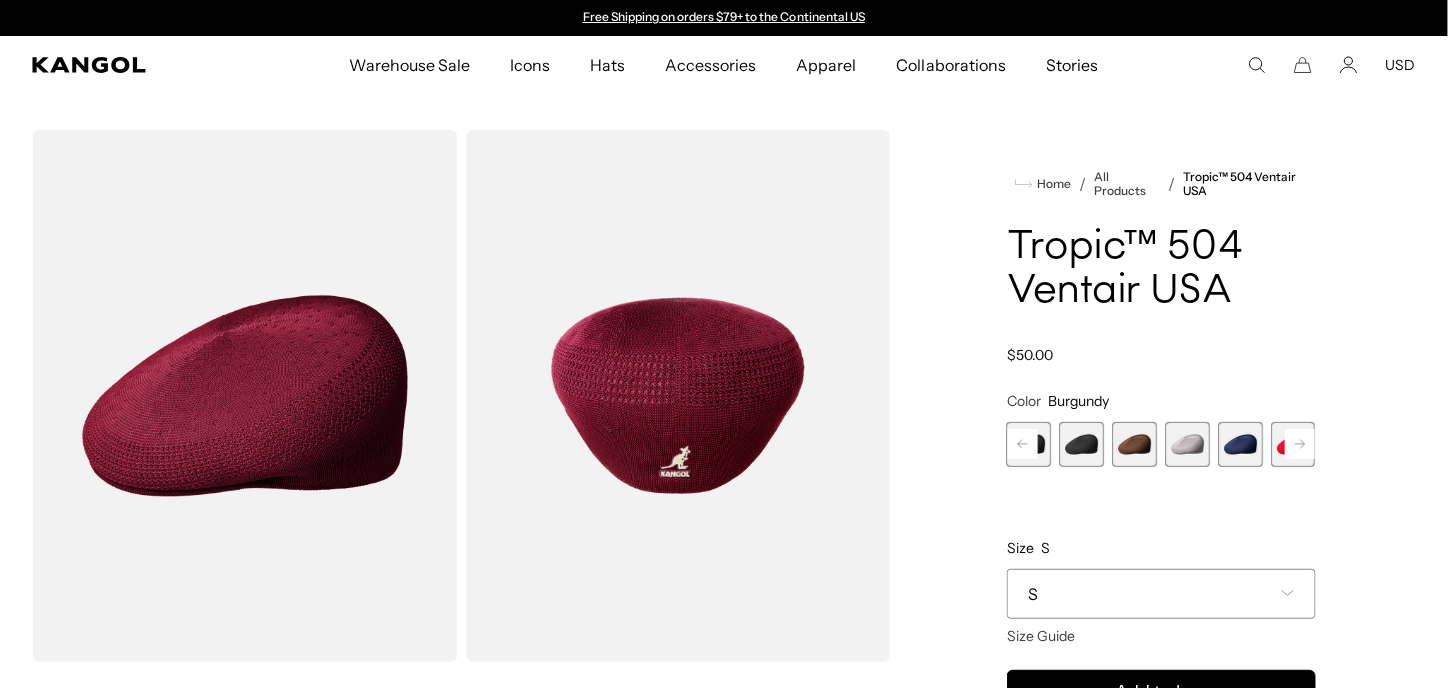 click 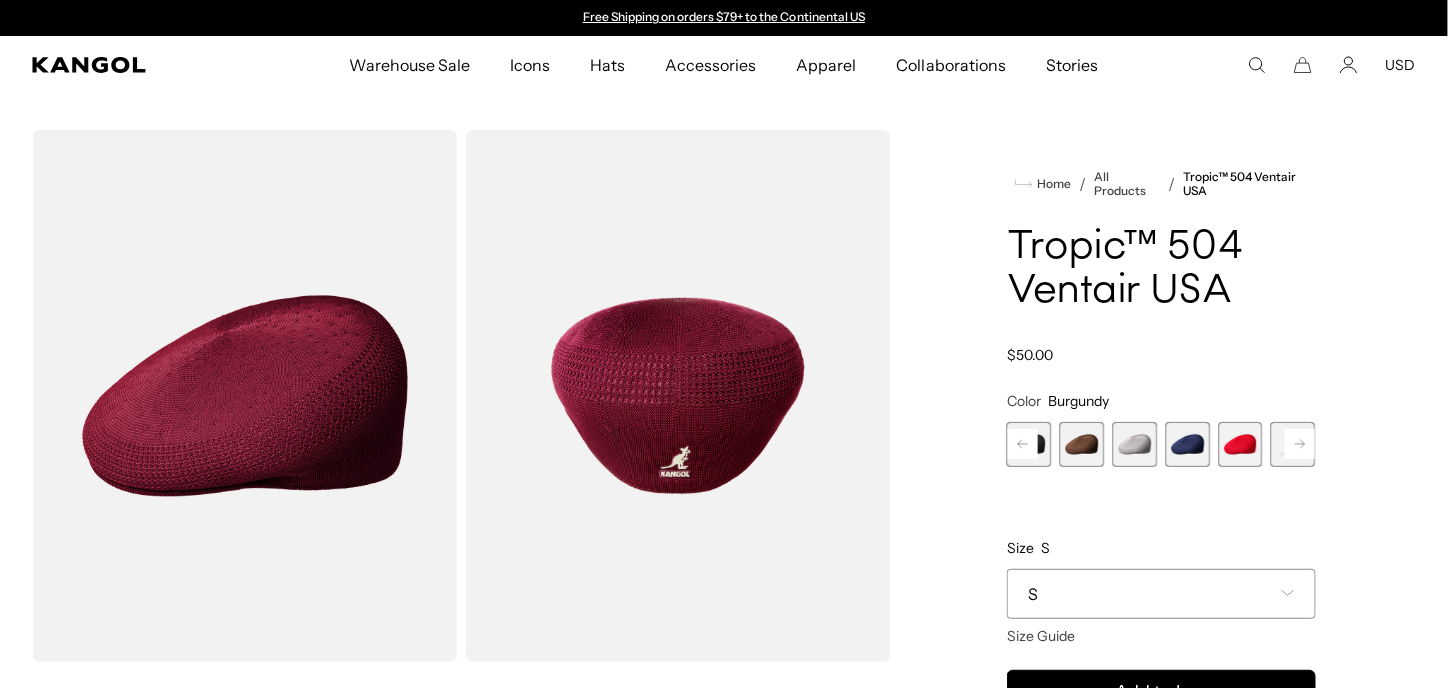 click 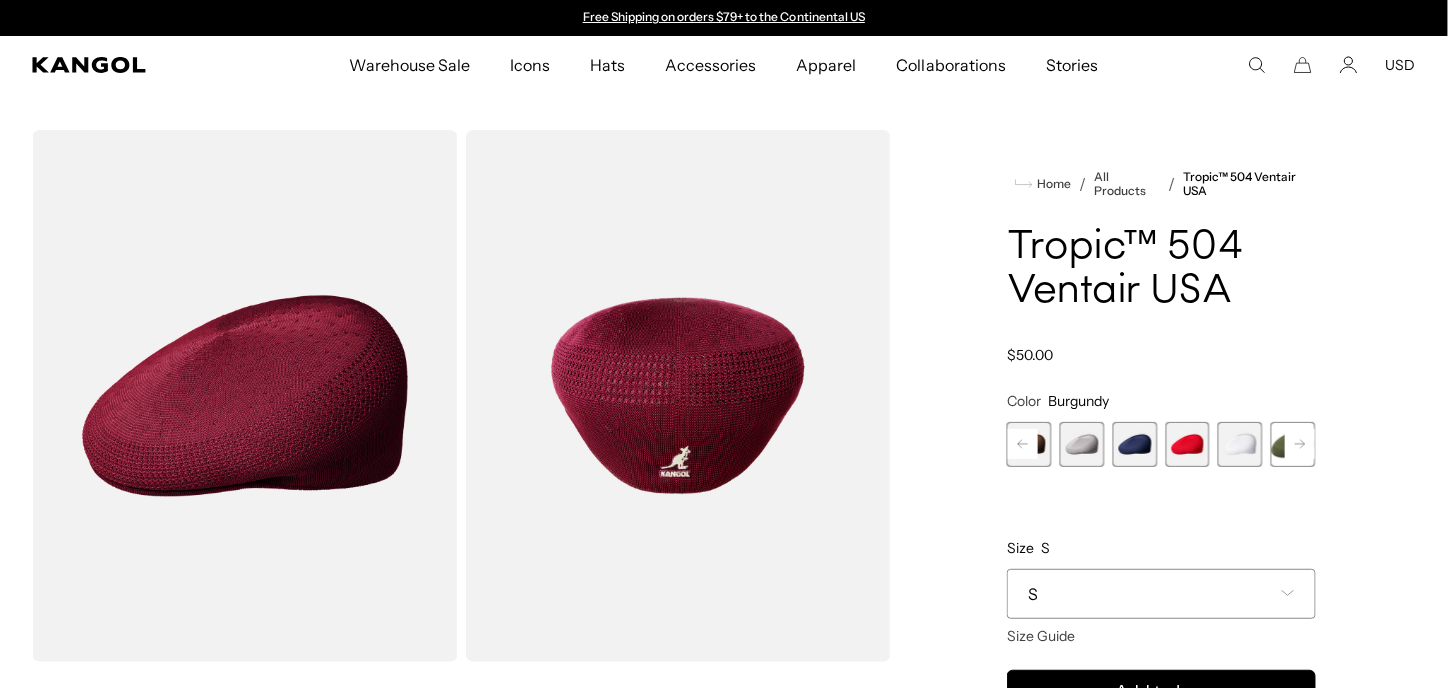 click 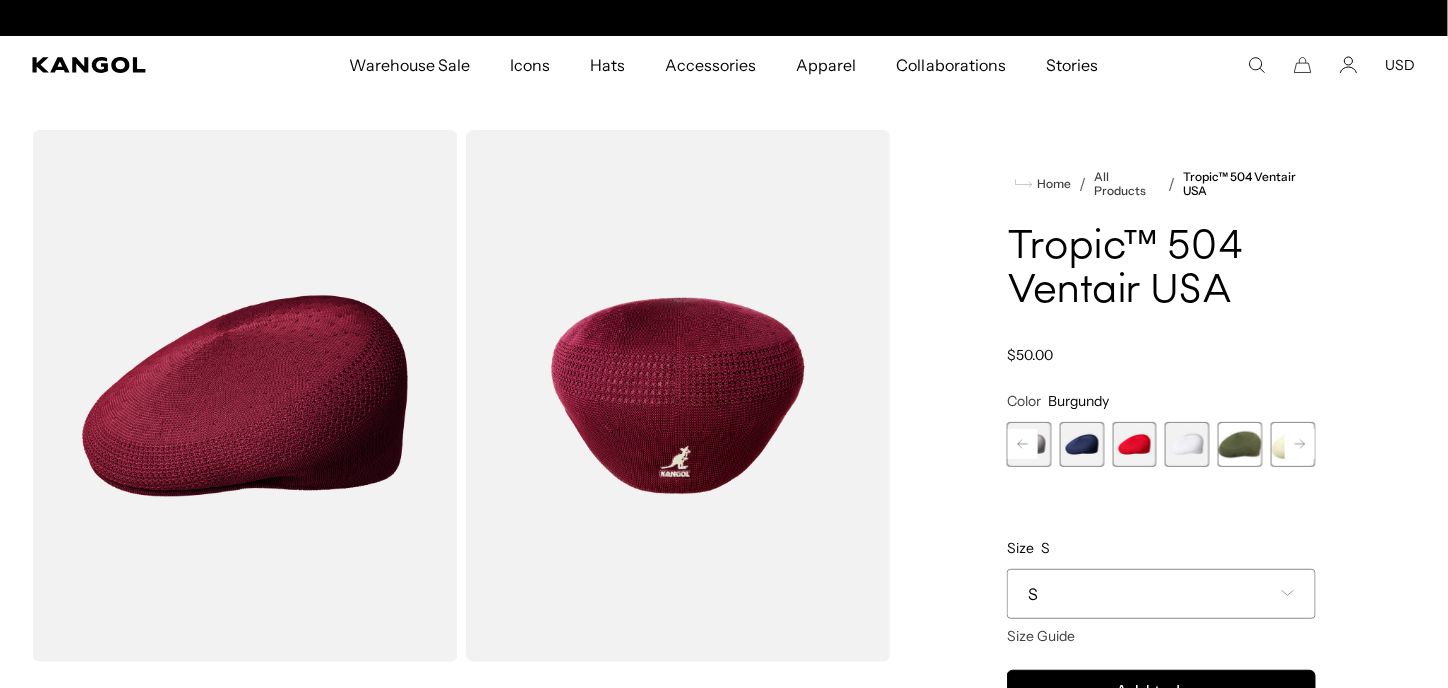 scroll, scrollTop: 0, scrollLeft: 412, axis: horizontal 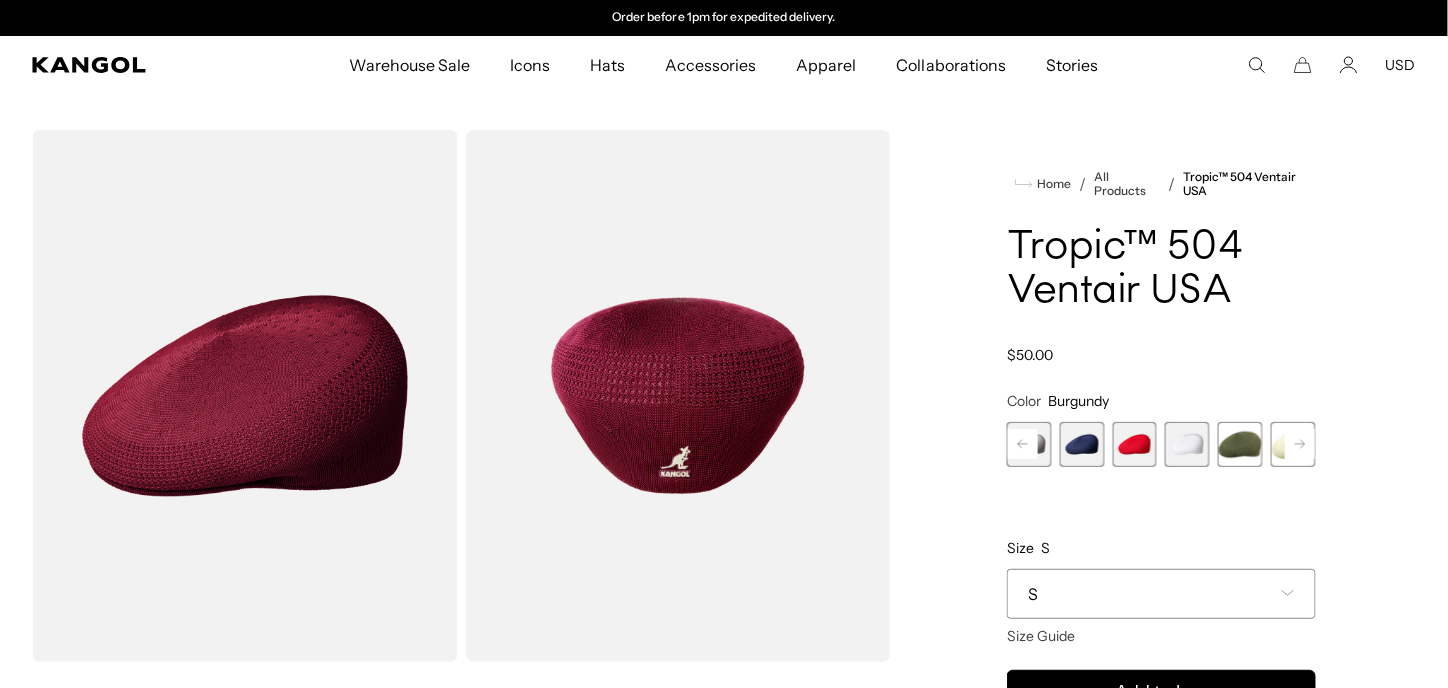 click 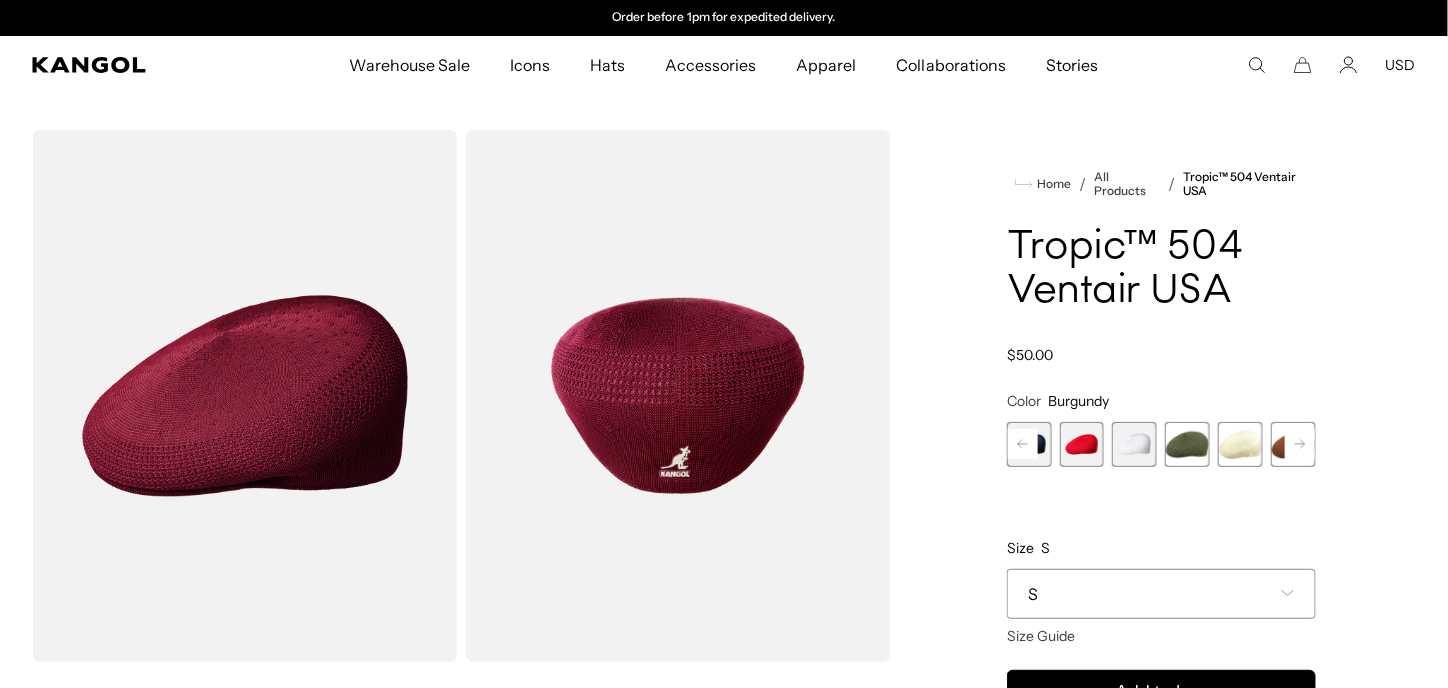 click 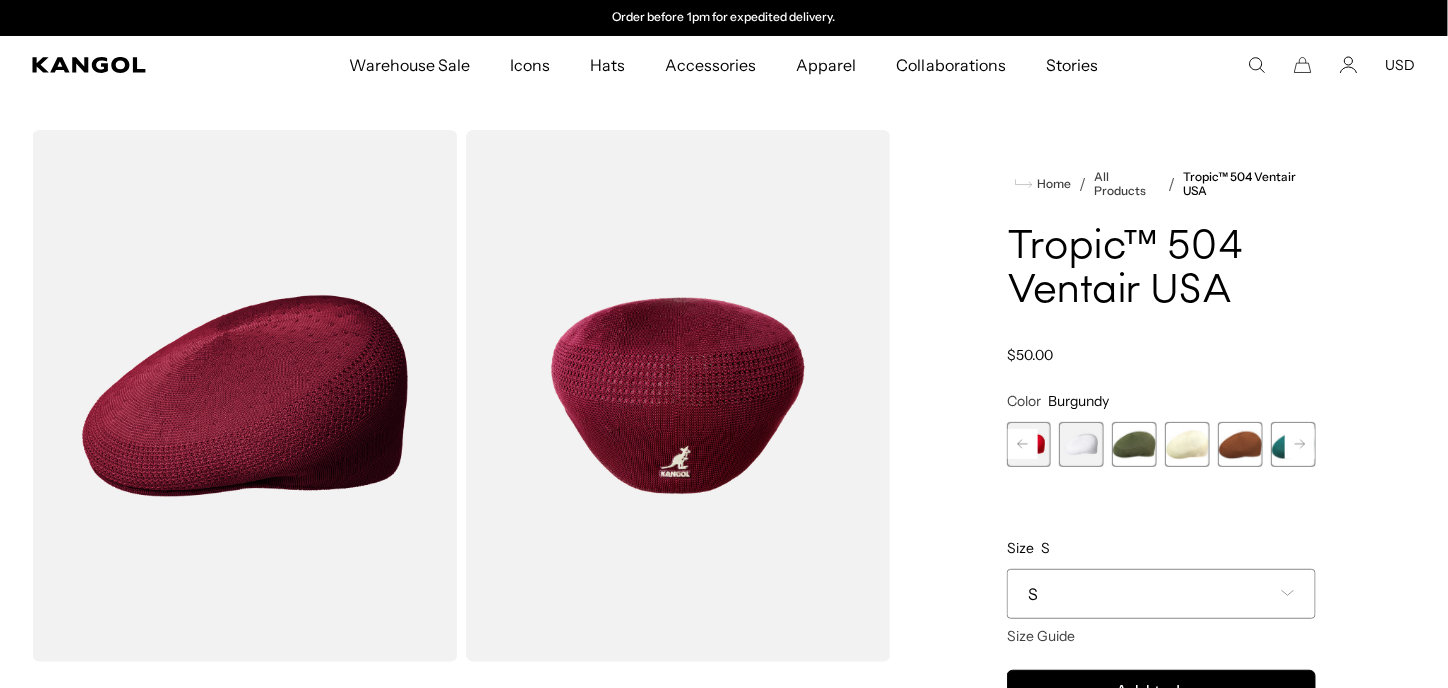 click 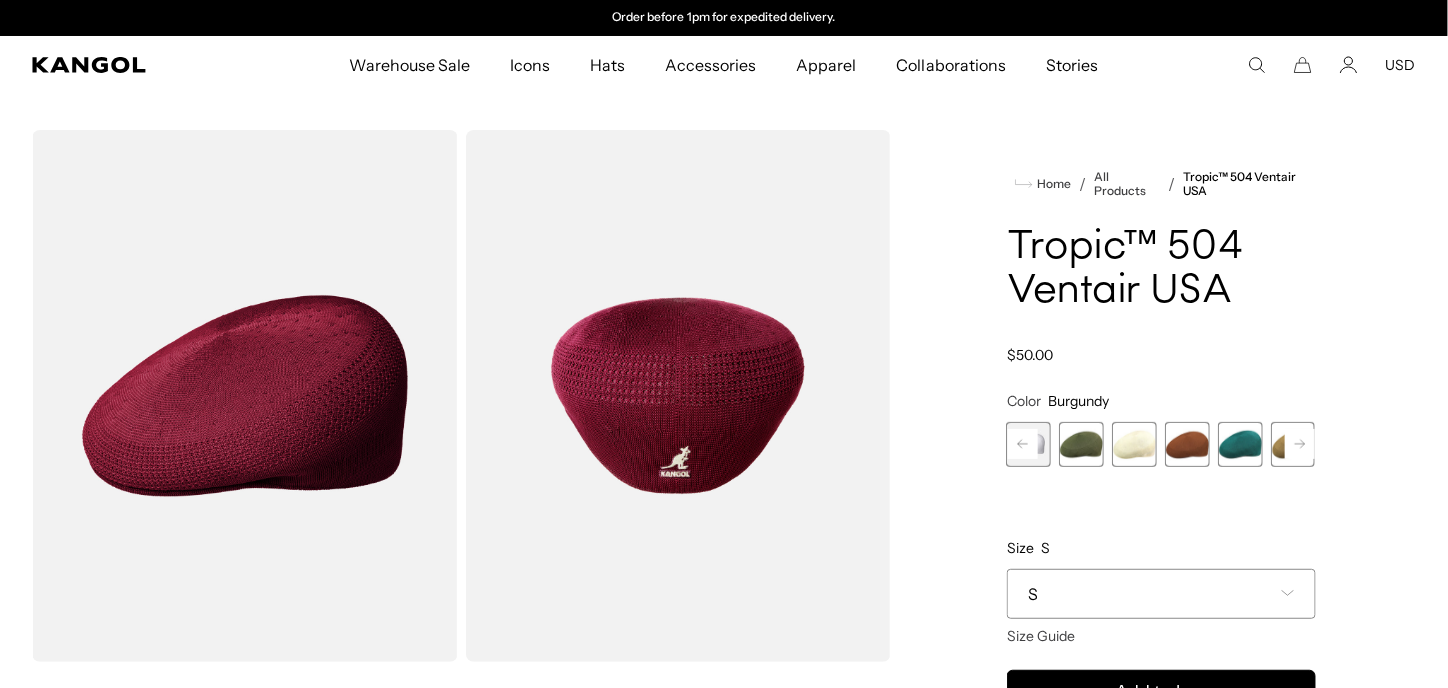 click 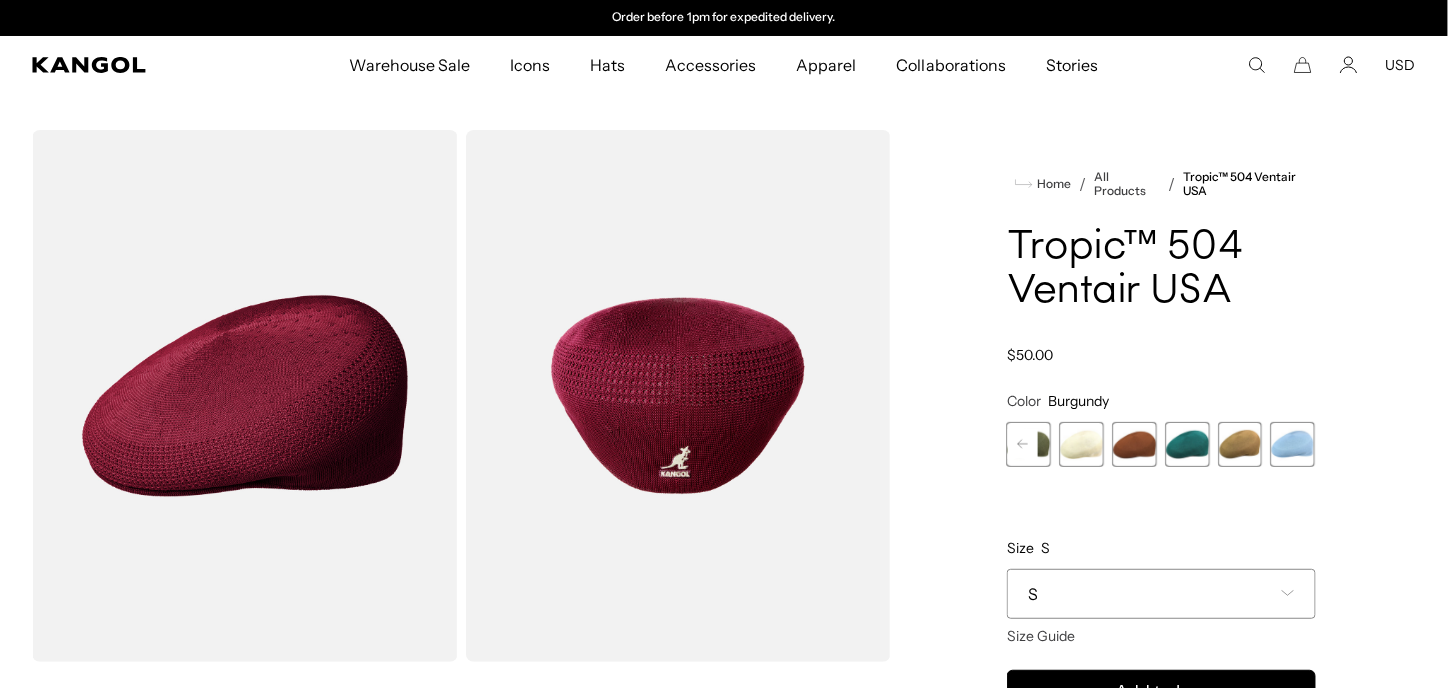 click on "Previous
Next
Charcoal
Variant sold out or unavailable
Burgundy
Variant sold out or unavailable
Beige
Variant sold out or unavailable
Black
Variant sold out or unavailable
Black/Gold
Variant sold out or unavailable
Brown
Variant sold out or unavailable
Grey" at bounding box center (1161, 444) 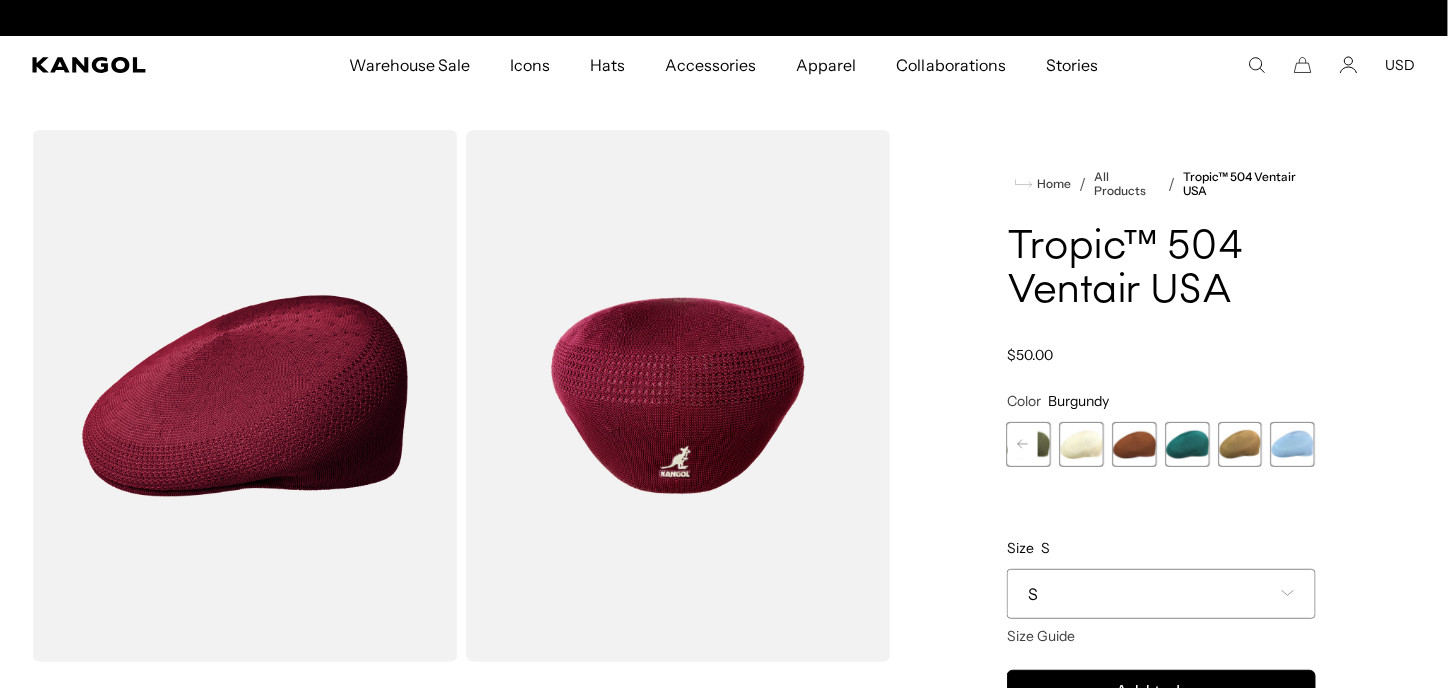 scroll, scrollTop: 0, scrollLeft: 412, axis: horizontal 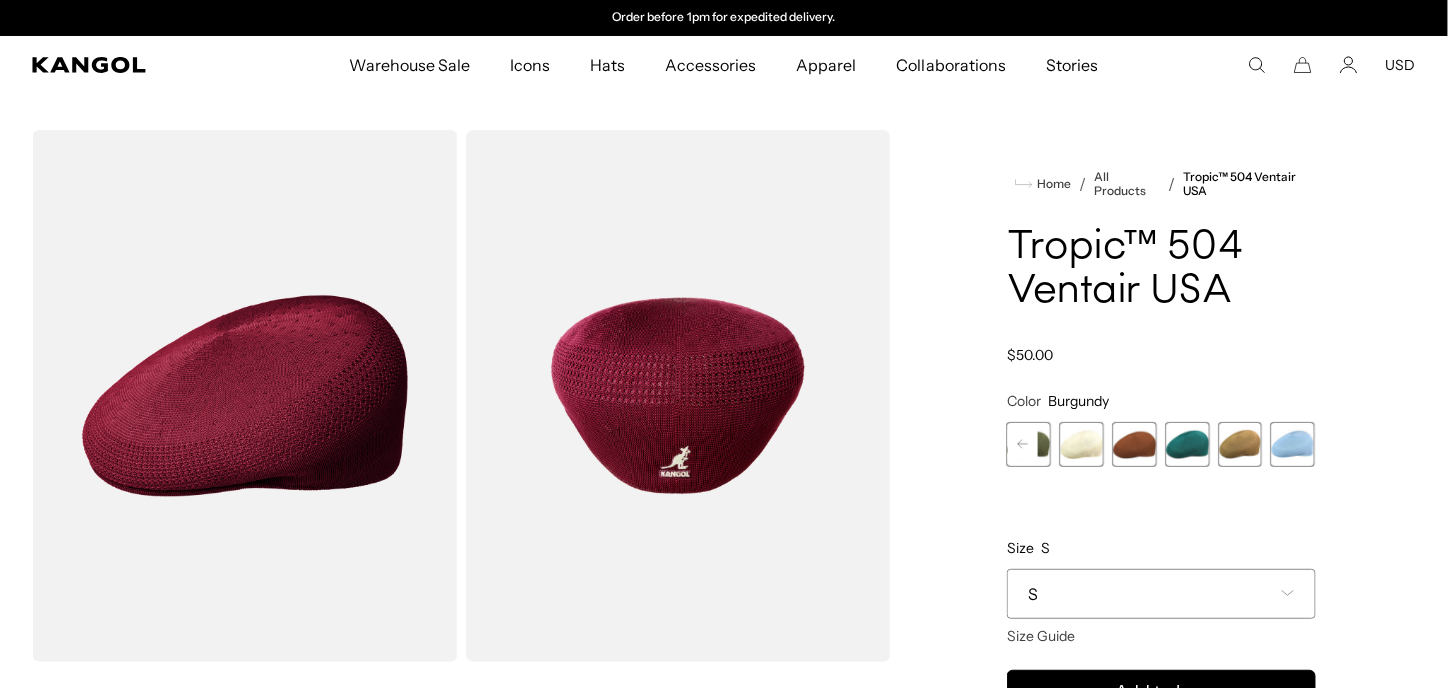 click 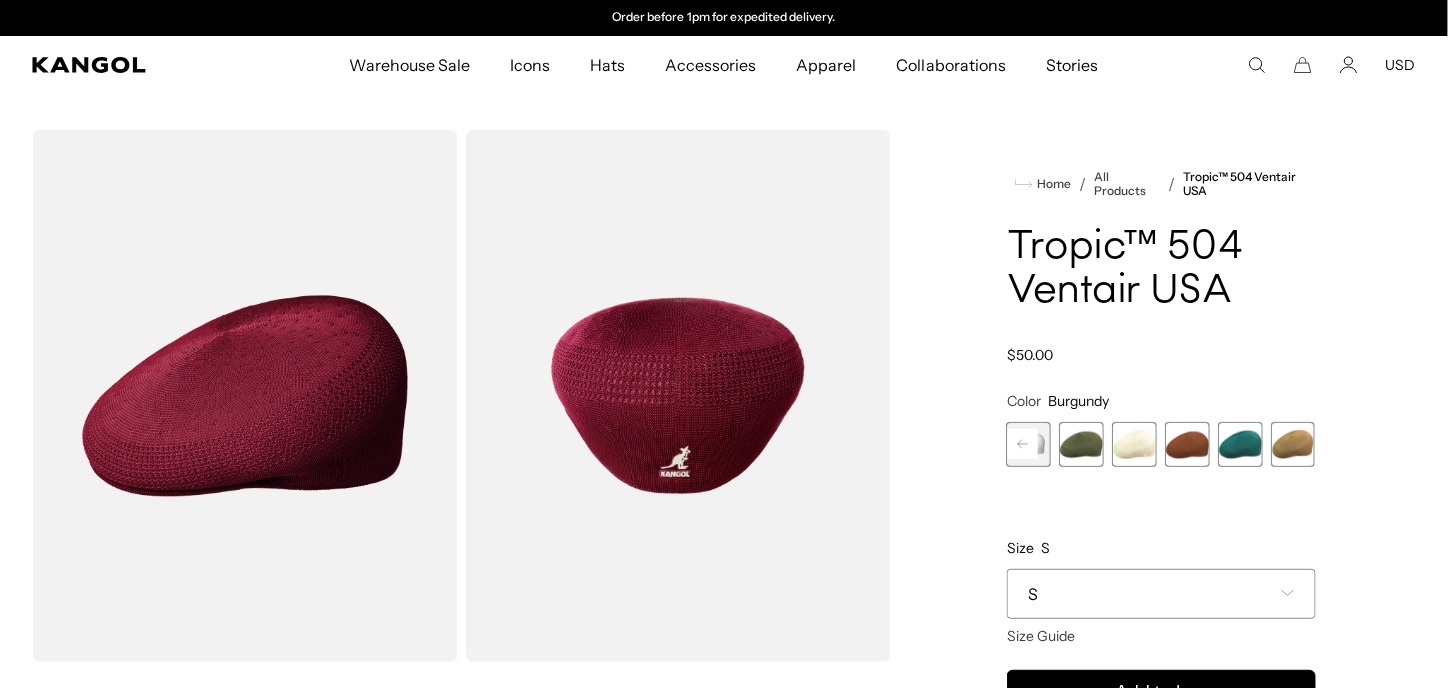 click 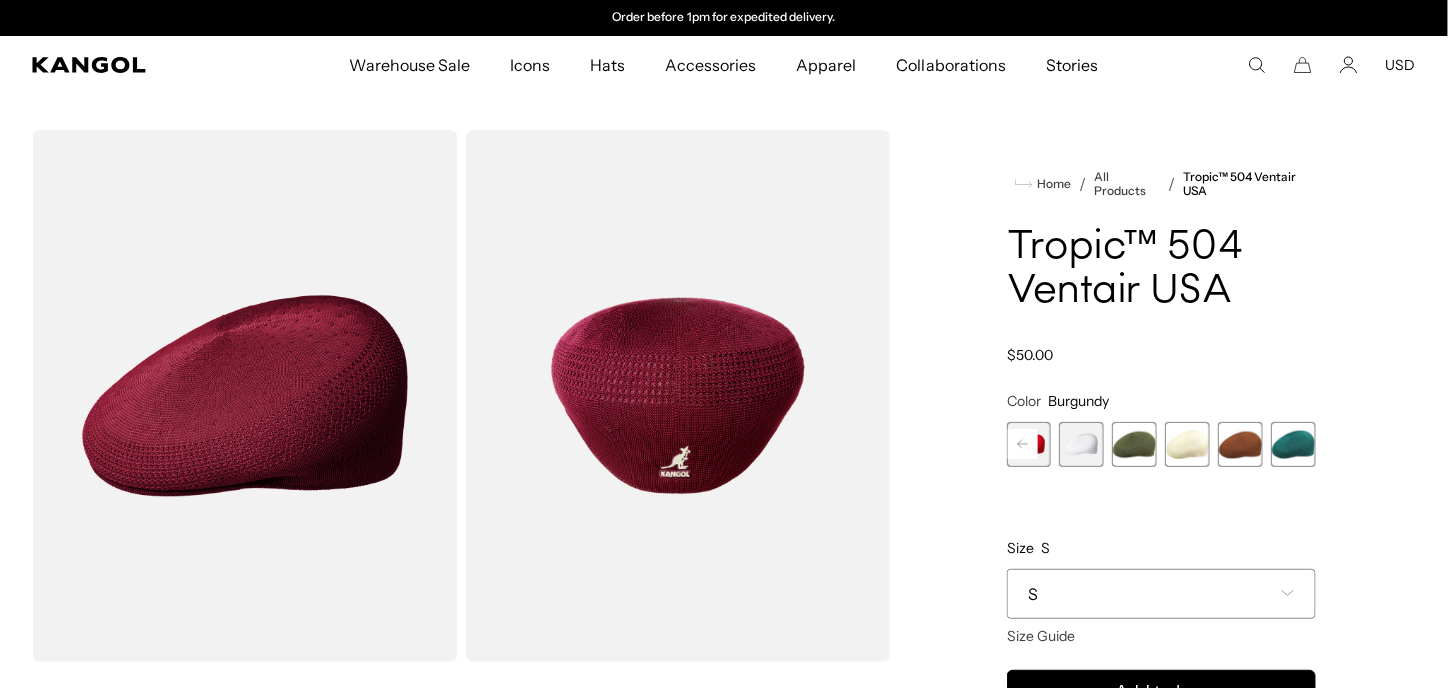 click 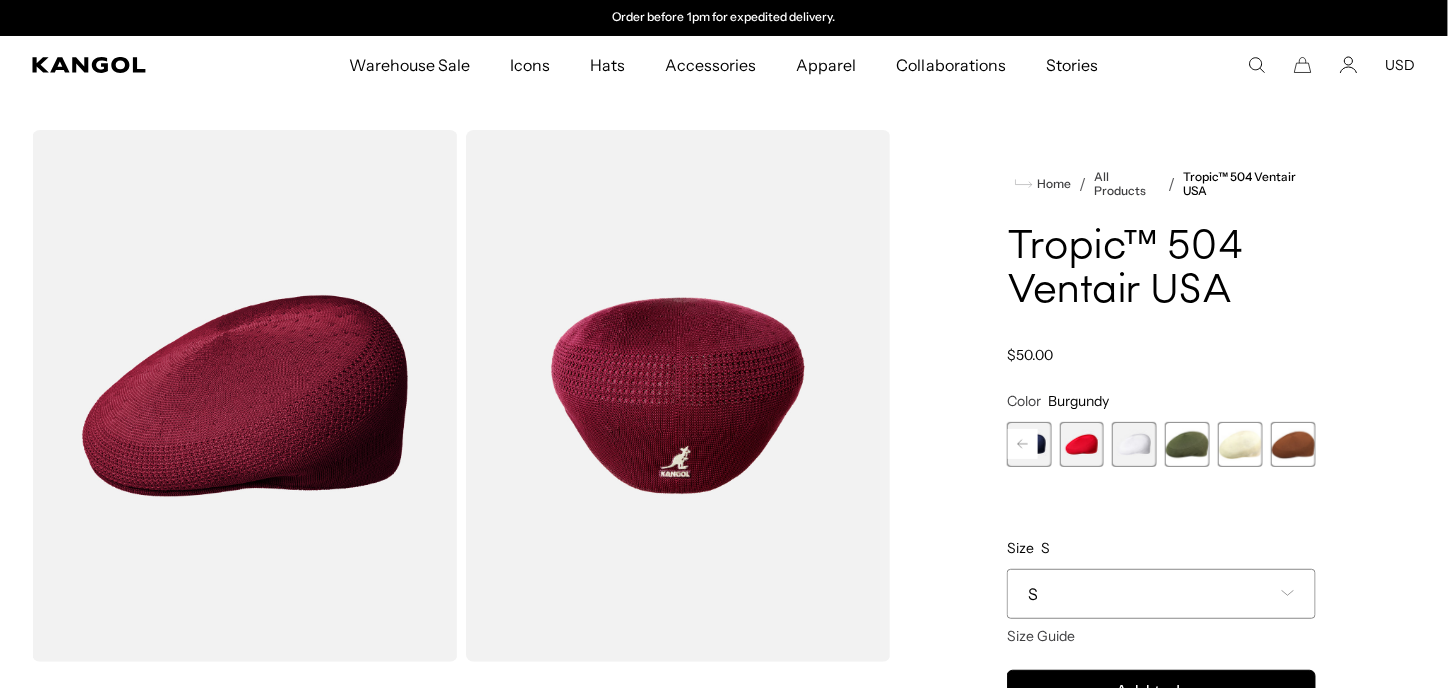 click 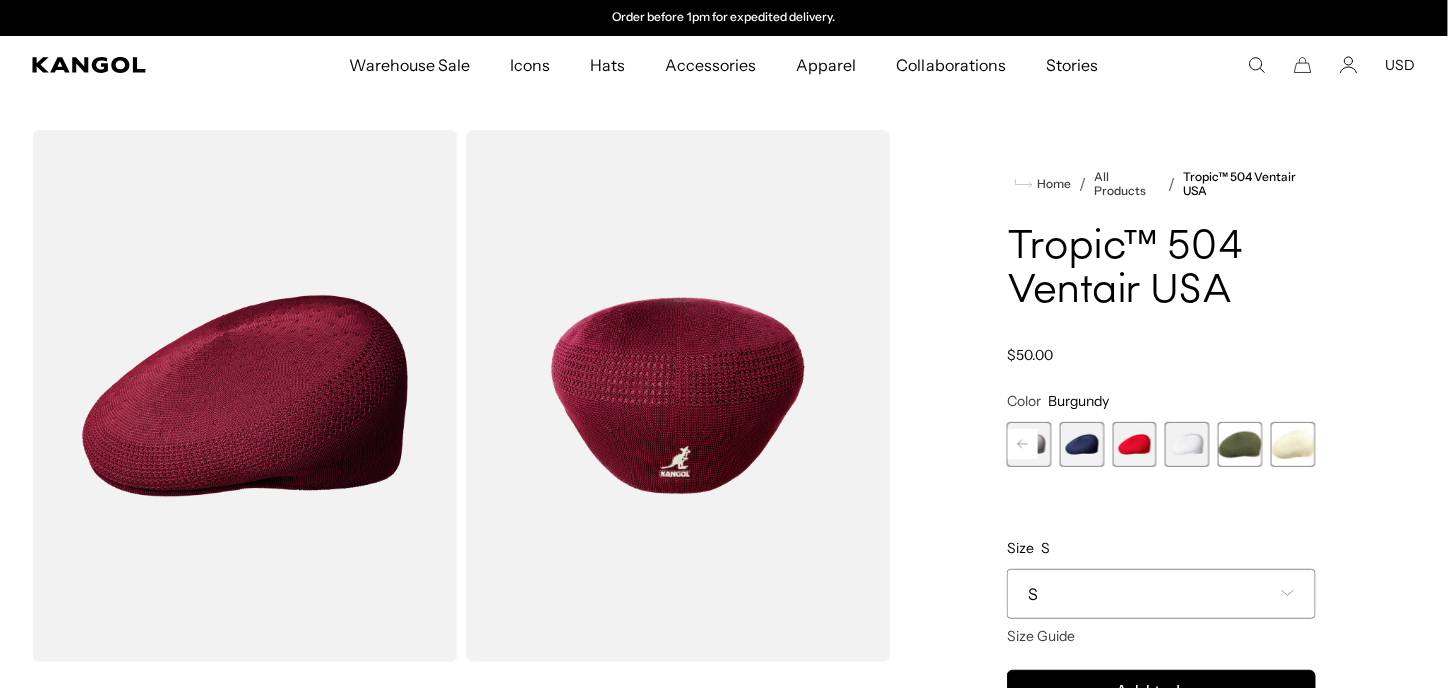 click 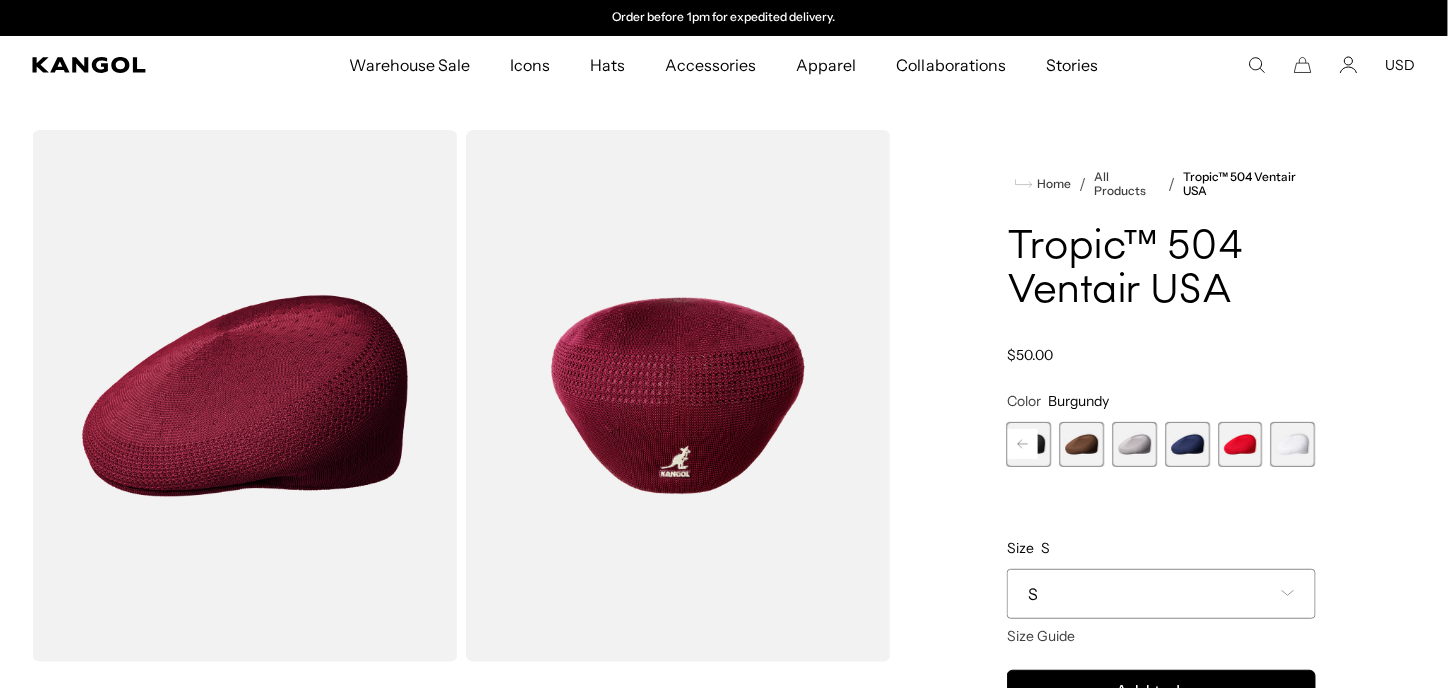 click 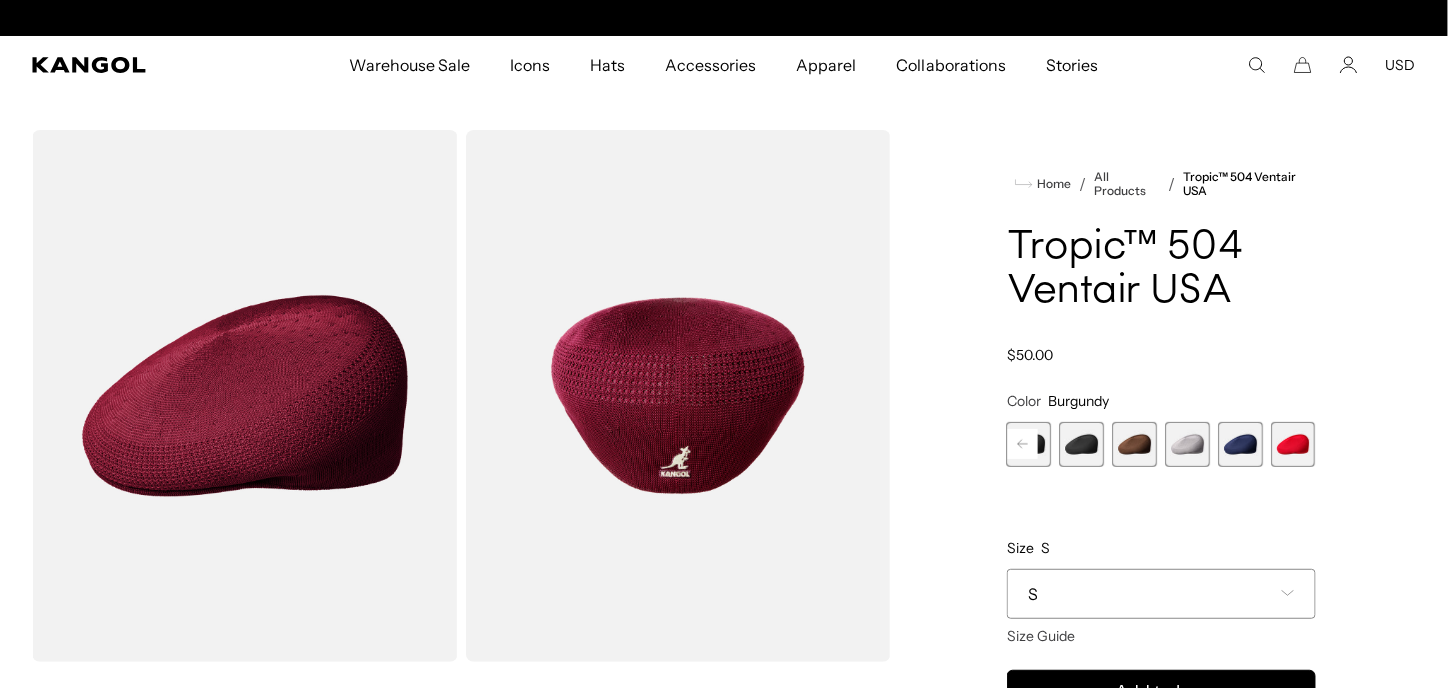click 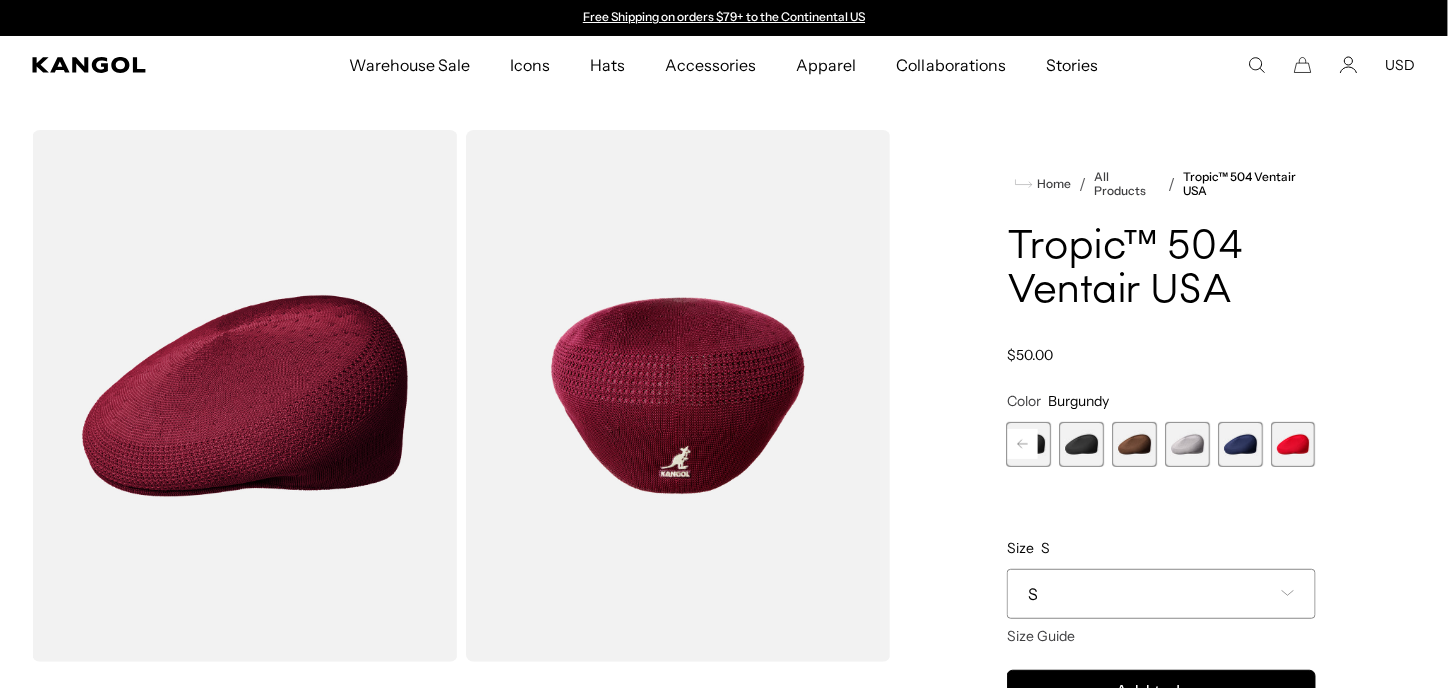 click 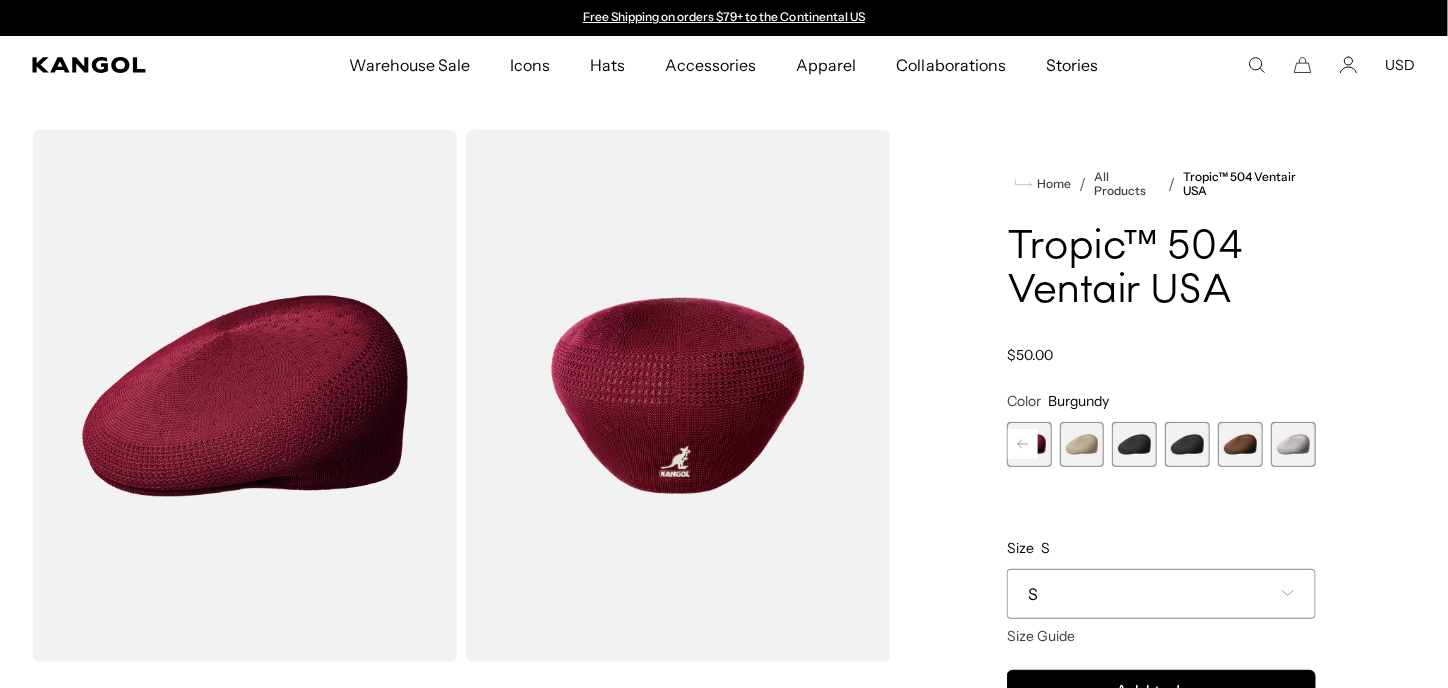 click 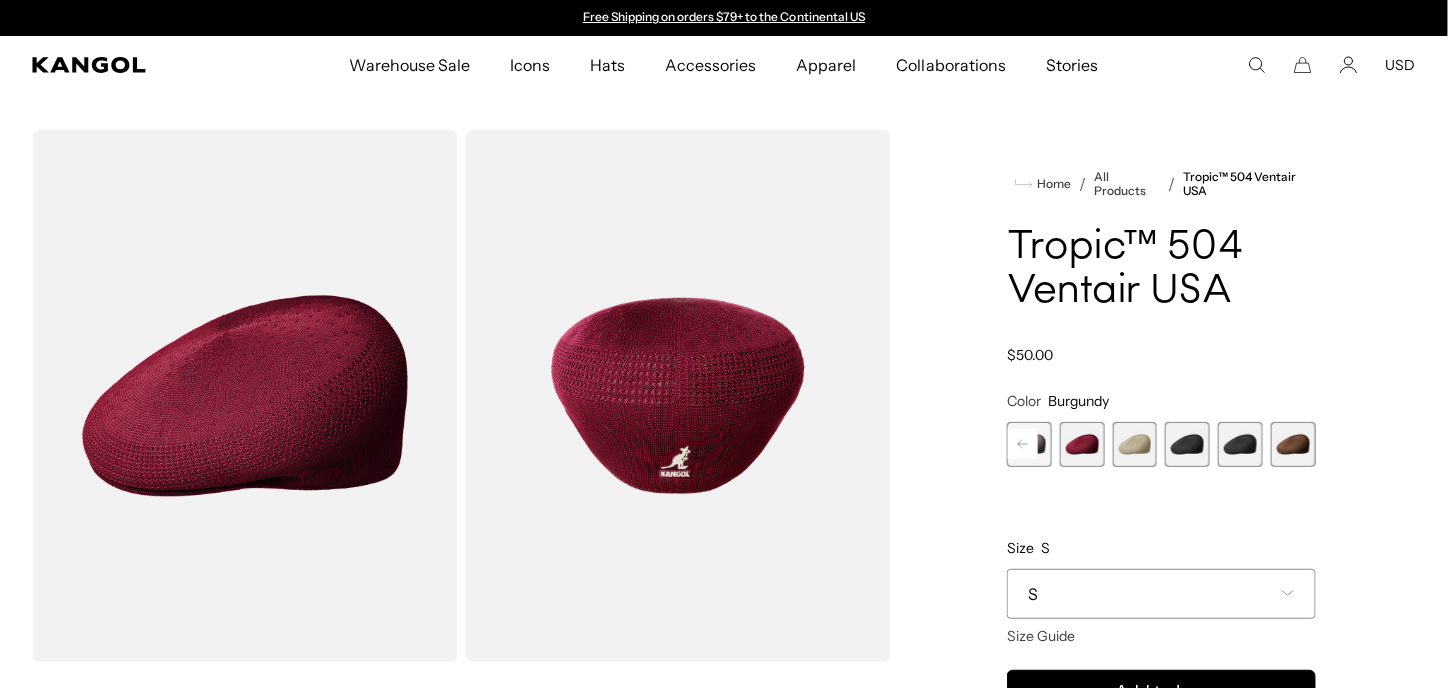 click on "Previous
Next
Charcoal
Variant sold out or unavailable
Burgundy
Variant sold out or unavailable
Beige
Variant sold out or unavailable
Black
Variant sold out or unavailable
Black/Gold
Variant sold out or unavailable
Brown
Variant sold out or unavailable
Grey" at bounding box center [1161, 444] 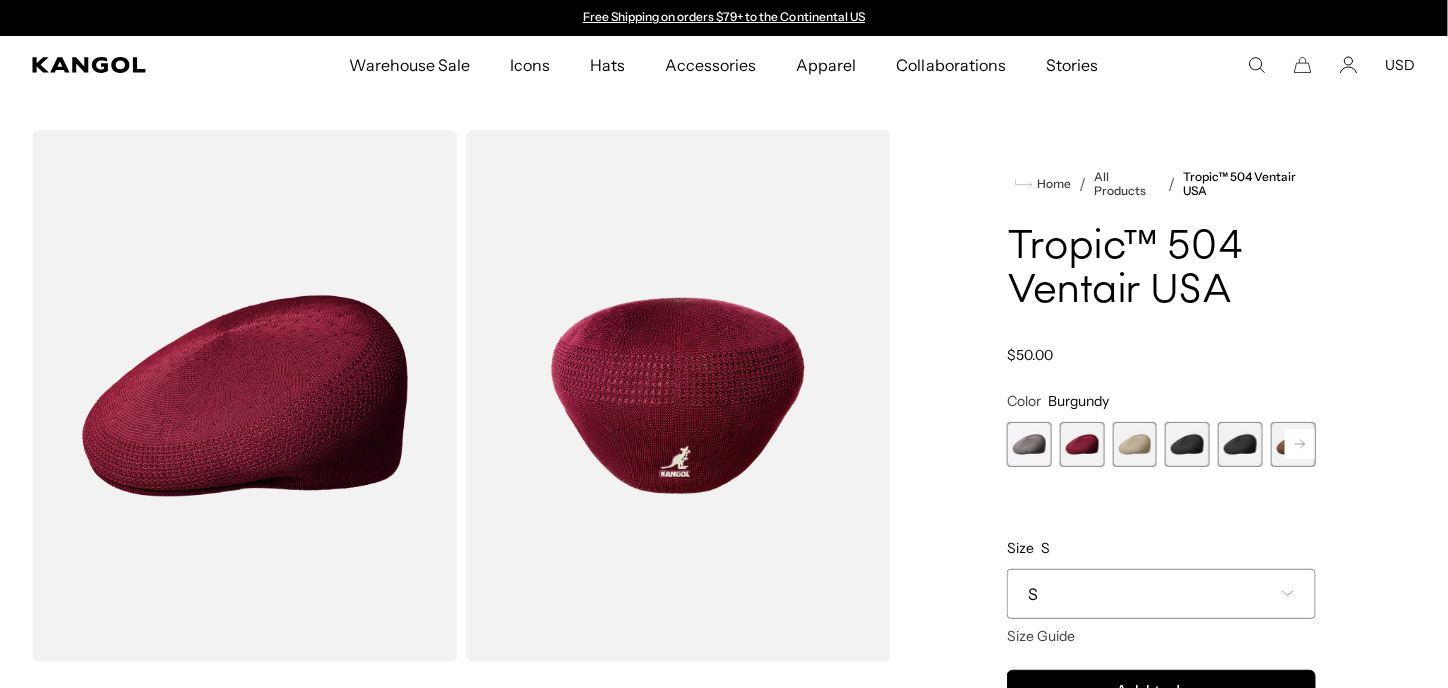 click at bounding box center (1029, 444) 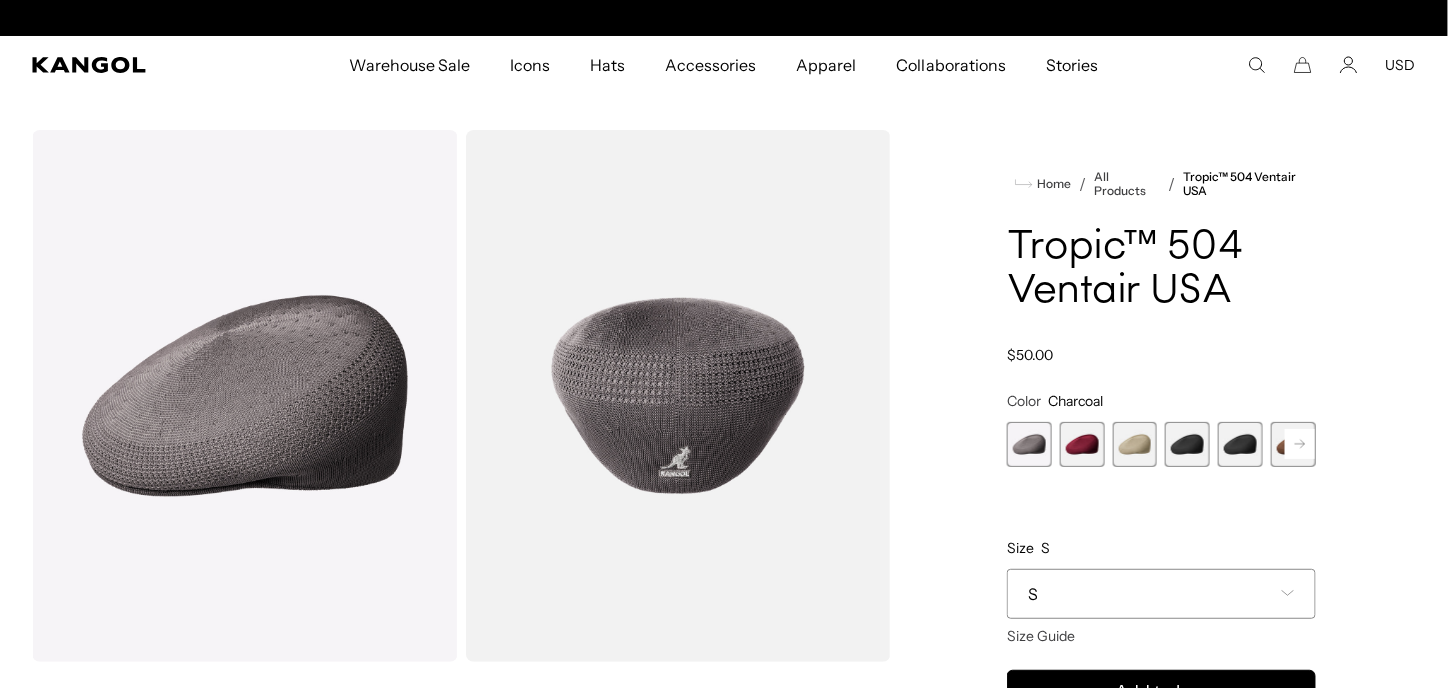 scroll, scrollTop: 0, scrollLeft: 412, axis: horizontal 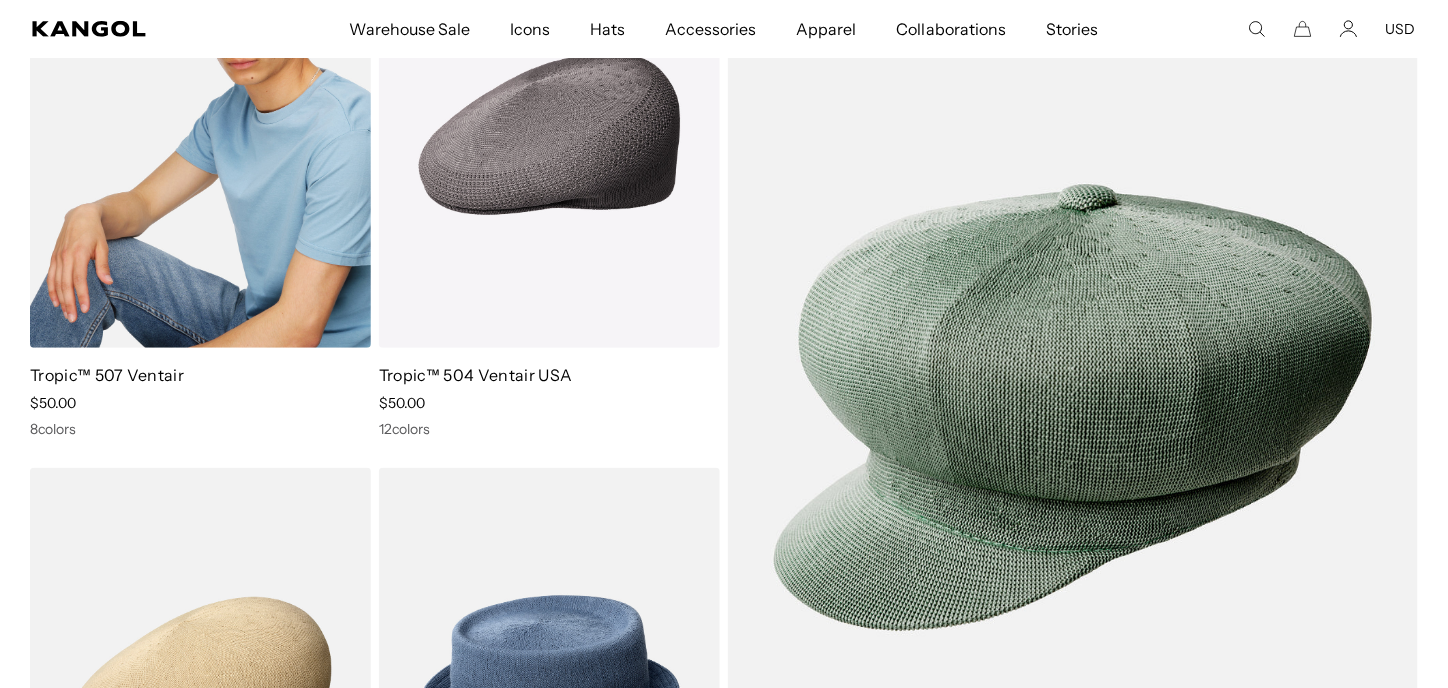 click at bounding box center (200, 134) 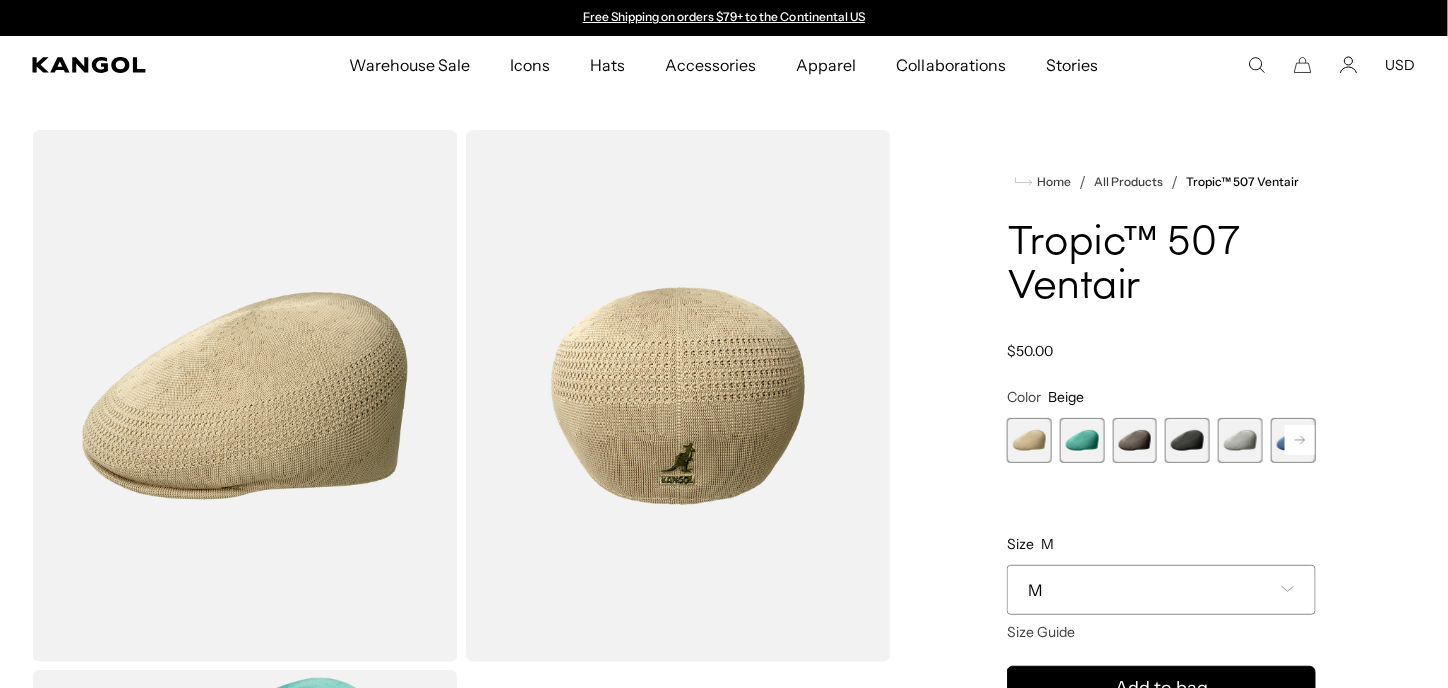 scroll, scrollTop: 0, scrollLeft: 0, axis: both 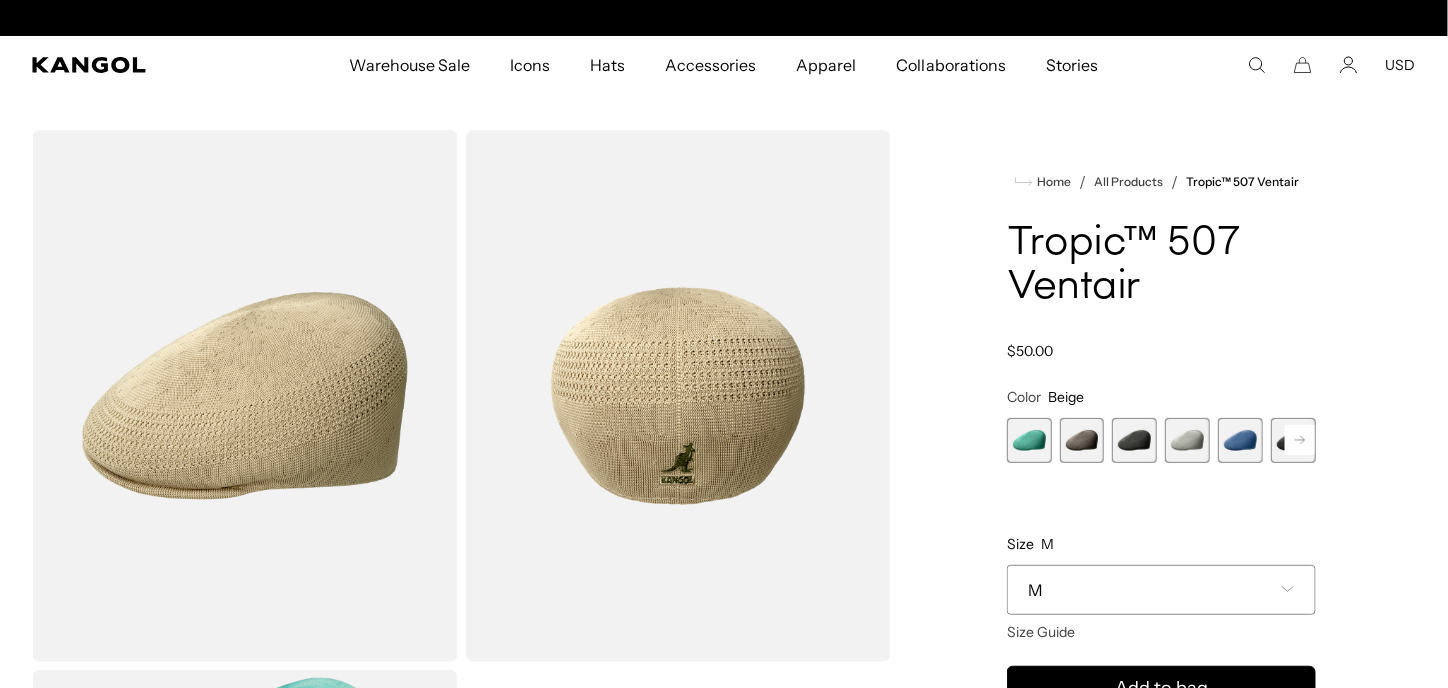click 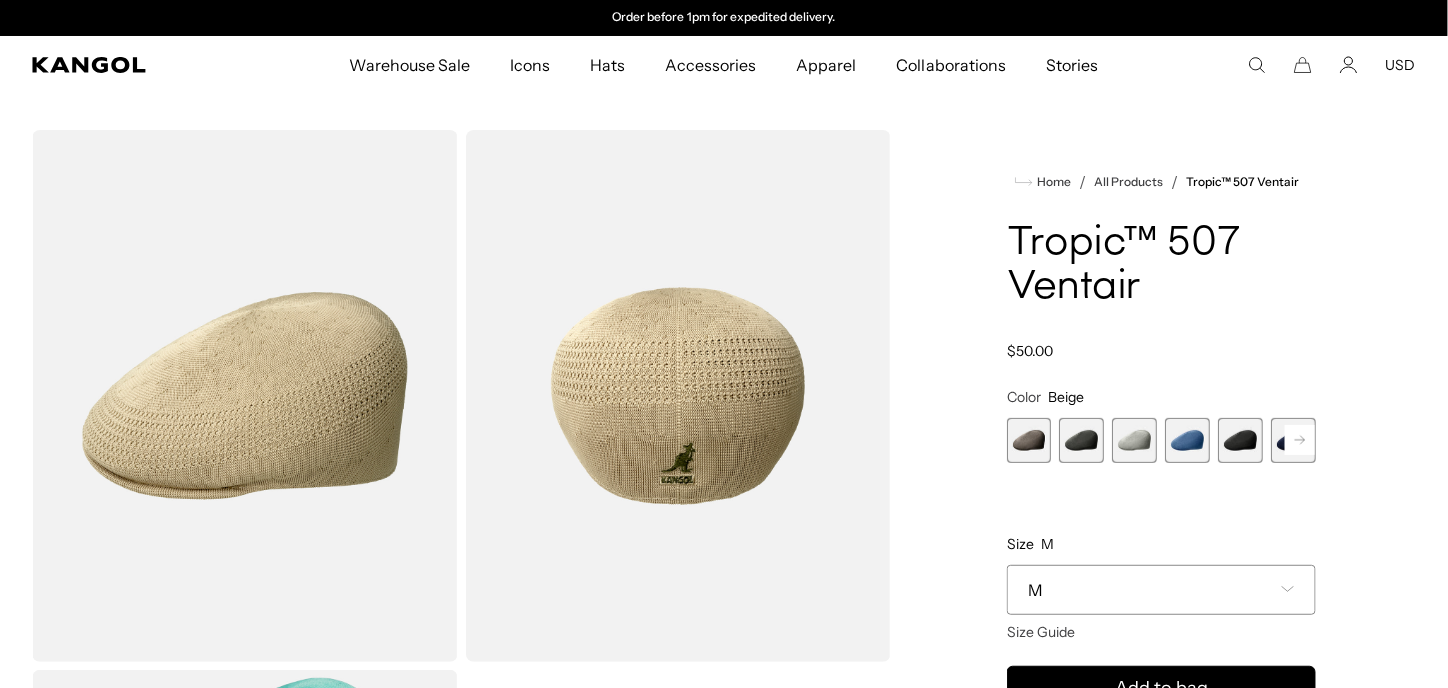 click 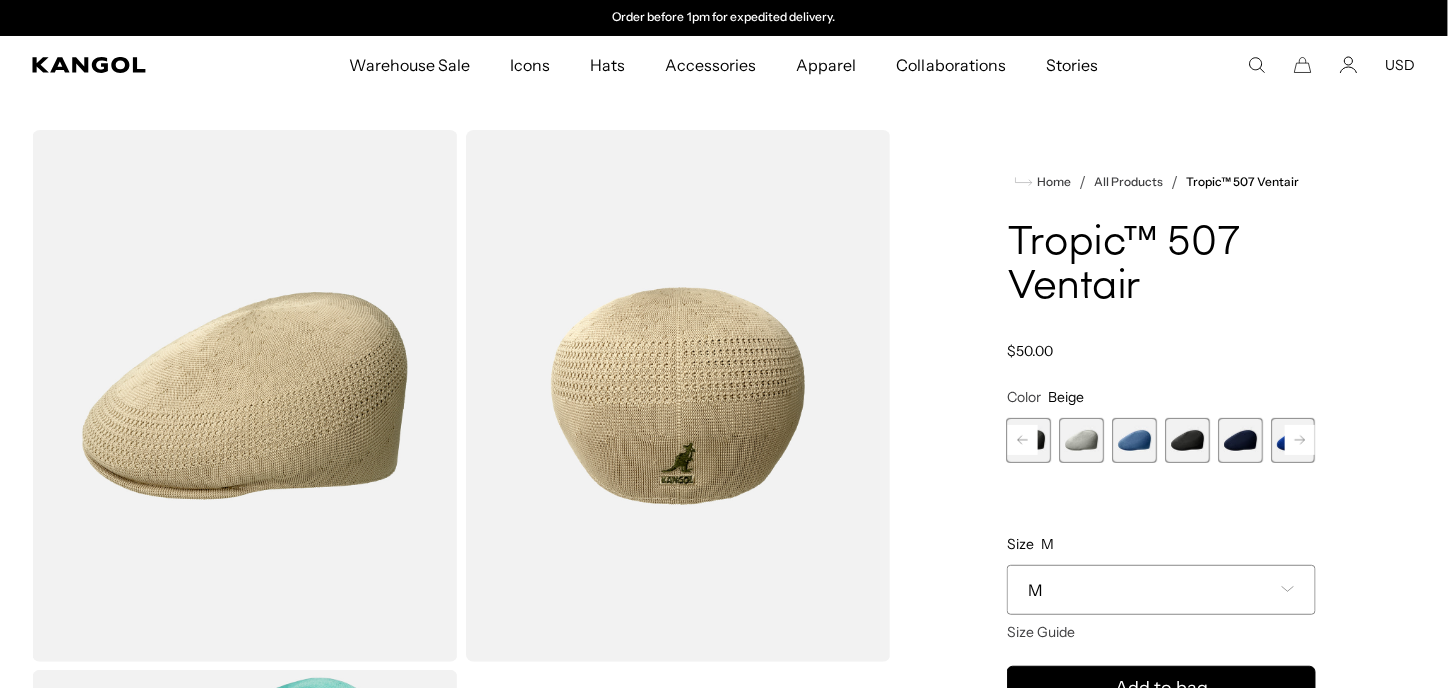click 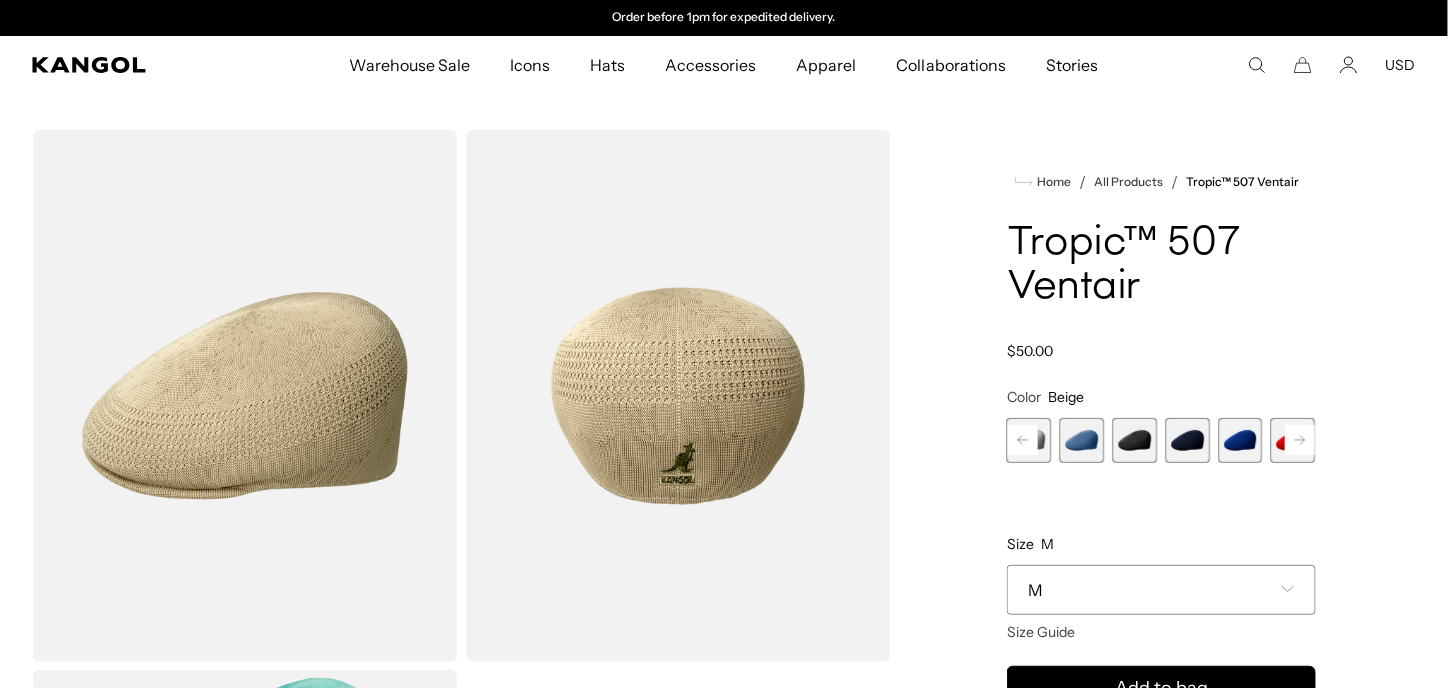 click 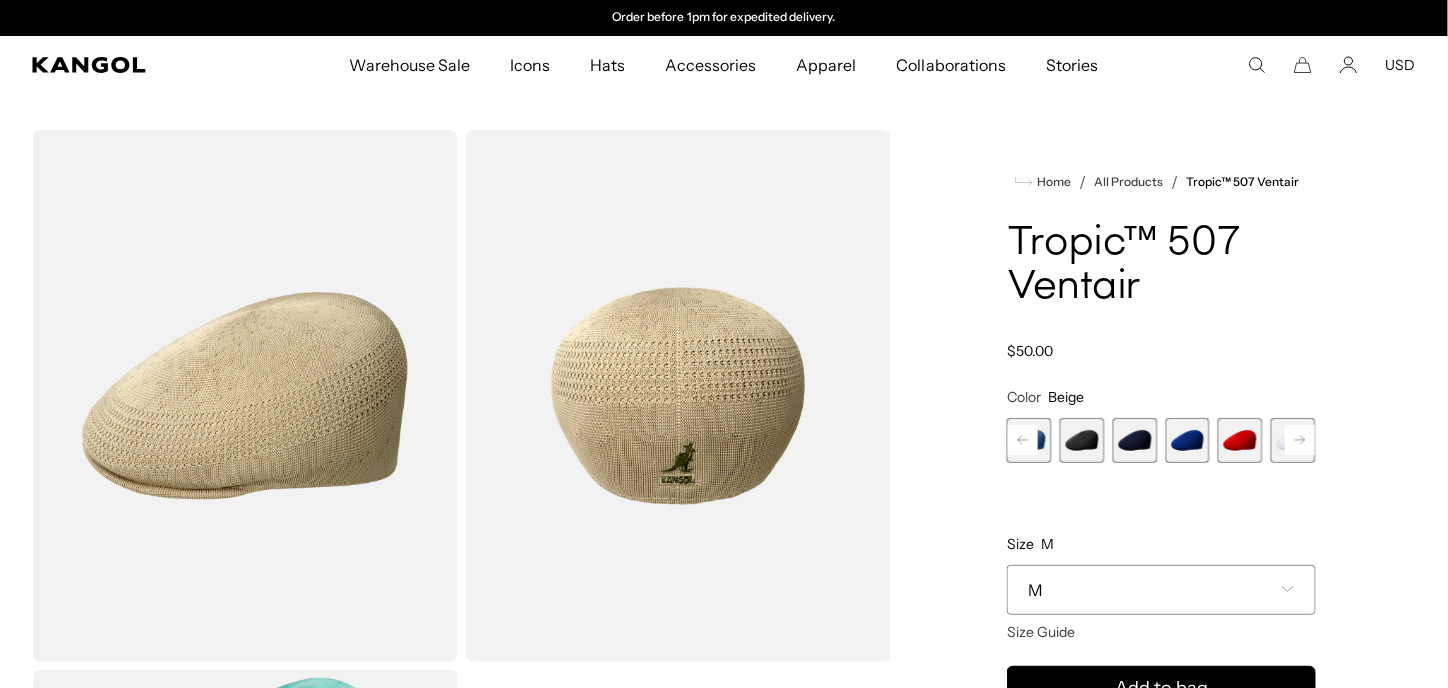 click 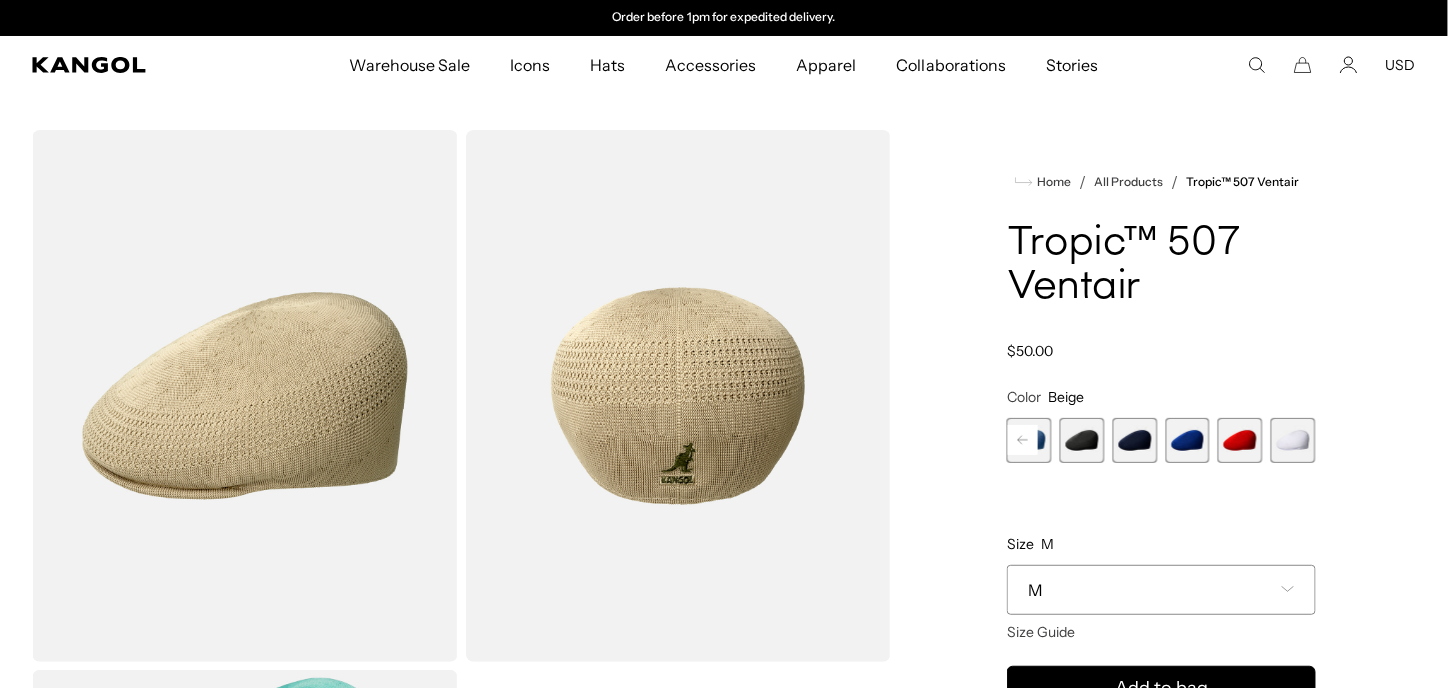 click at bounding box center (1293, 440) 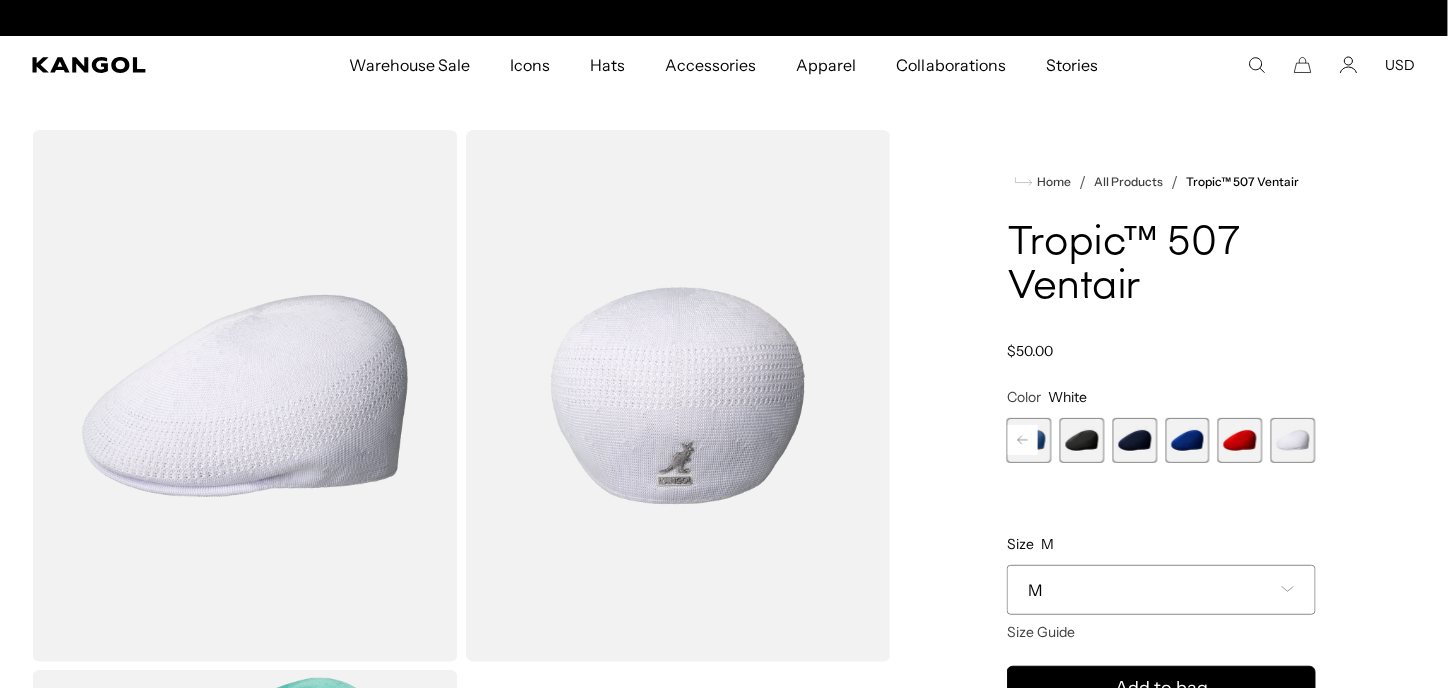 scroll, scrollTop: 0, scrollLeft: 0, axis: both 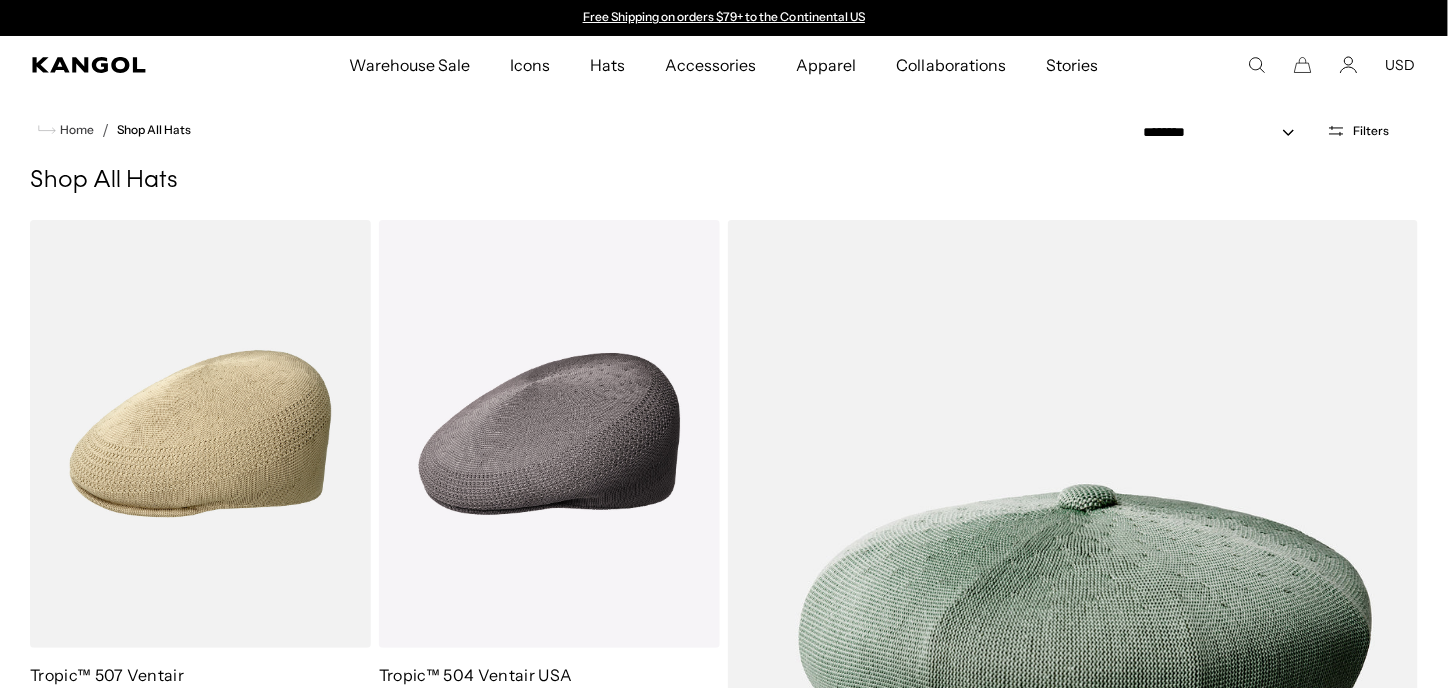 click 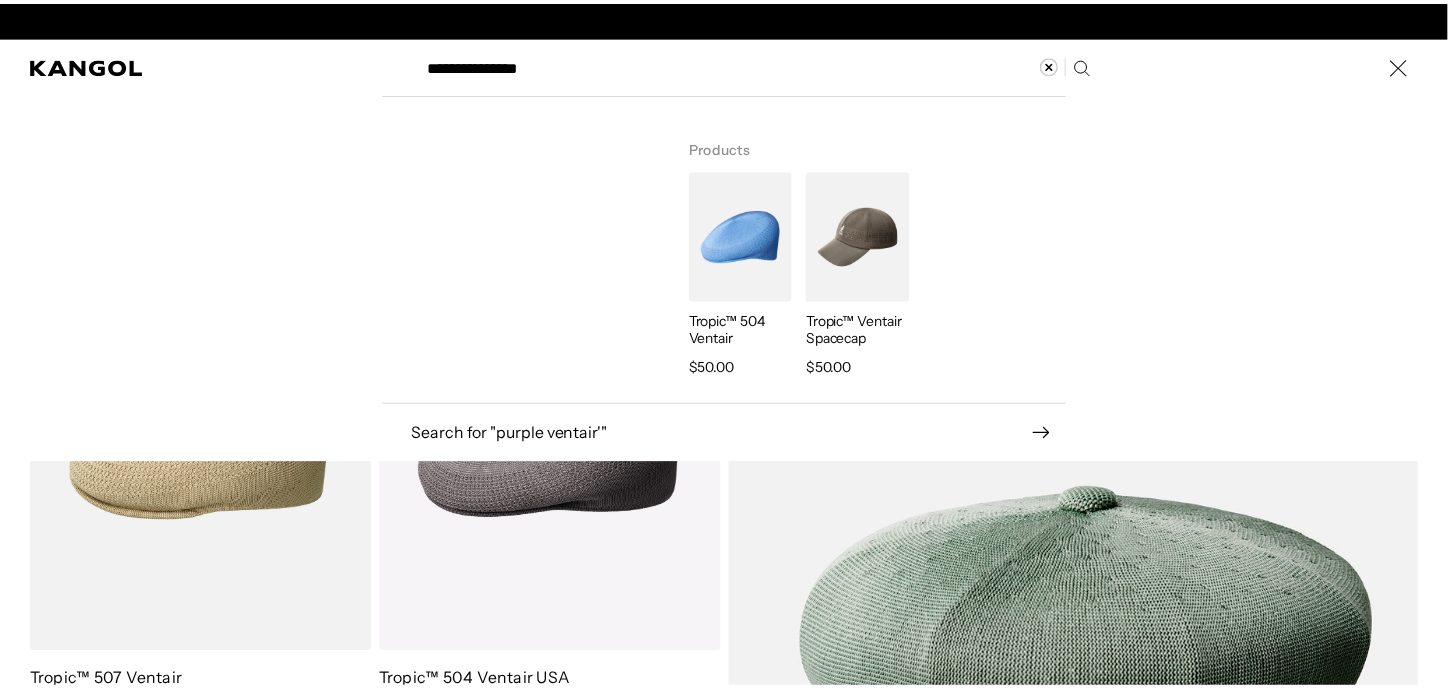 scroll, scrollTop: 0, scrollLeft: 412, axis: horizontal 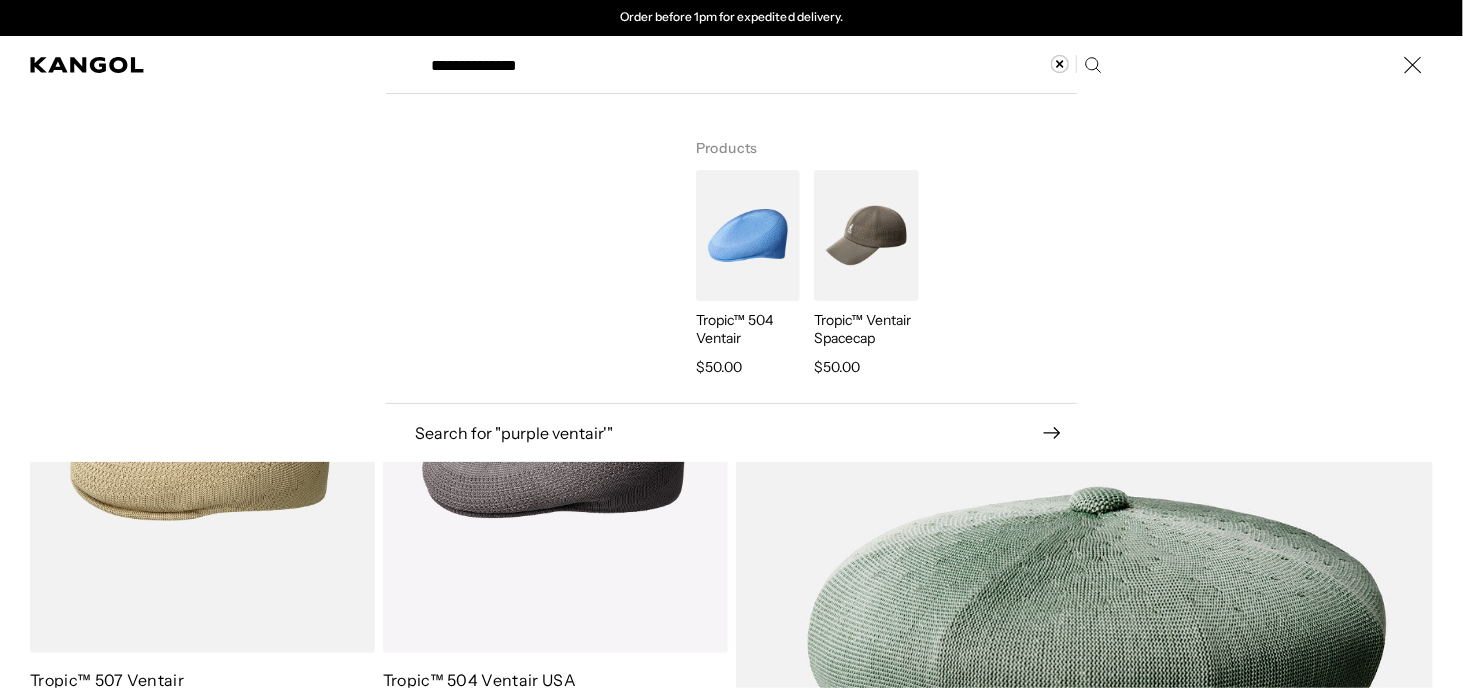 type on "**********" 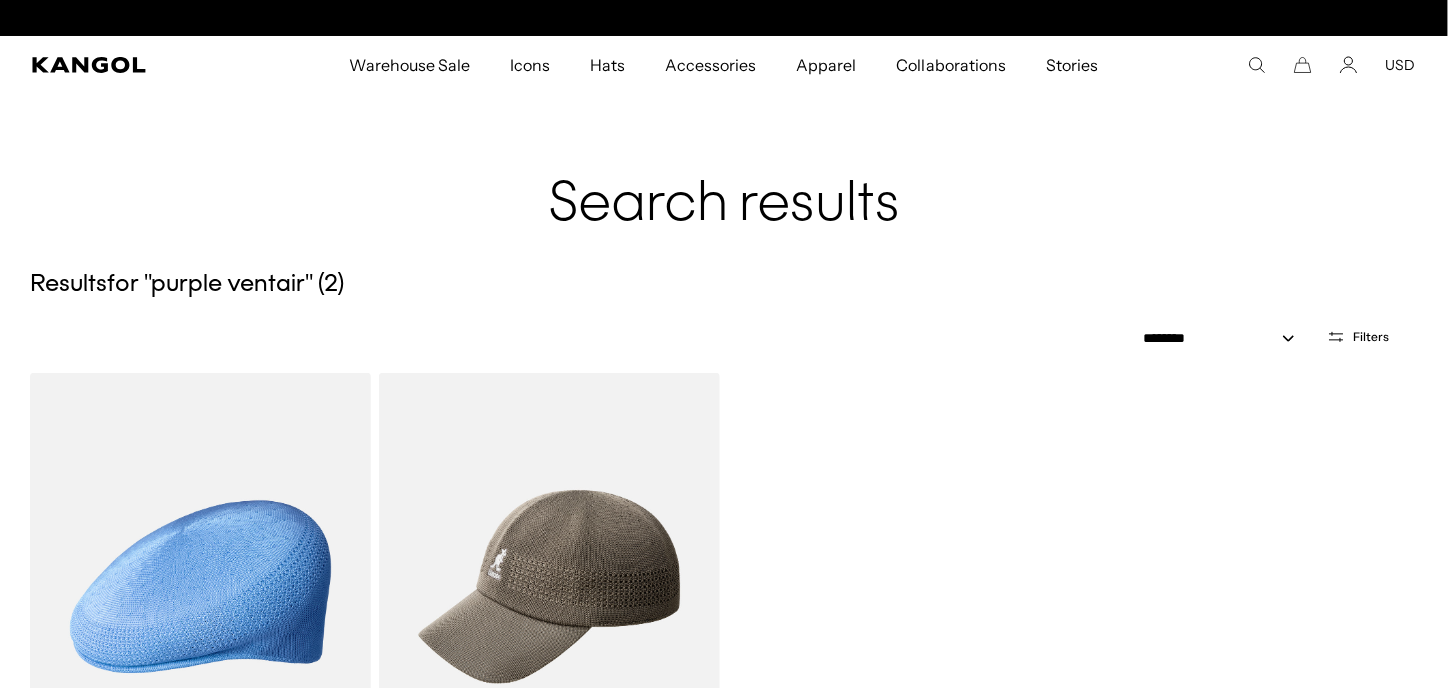 scroll, scrollTop: 0, scrollLeft: 0, axis: both 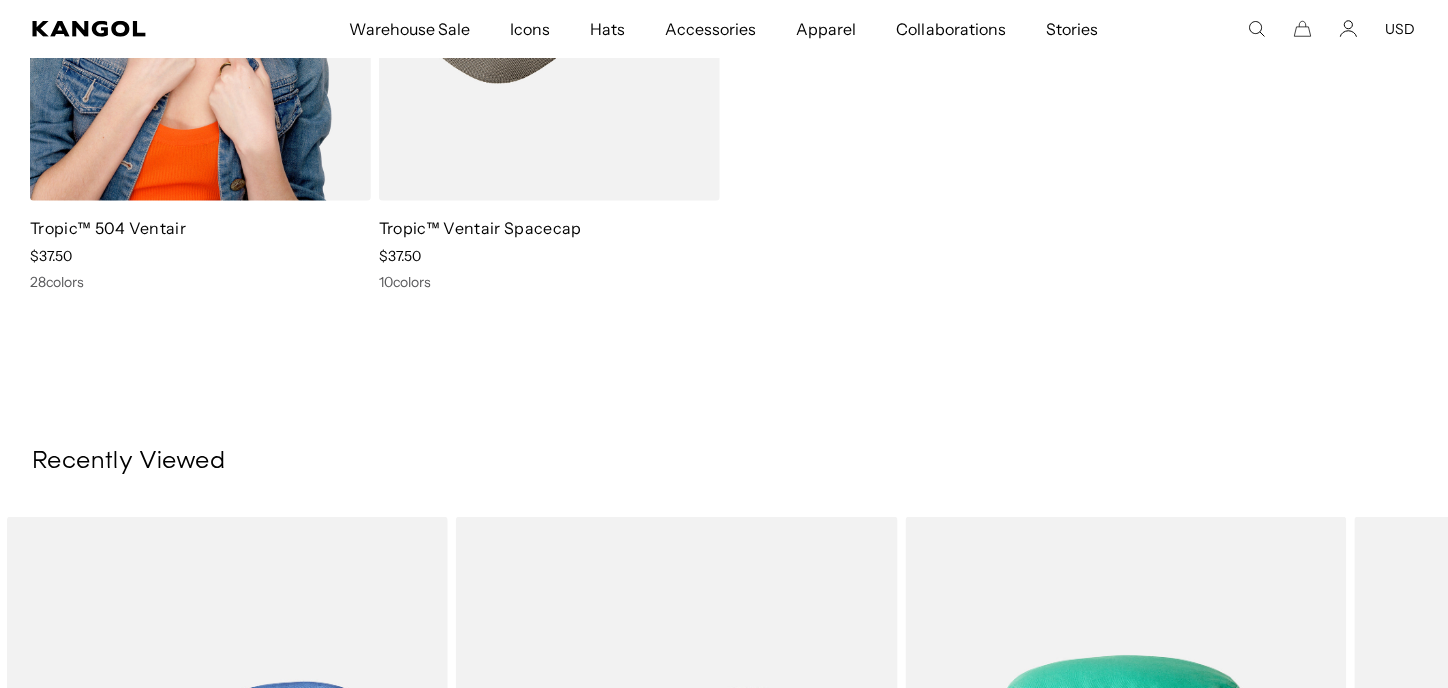 click on "Tropic™ 504 Ventair" at bounding box center [108, 228] 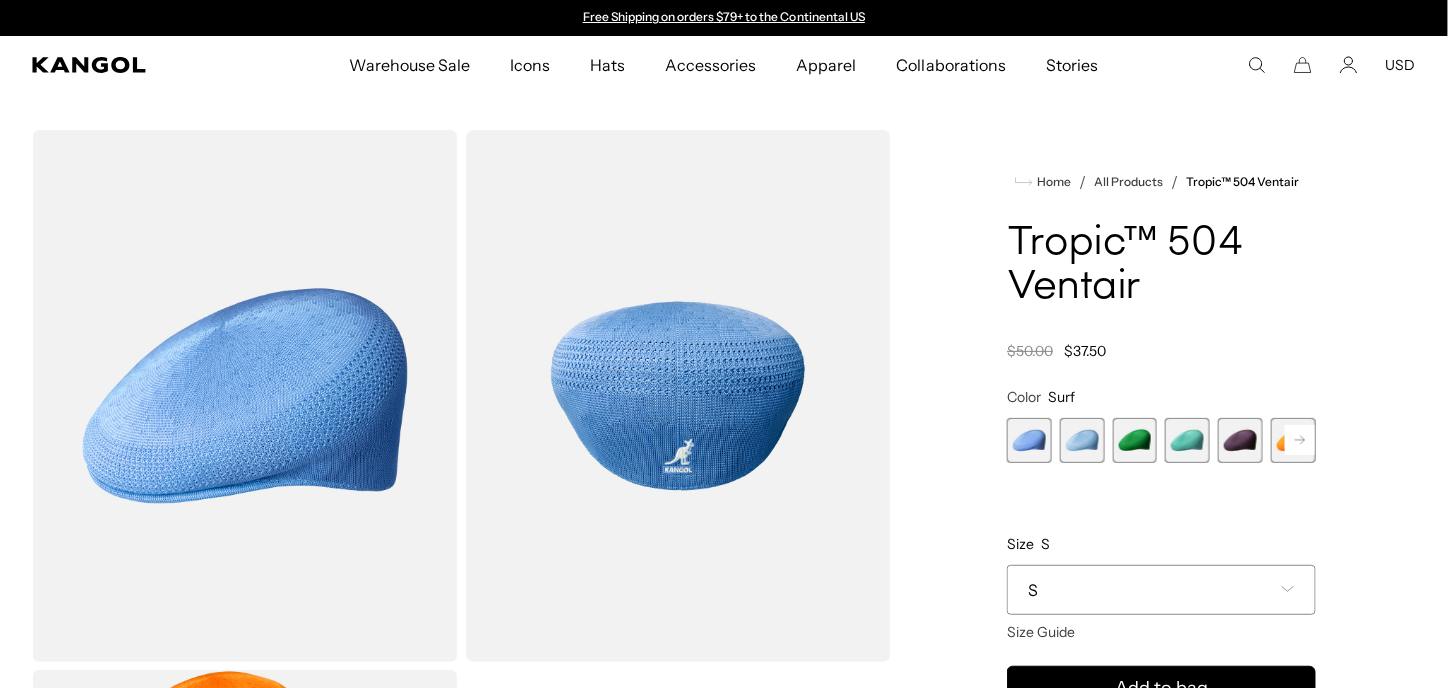 scroll, scrollTop: 0, scrollLeft: 0, axis: both 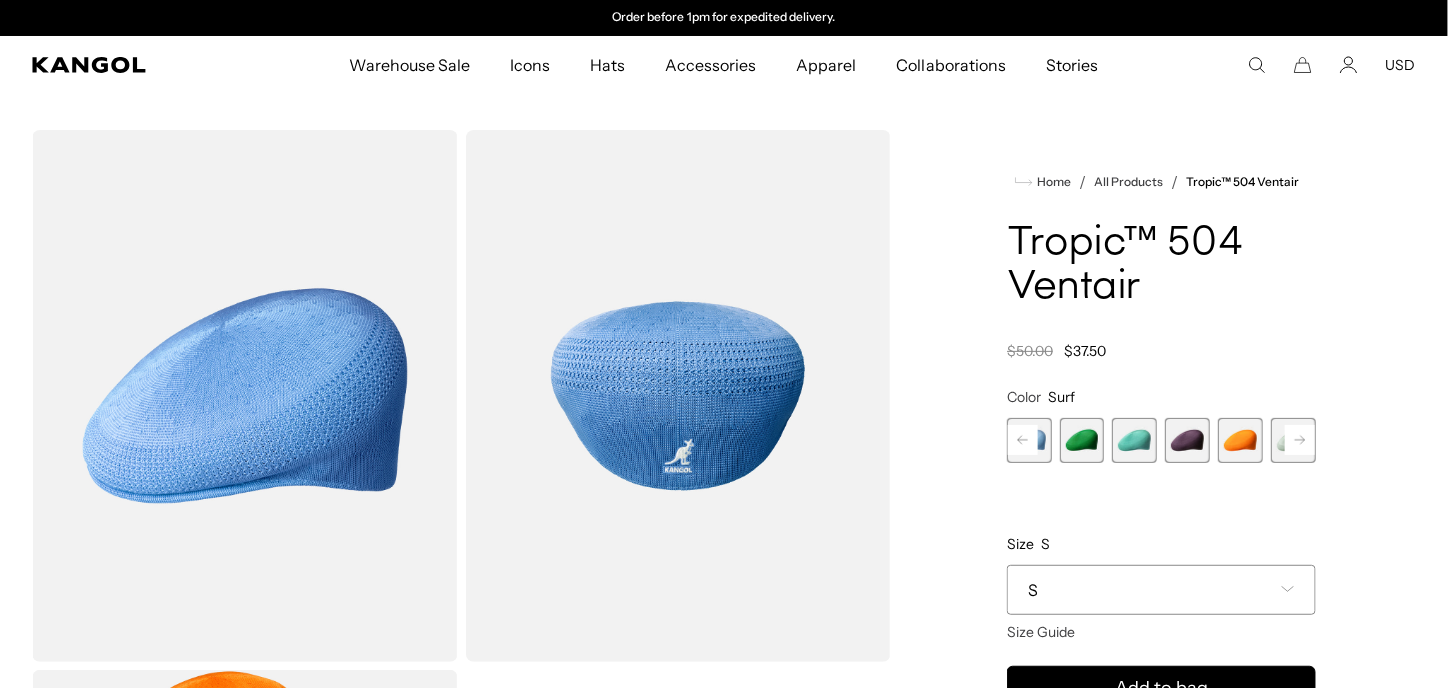 click 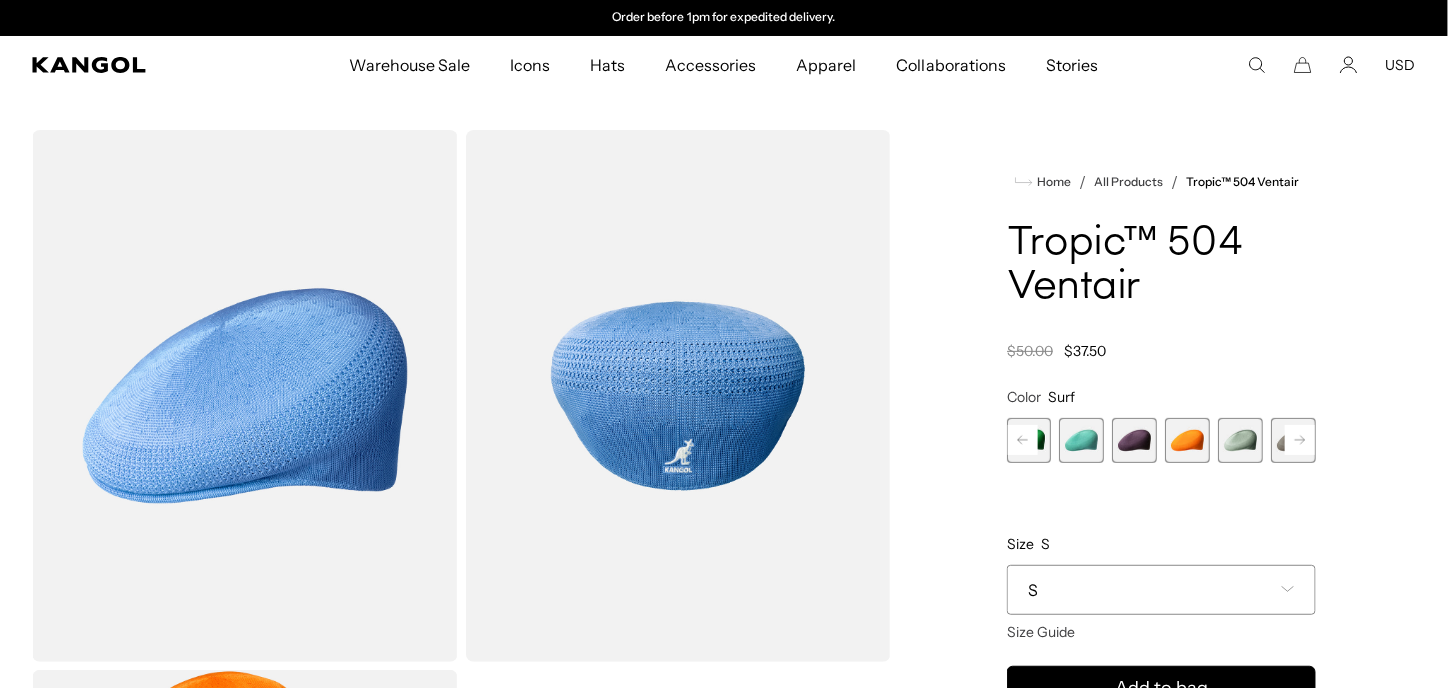 click 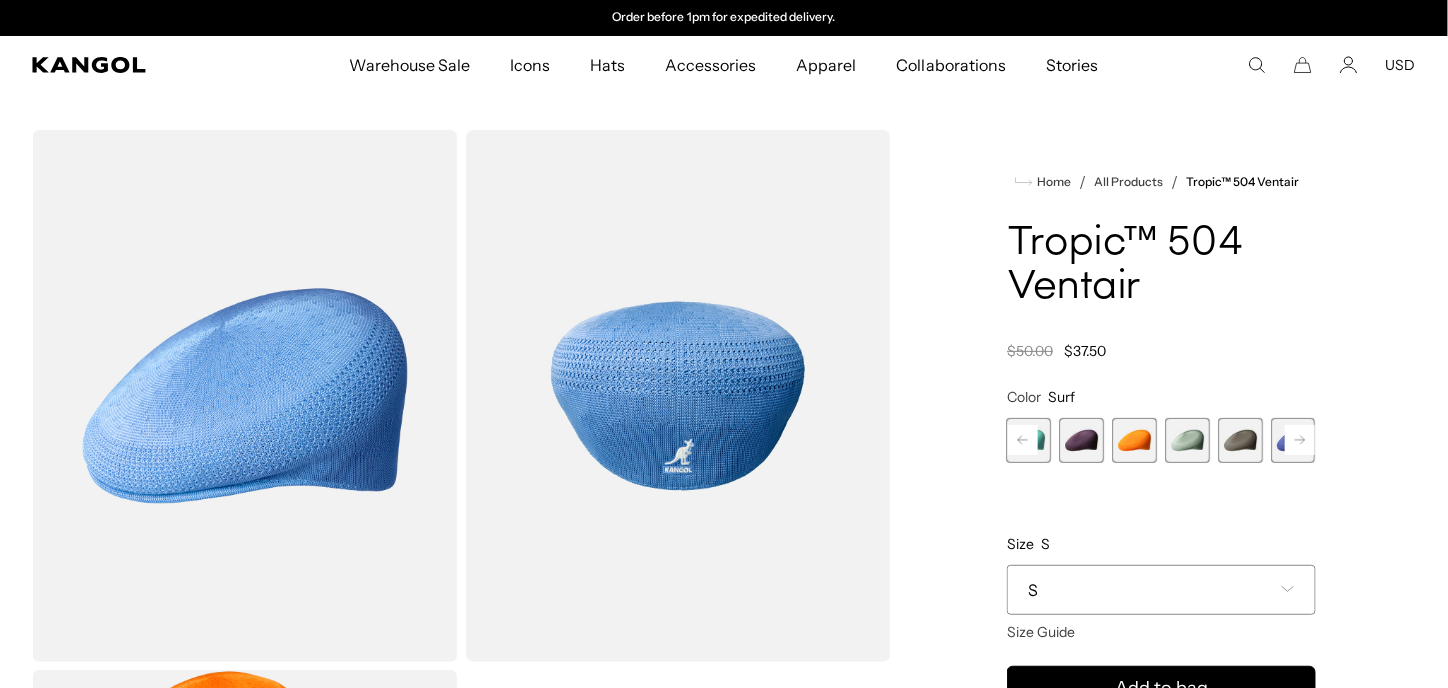 click 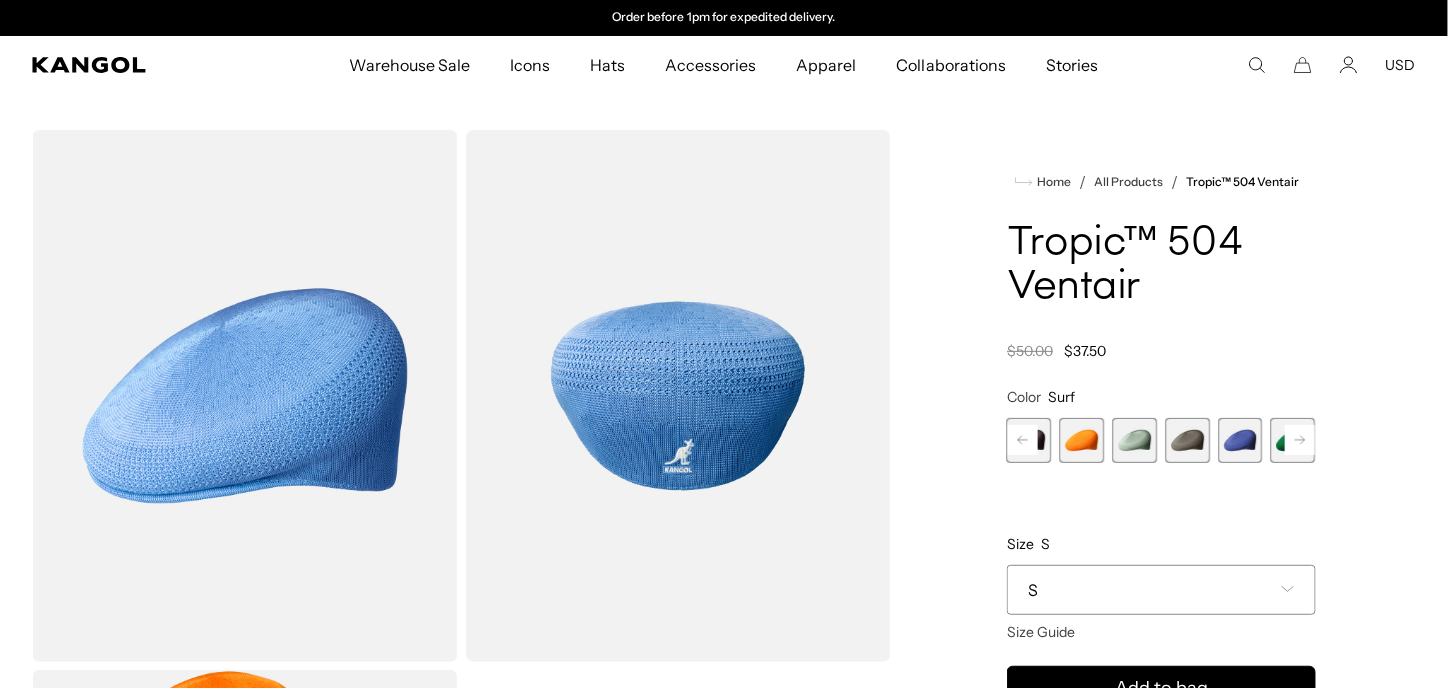 click 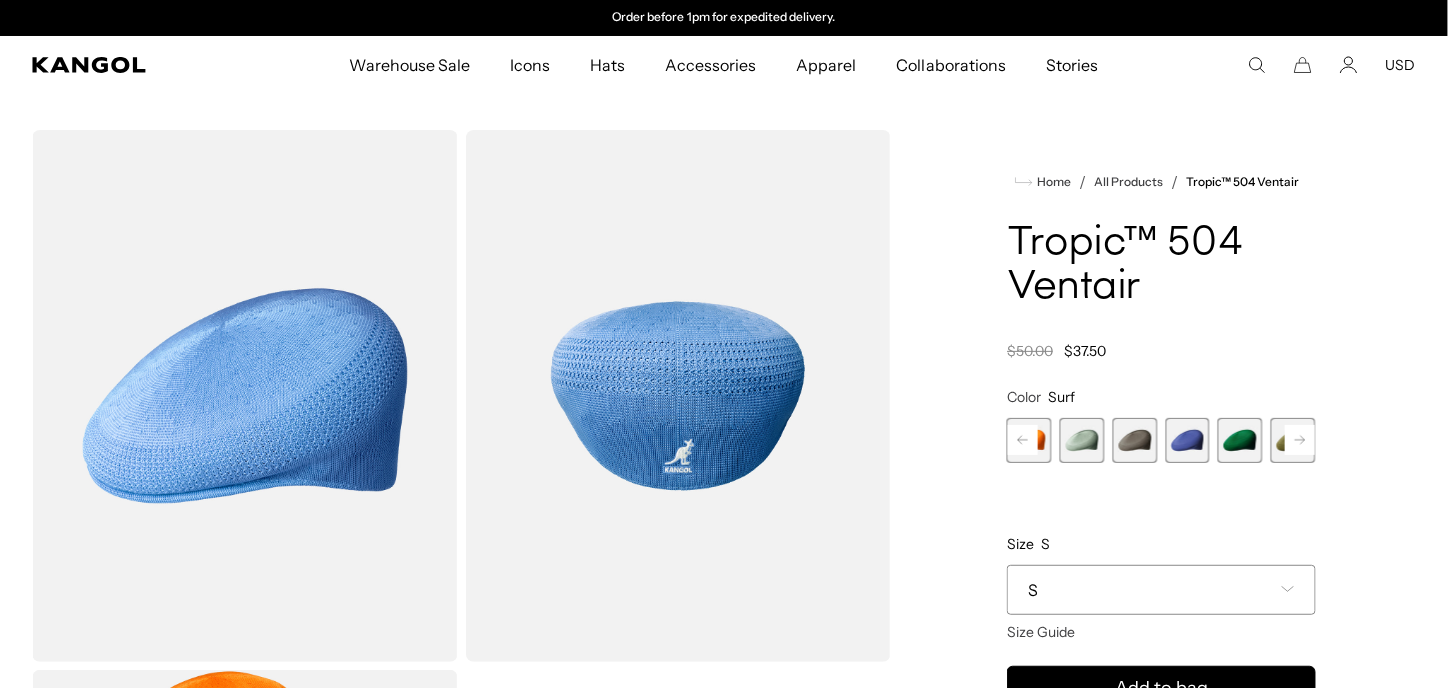 click 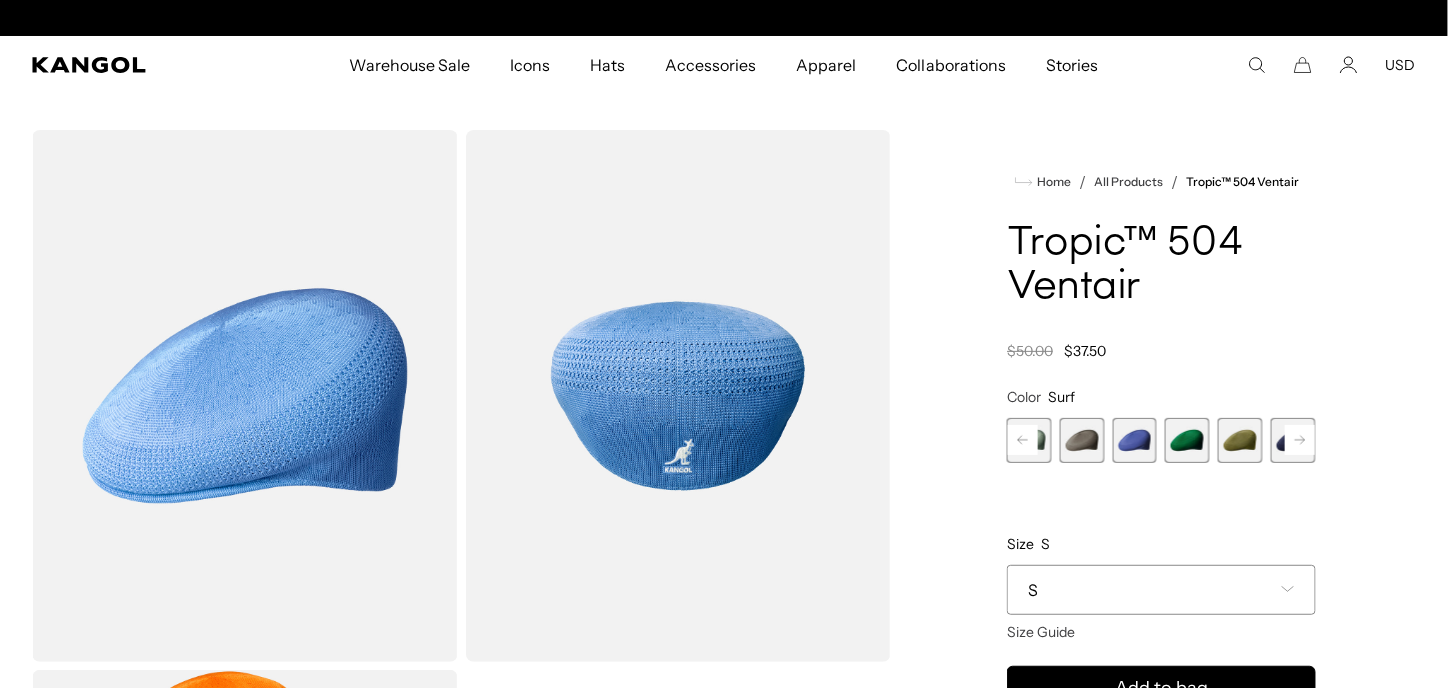 scroll, scrollTop: 0, scrollLeft: 0, axis: both 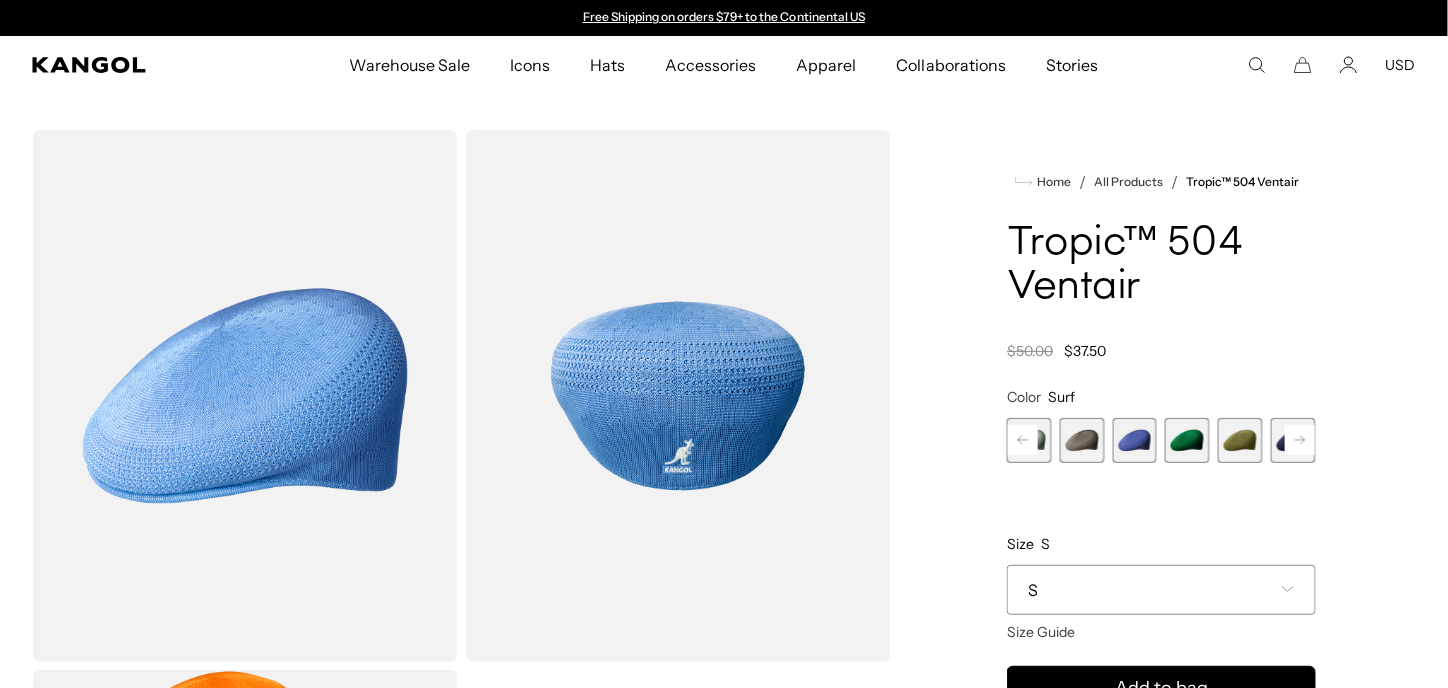 click at bounding box center [1134, 440] 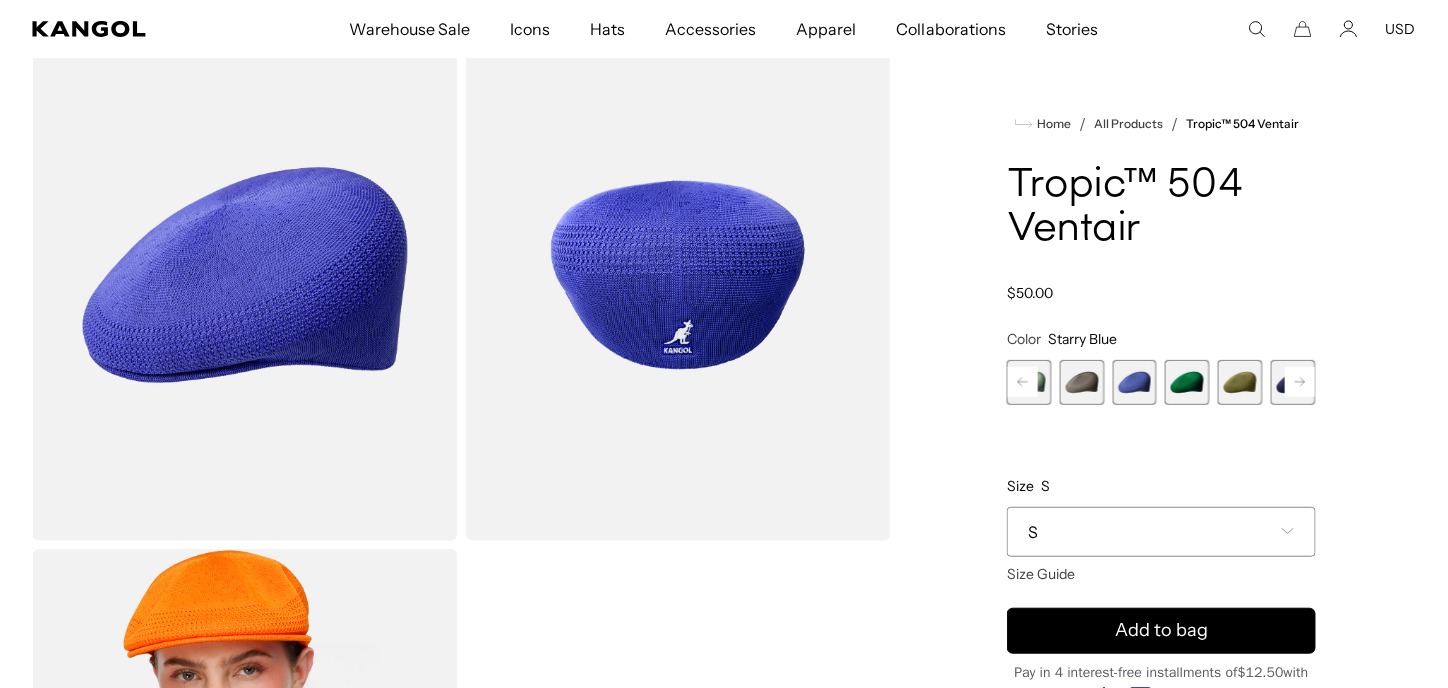 scroll, scrollTop: 200, scrollLeft: 0, axis: vertical 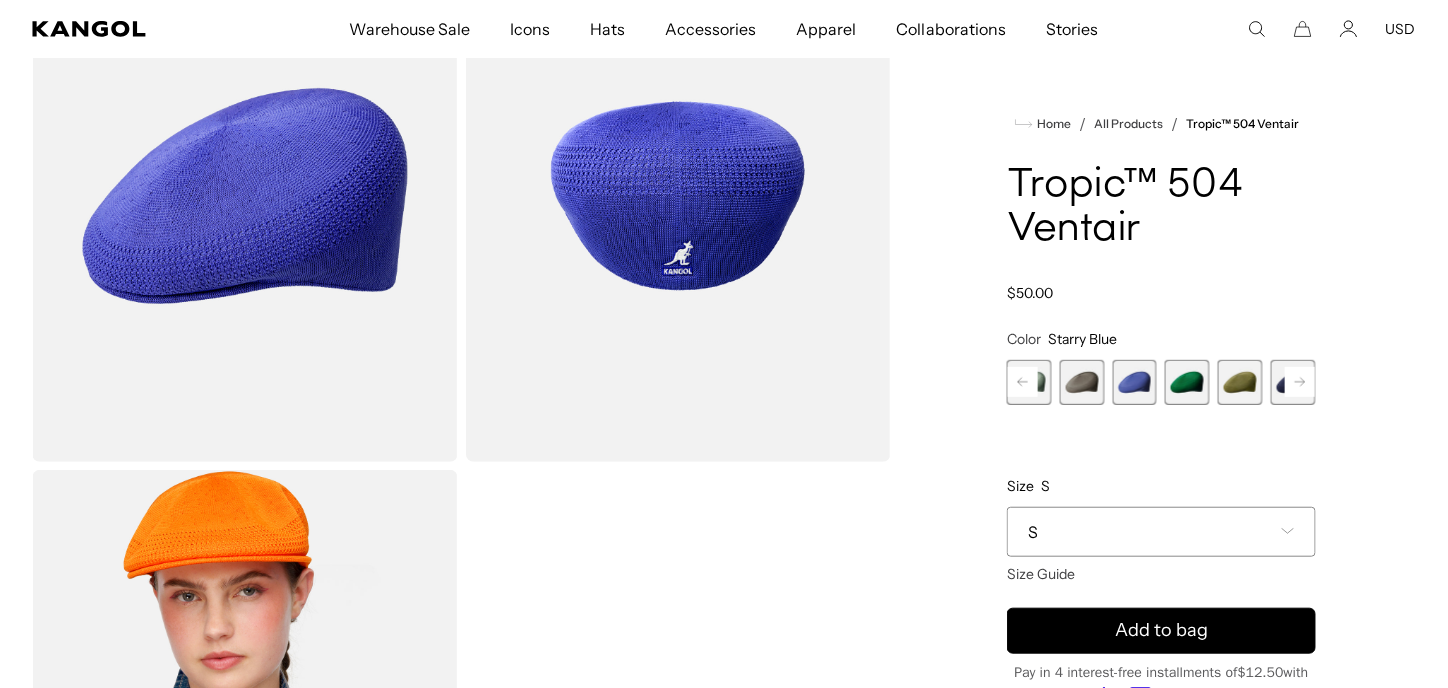 click 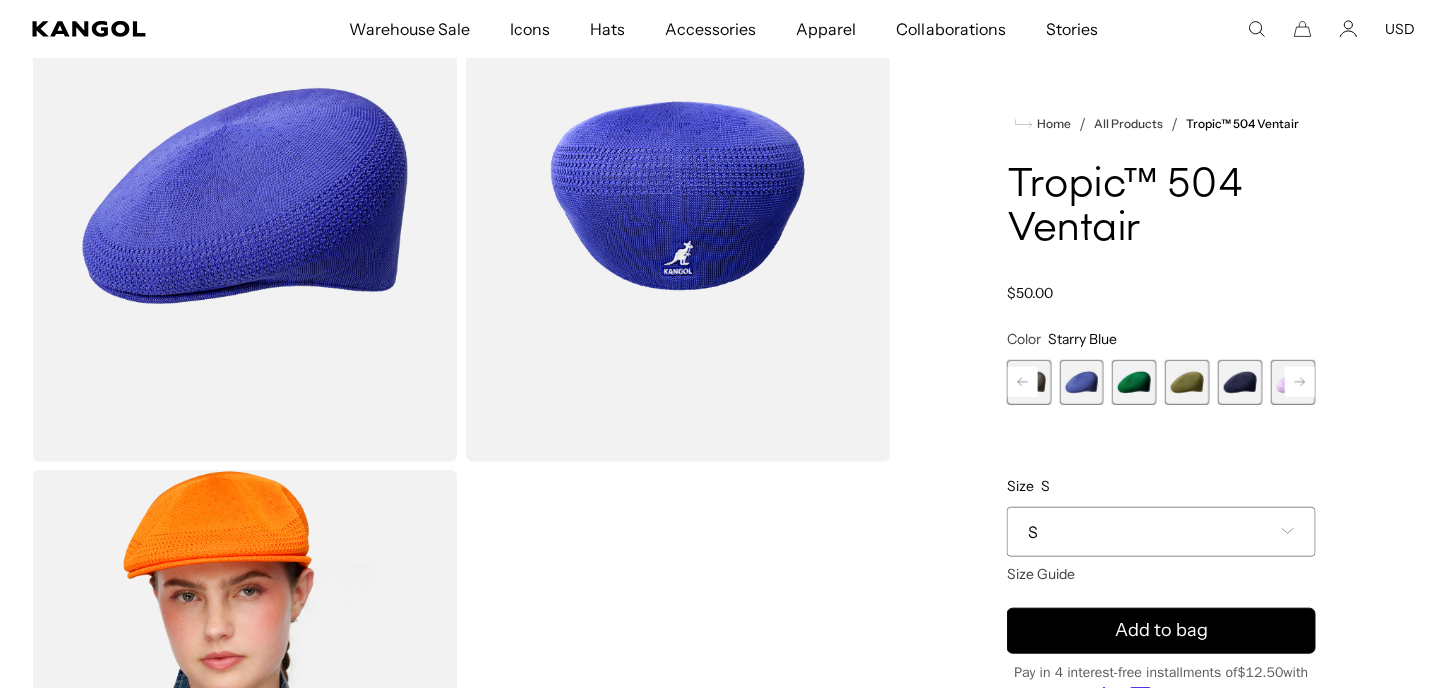 scroll, scrollTop: 0, scrollLeft: 0, axis: both 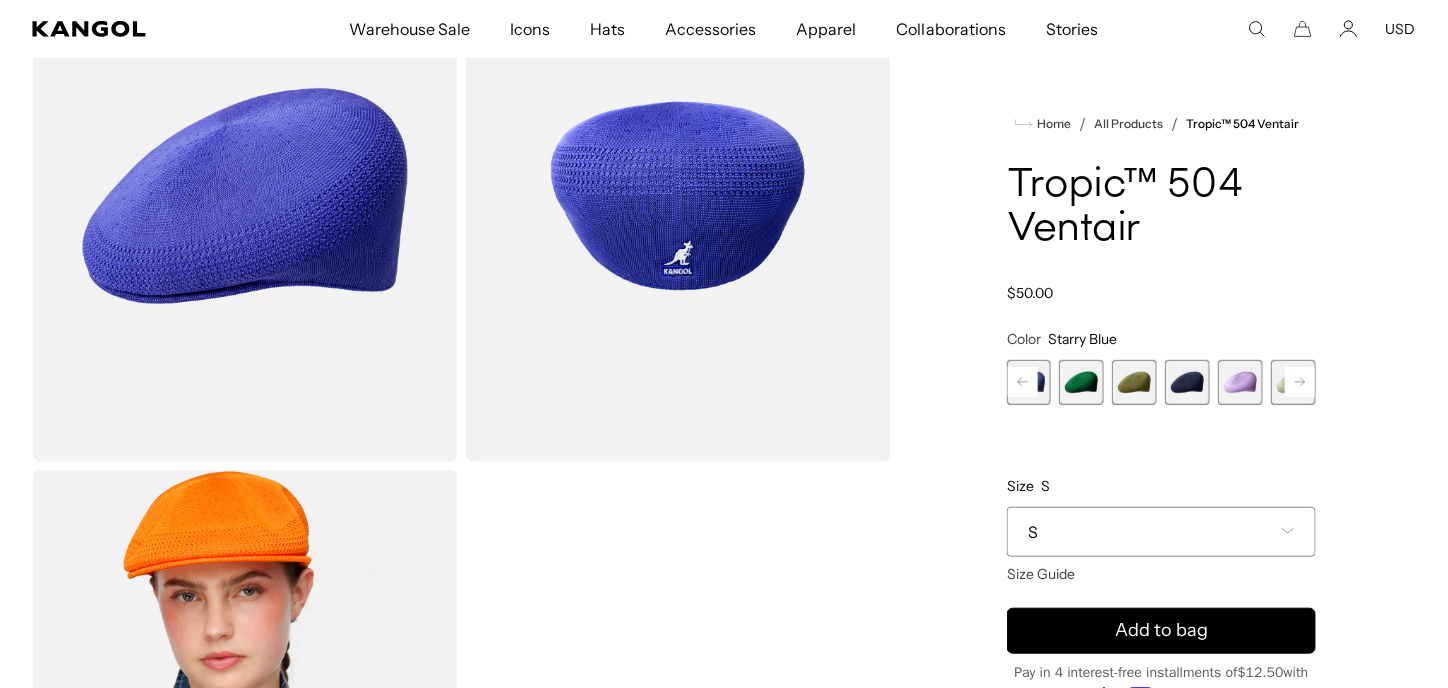 click at bounding box center [1187, 382] 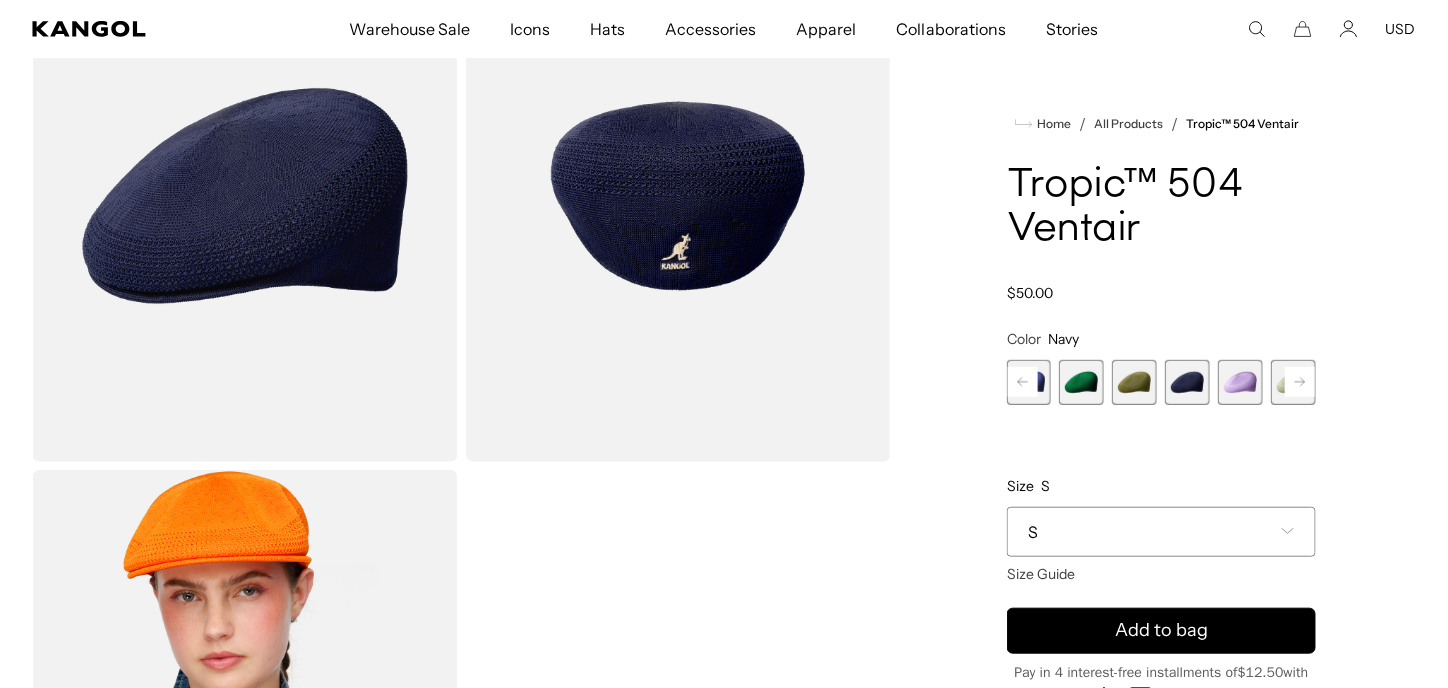 scroll, scrollTop: 0, scrollLeft: 412, axis: horizontal 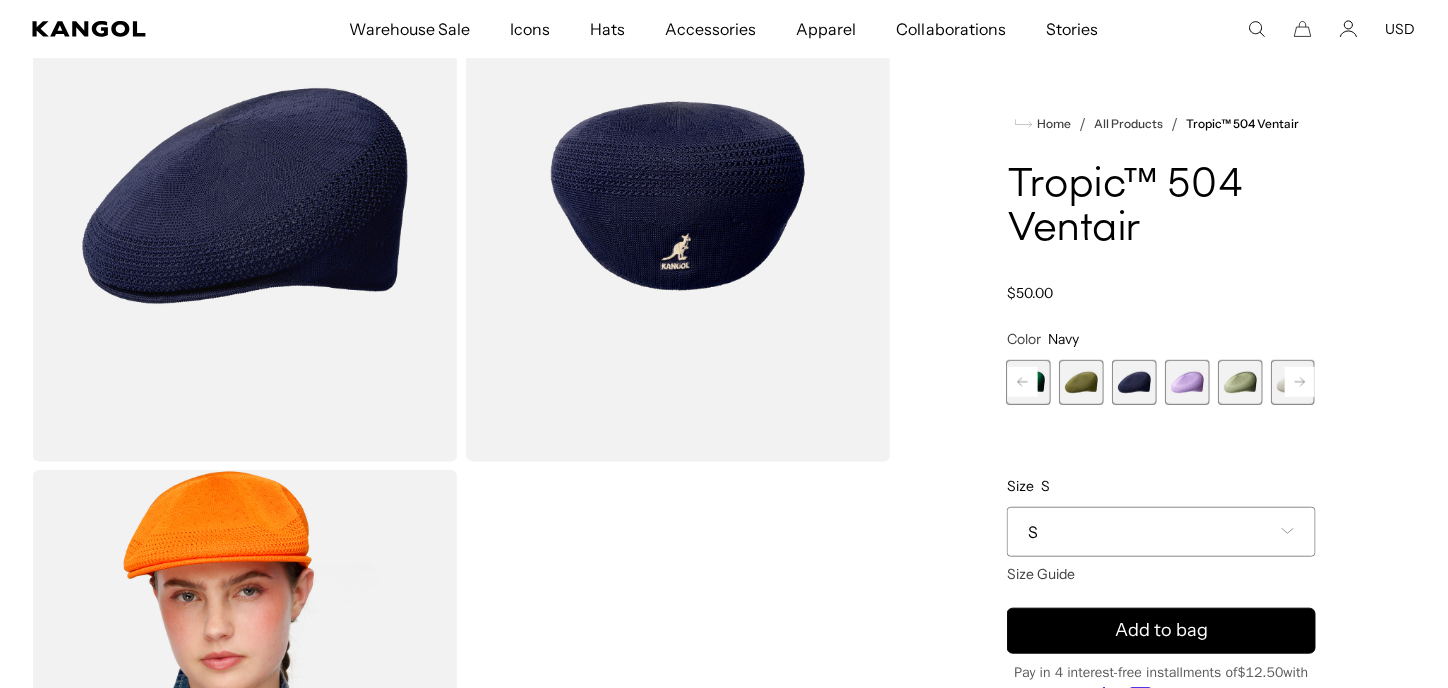 click at bounding box center [1187, 382] 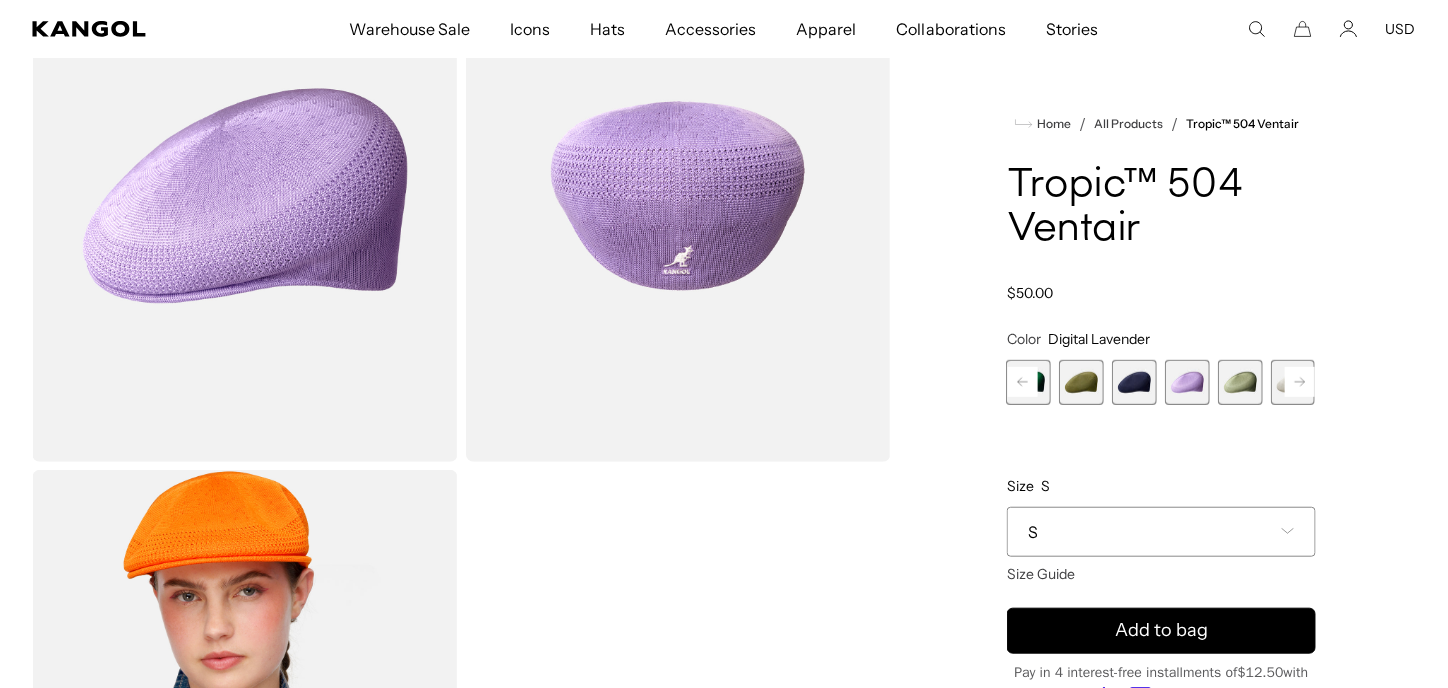 scroll, scrollTop: 0, scrollLeft: 0, axis: both 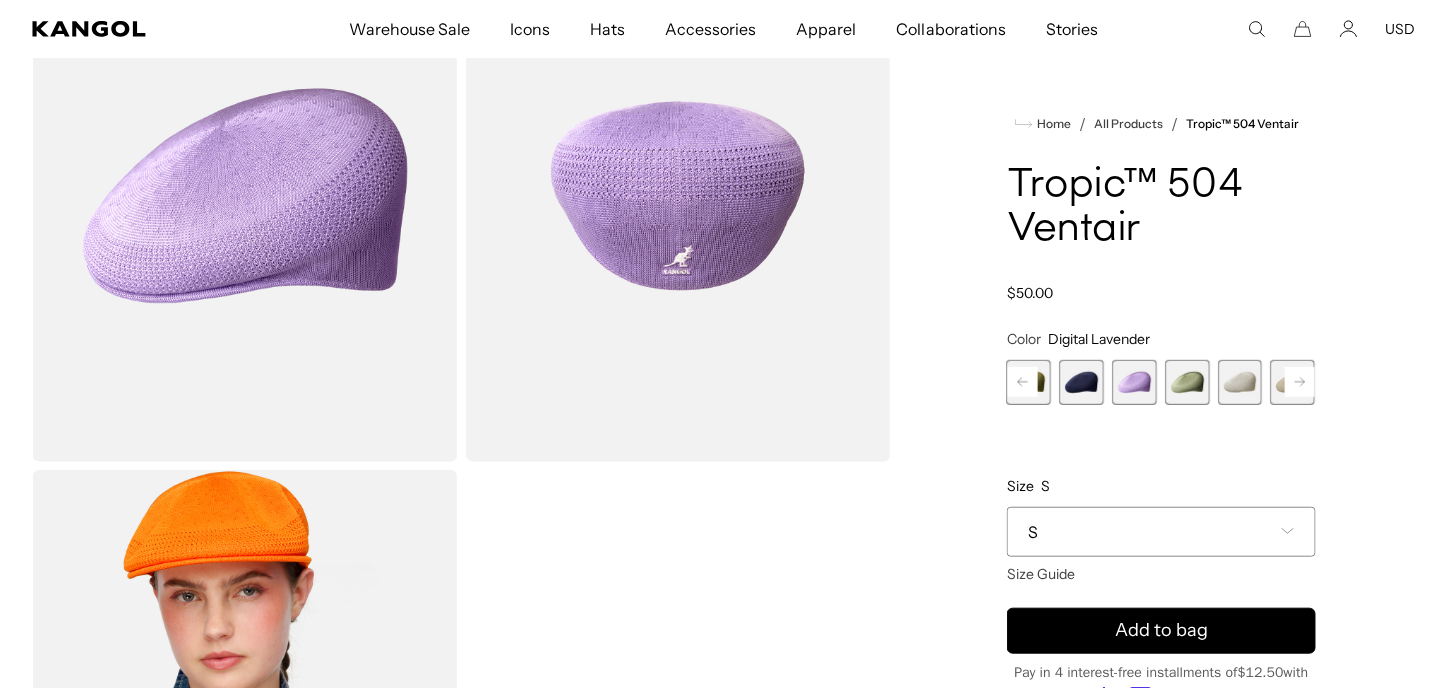 click 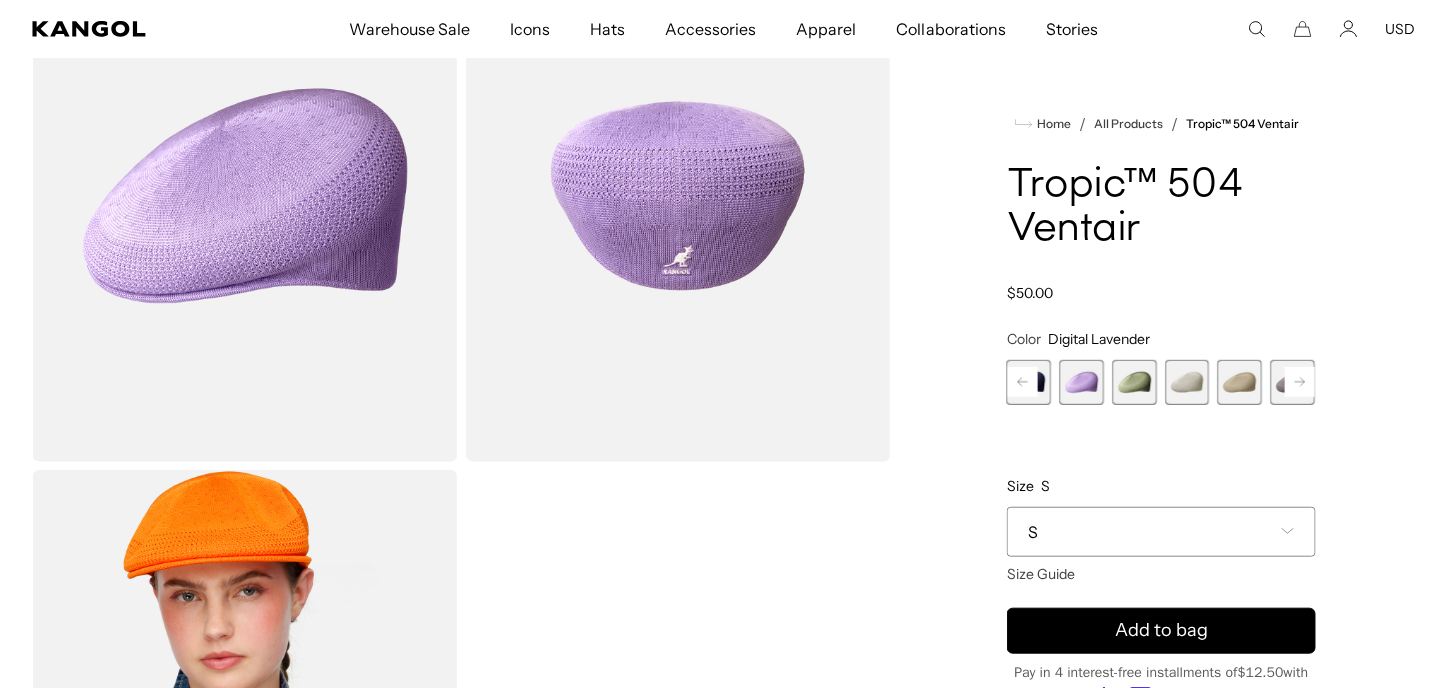 click 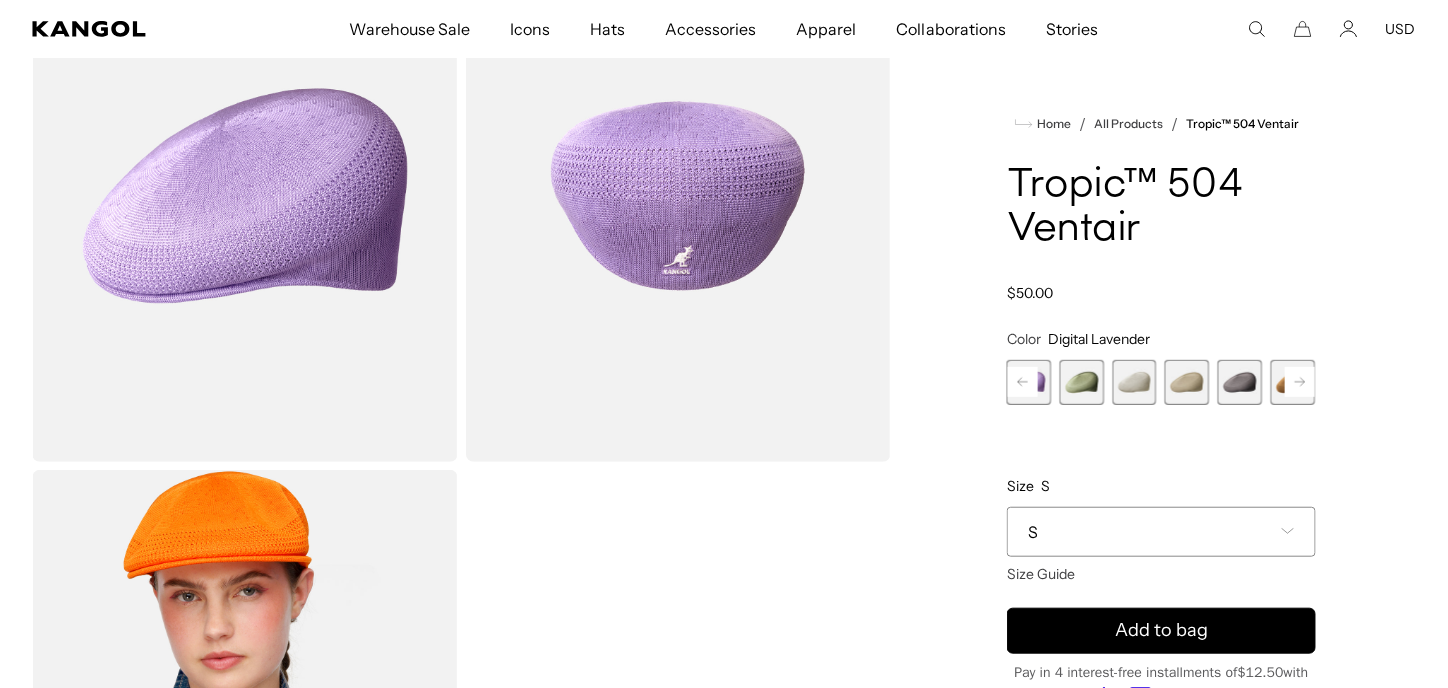 click 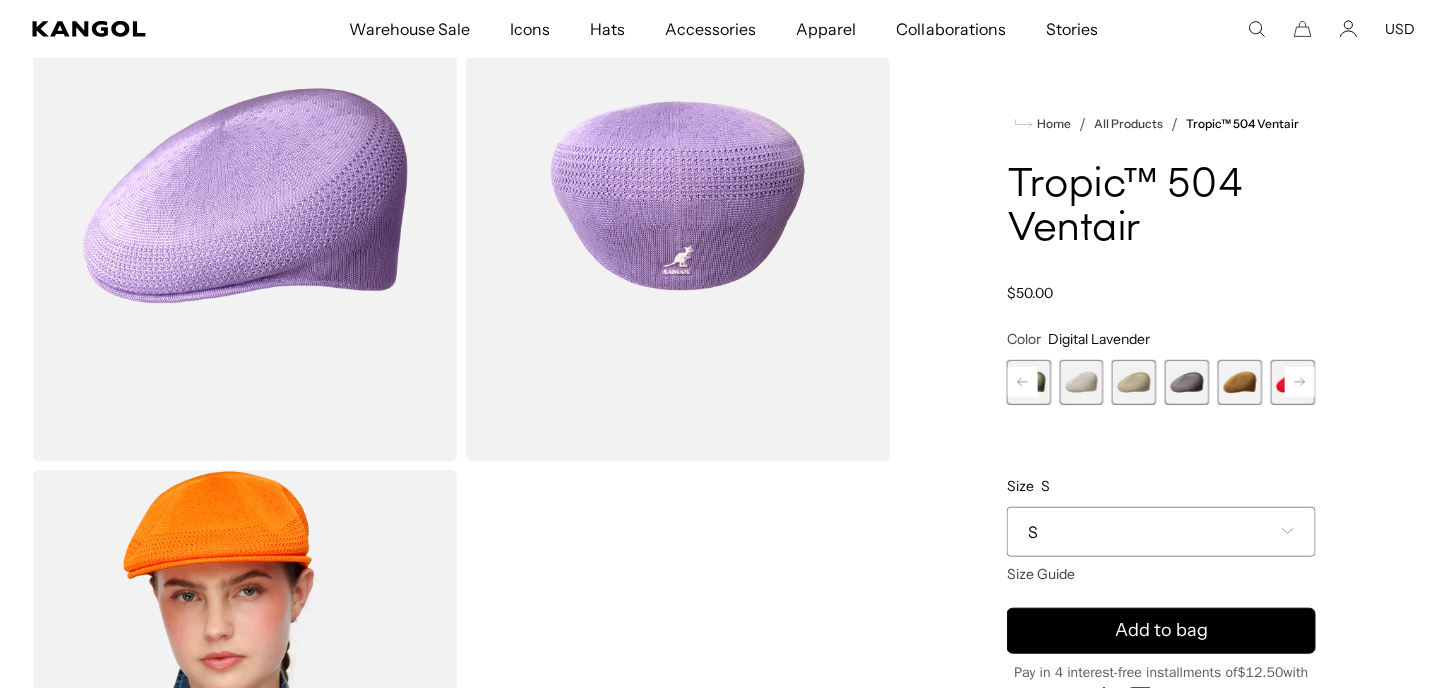 click 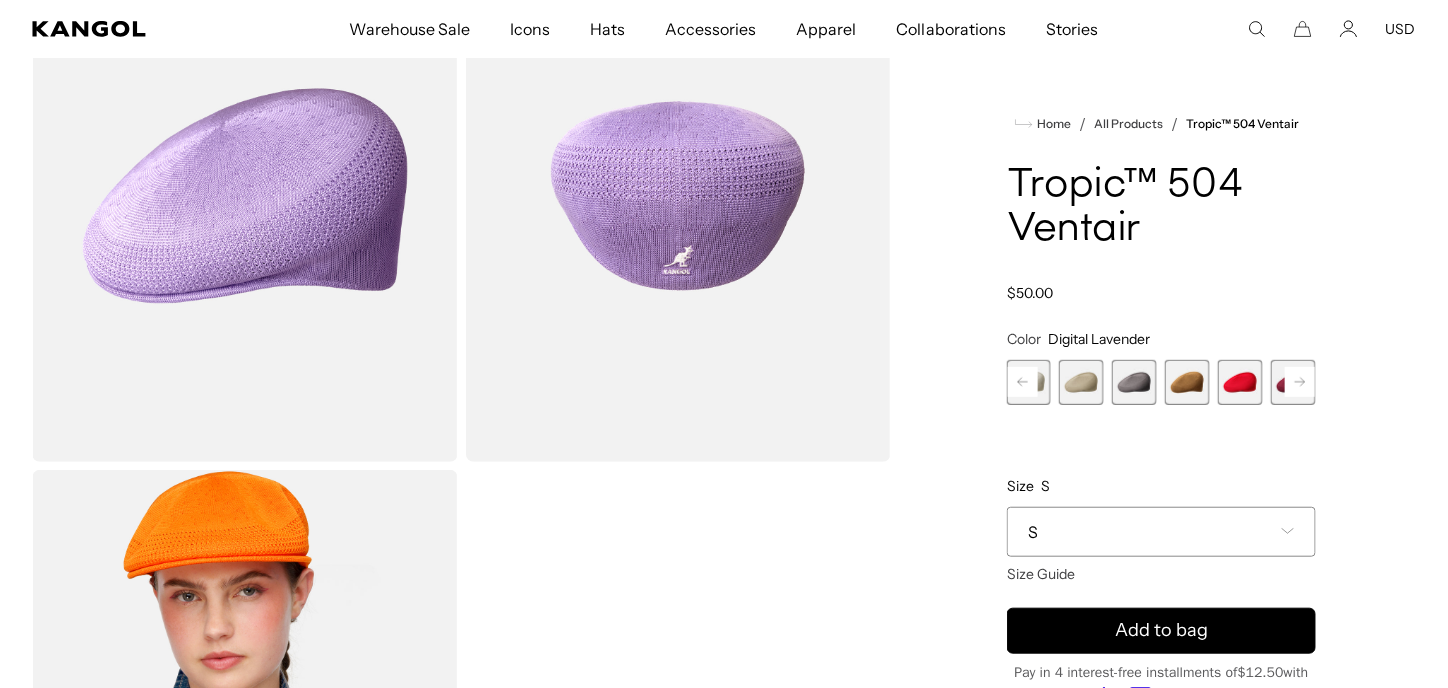 scroll, scrollTop: 0, scrollLeft: 412, axis: horizontal 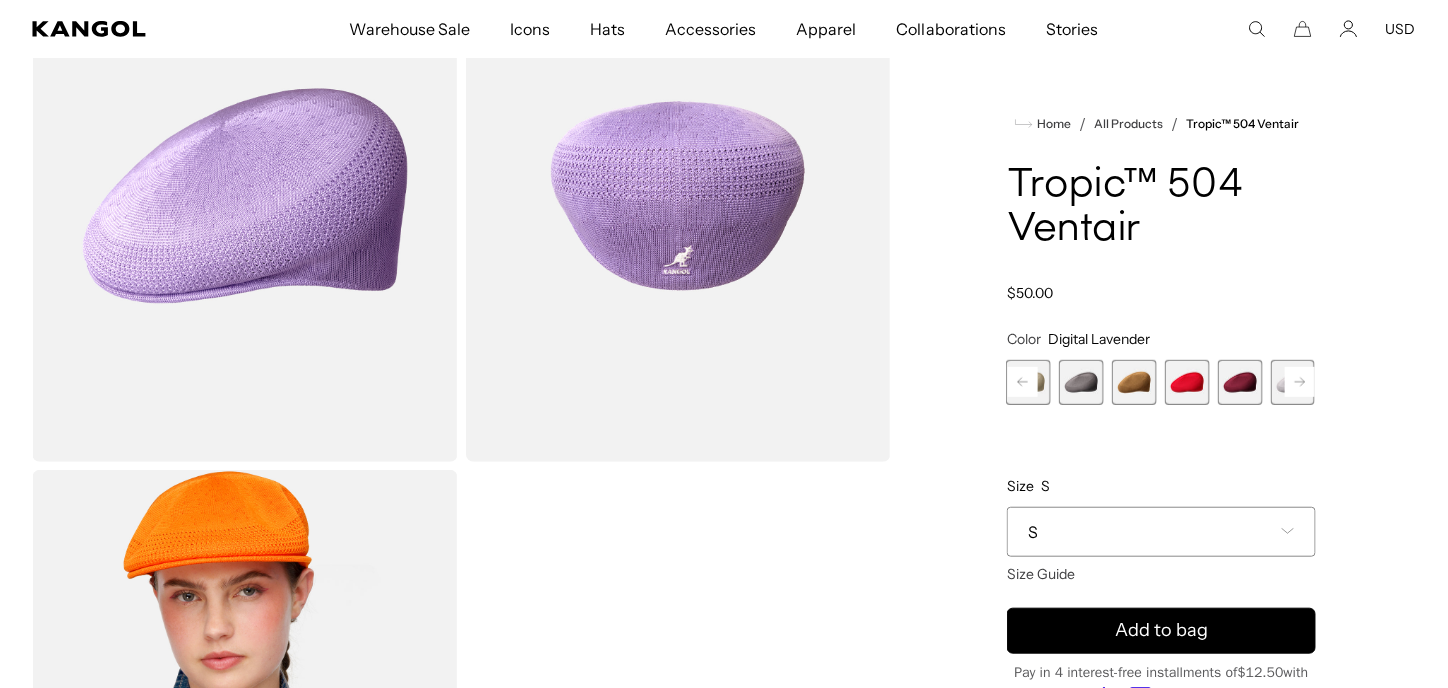 click 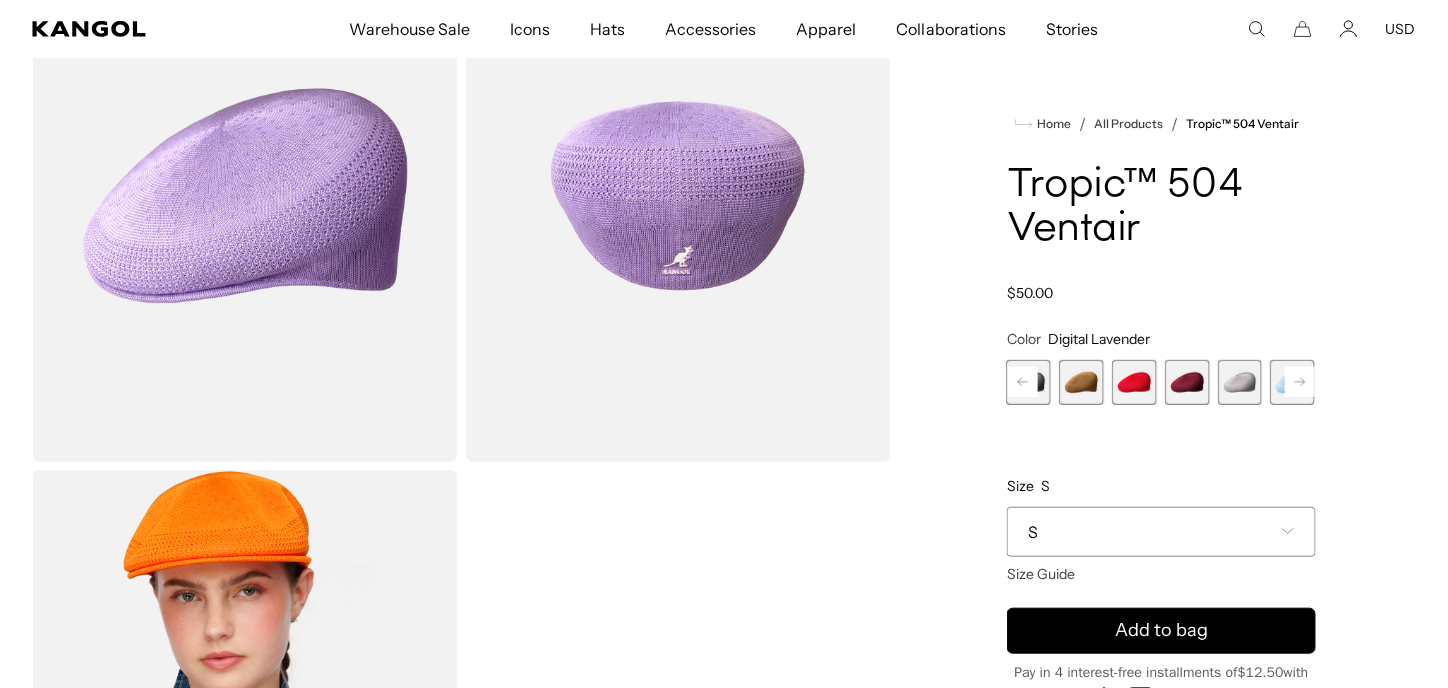 click at bounding box center [1187, 382] 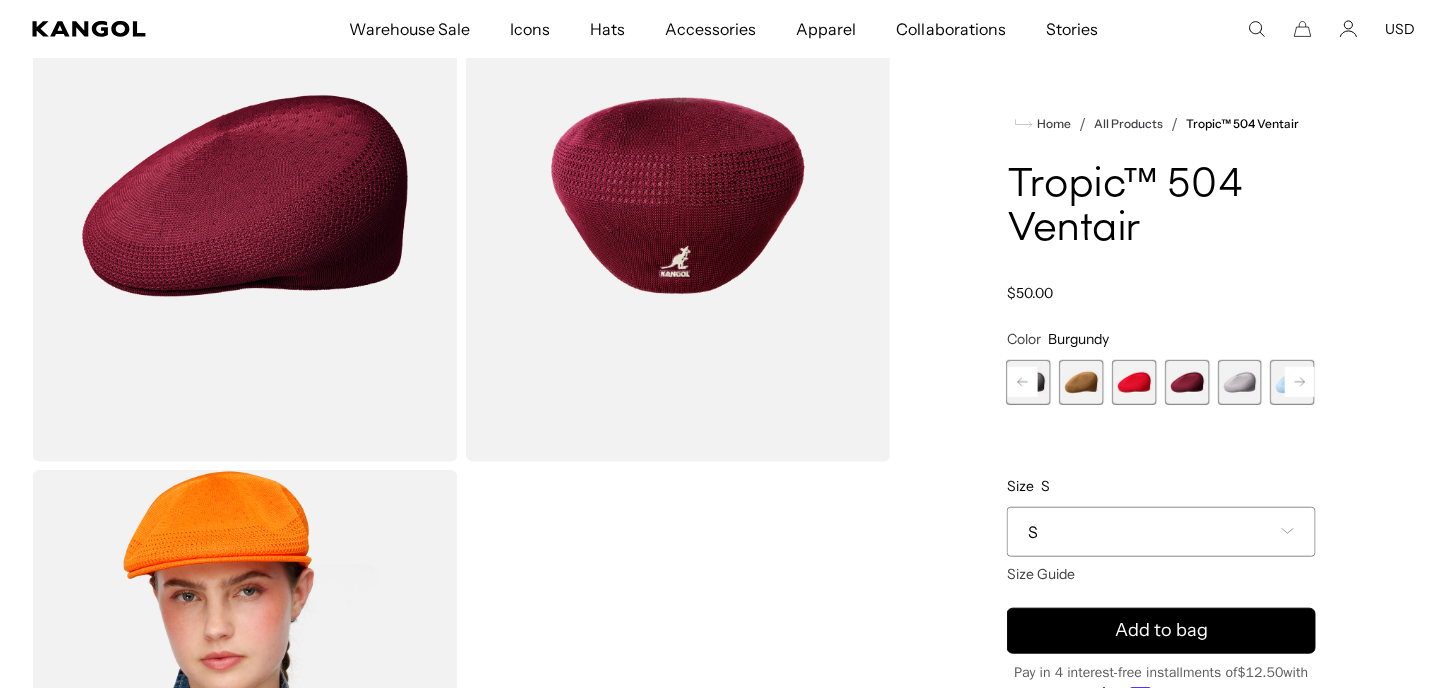 scroll, scrollTop: 0, scrollLeft: 0, axis: both 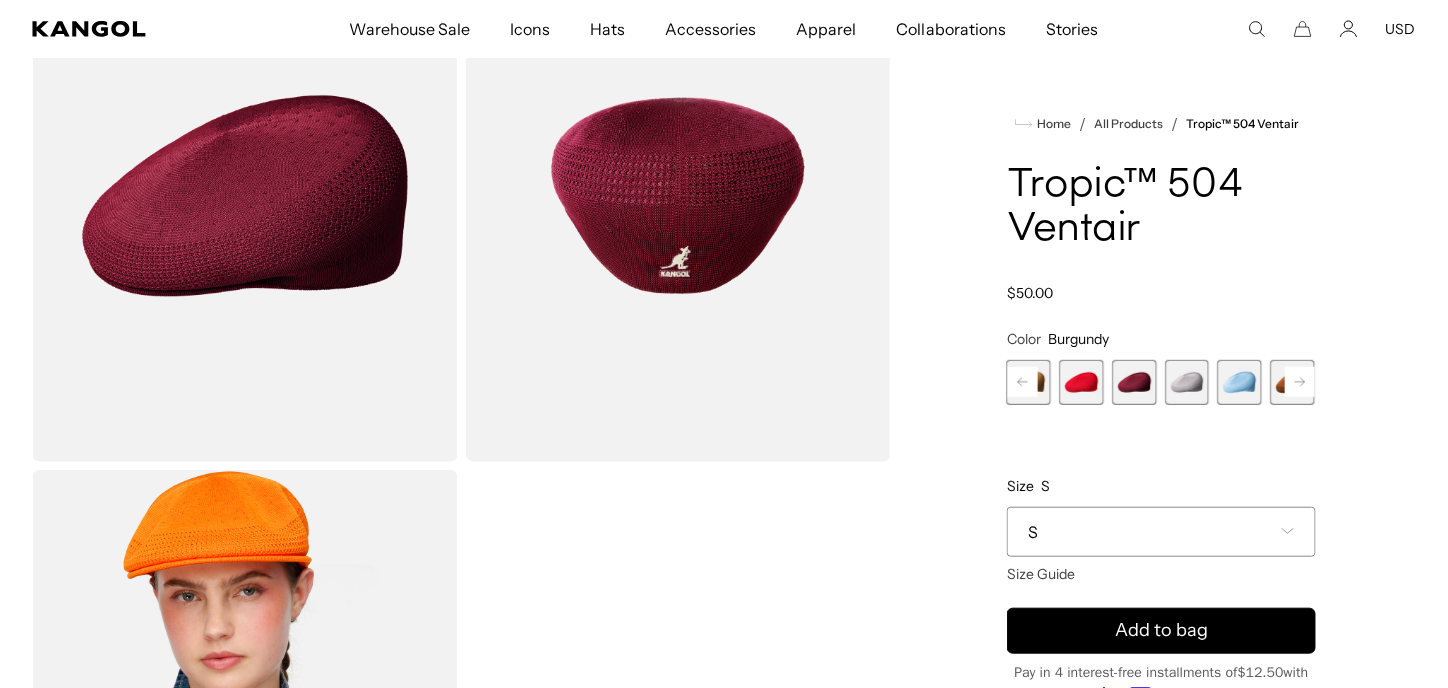 click 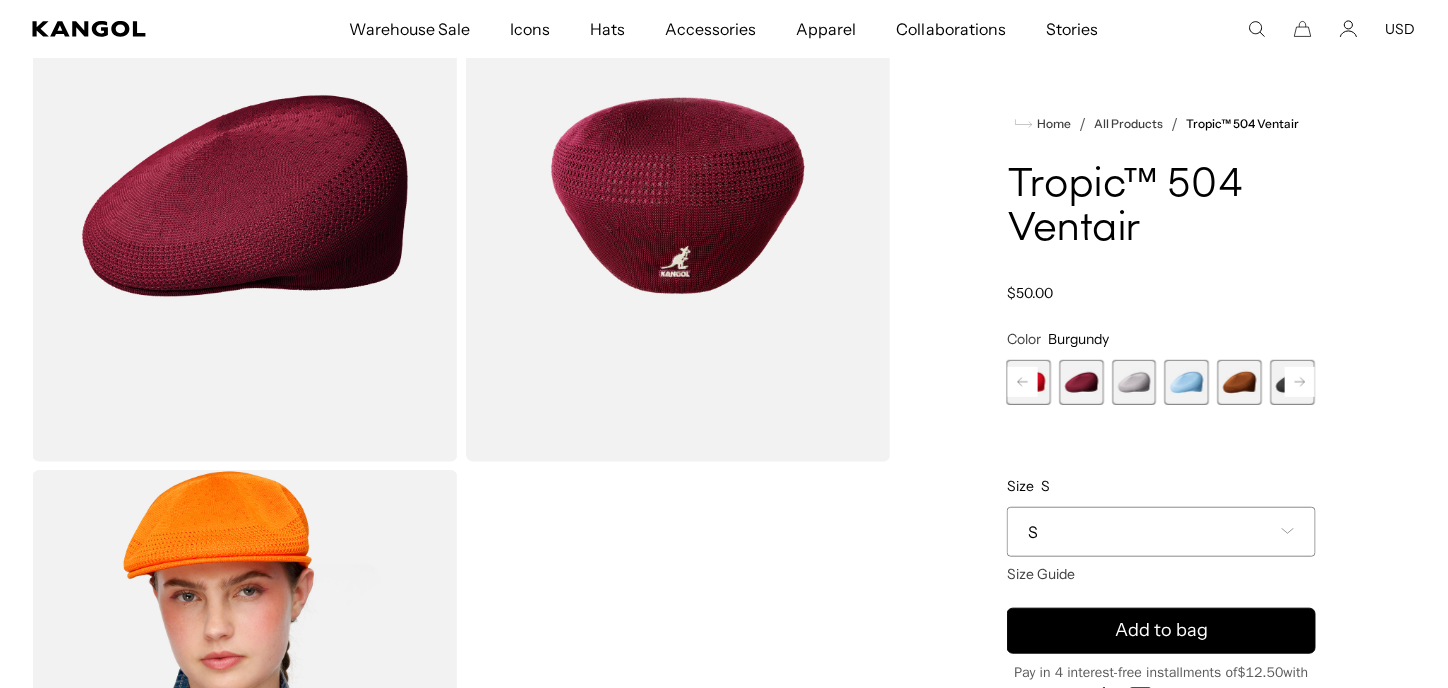 click 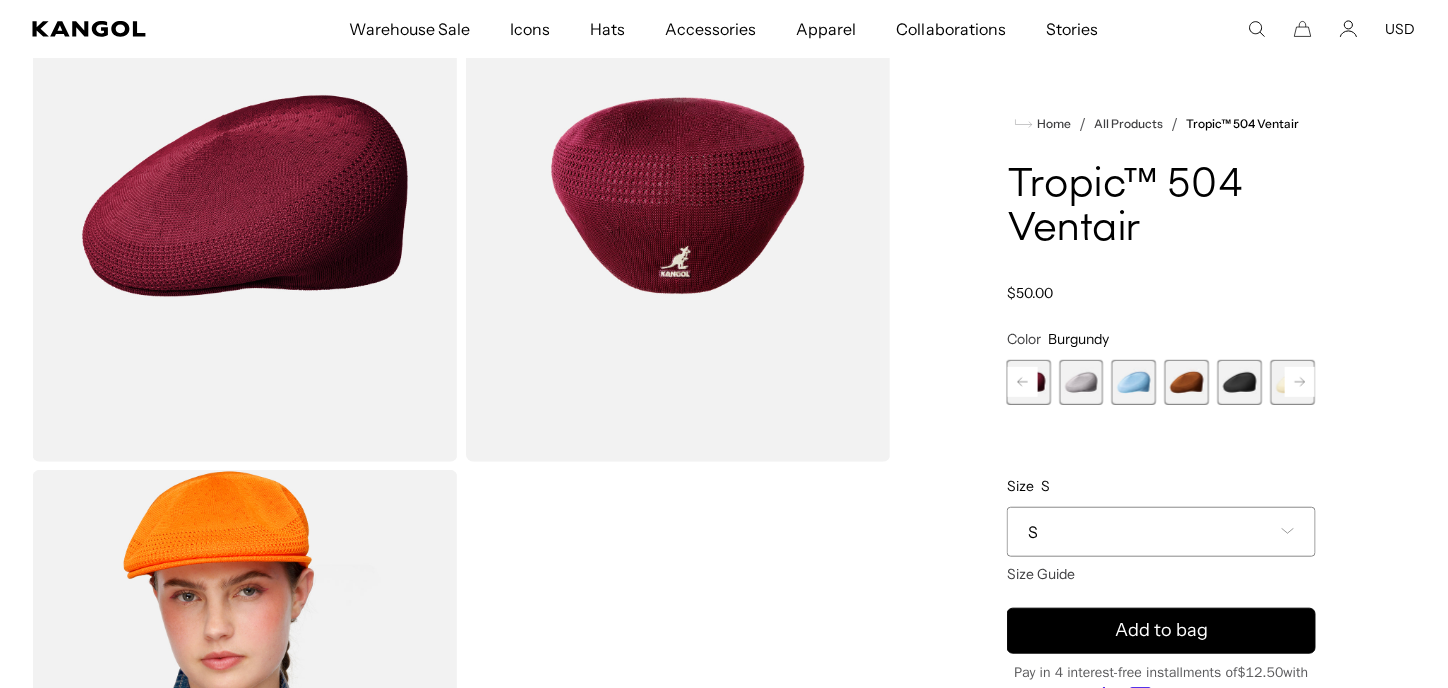 click 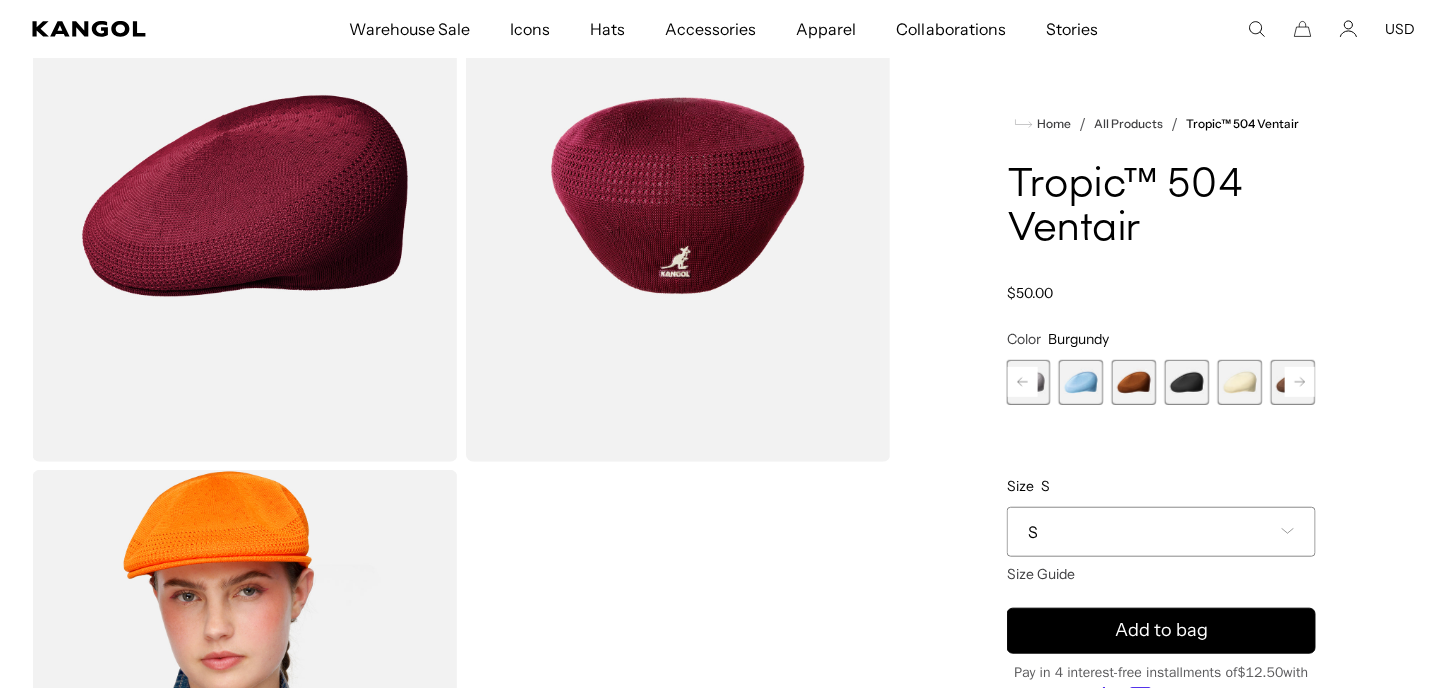 click 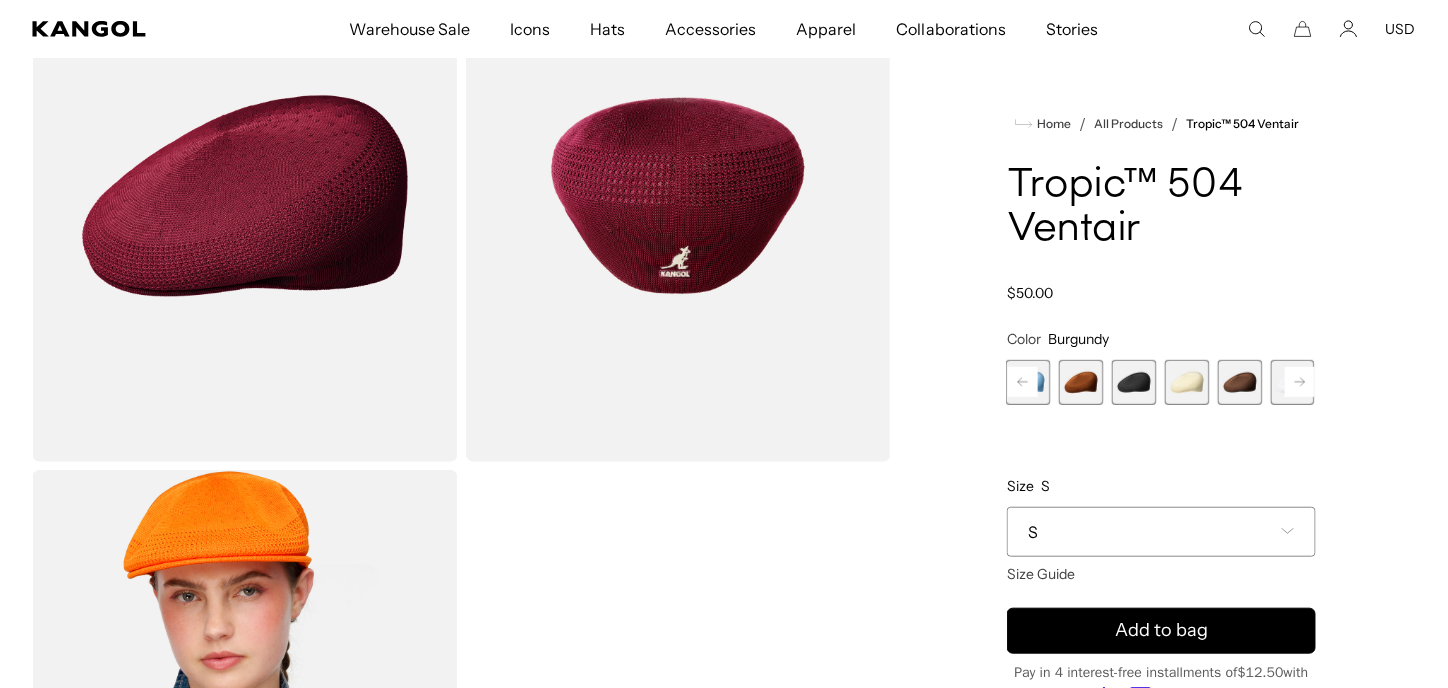 click 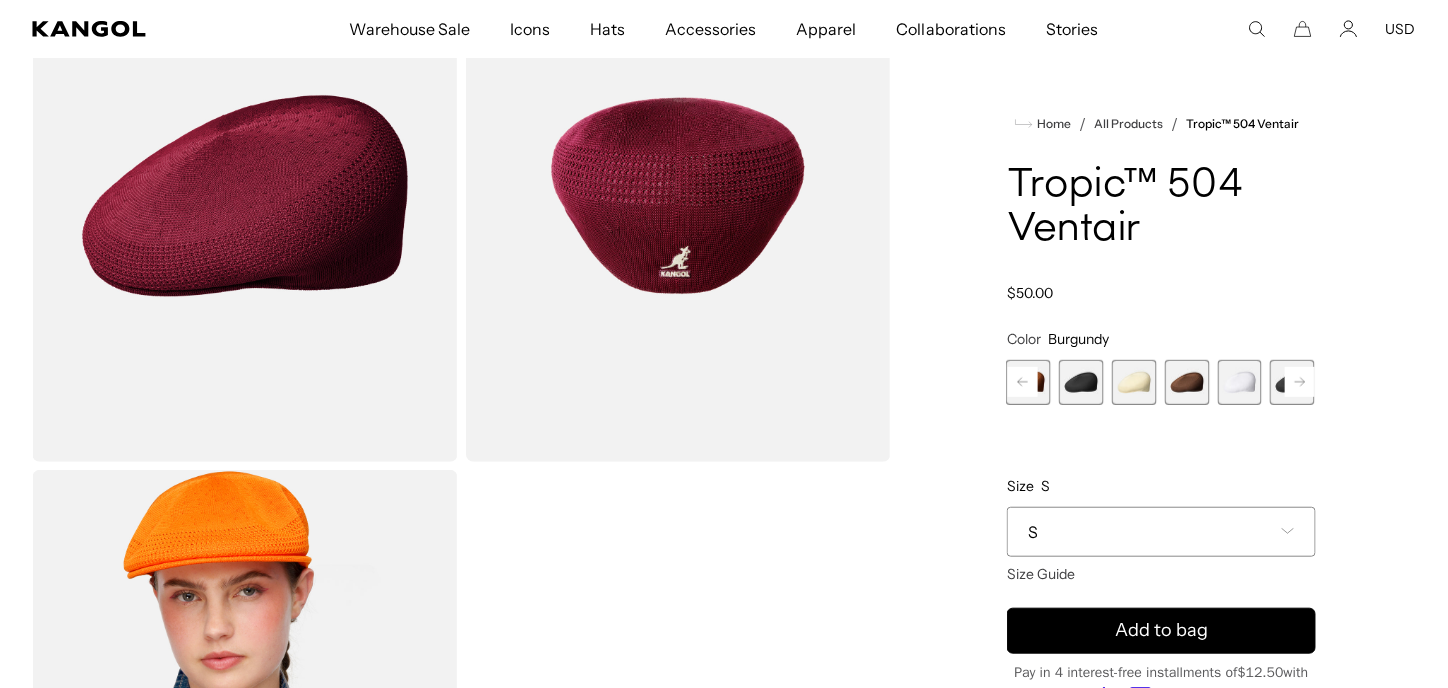 click at bounding box center [1292, 382] 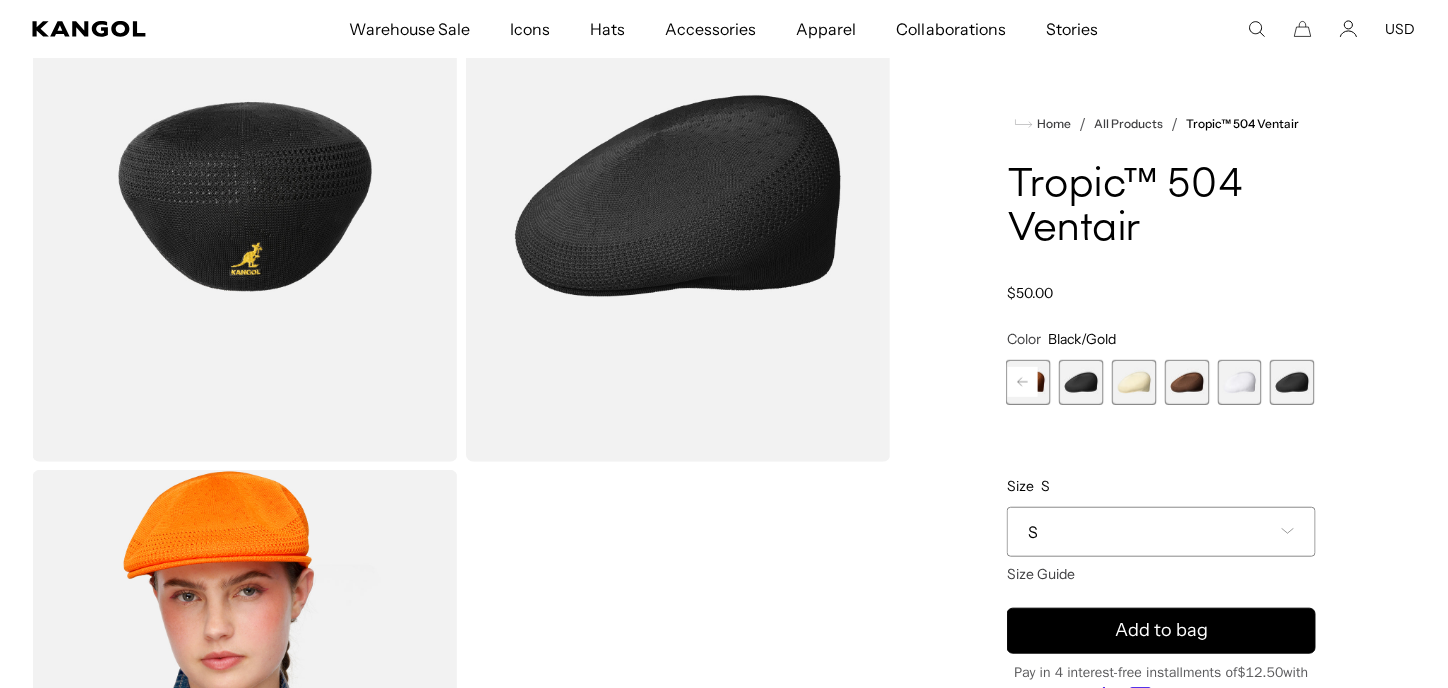 click at bounding box center [1292, 382] 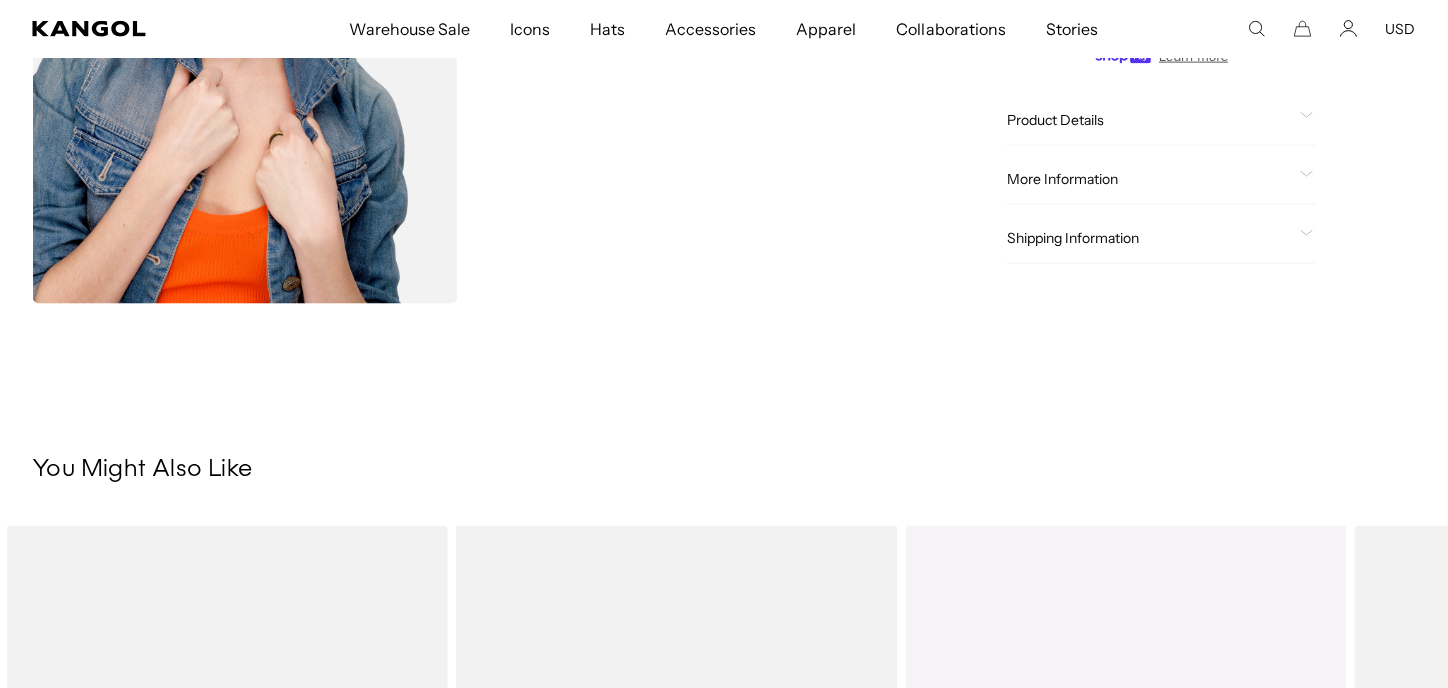 scroll, scrollTop: 900, scrollLeft: 0, axis: vertical 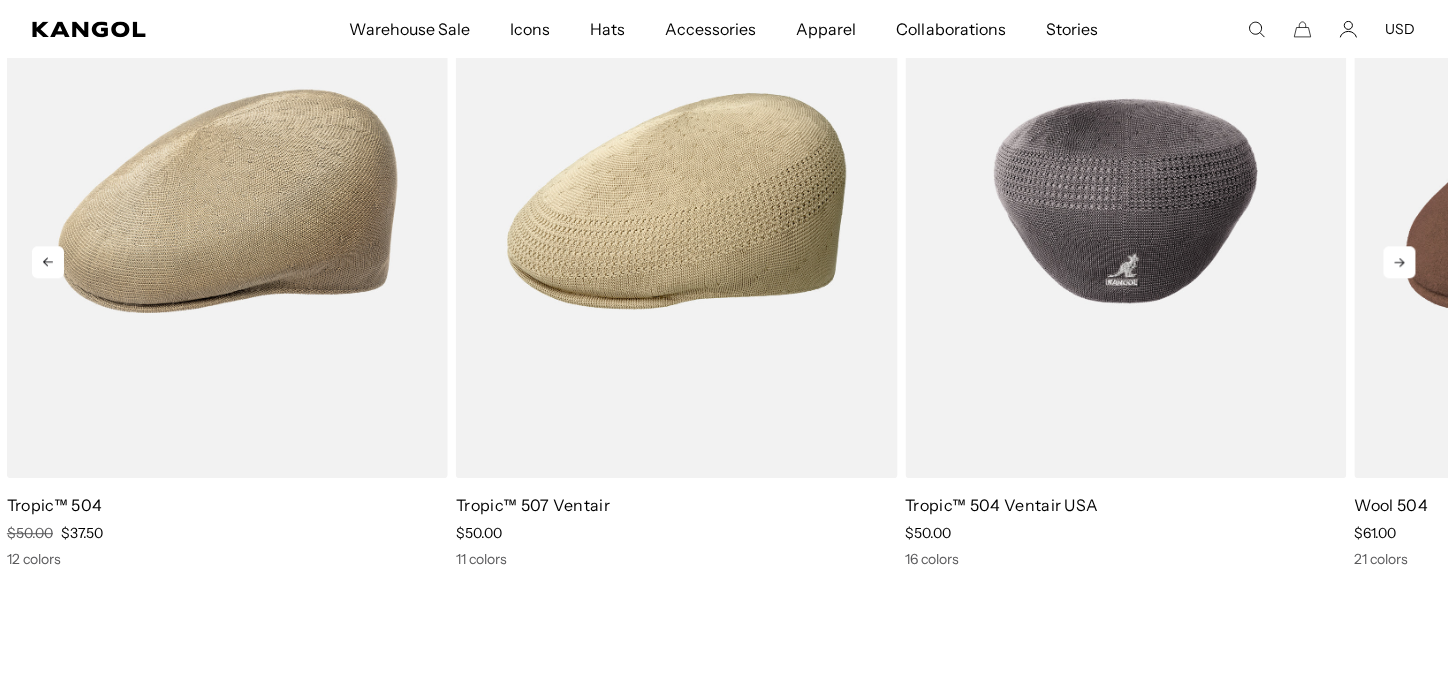 click at bounding box center [1126, 201] 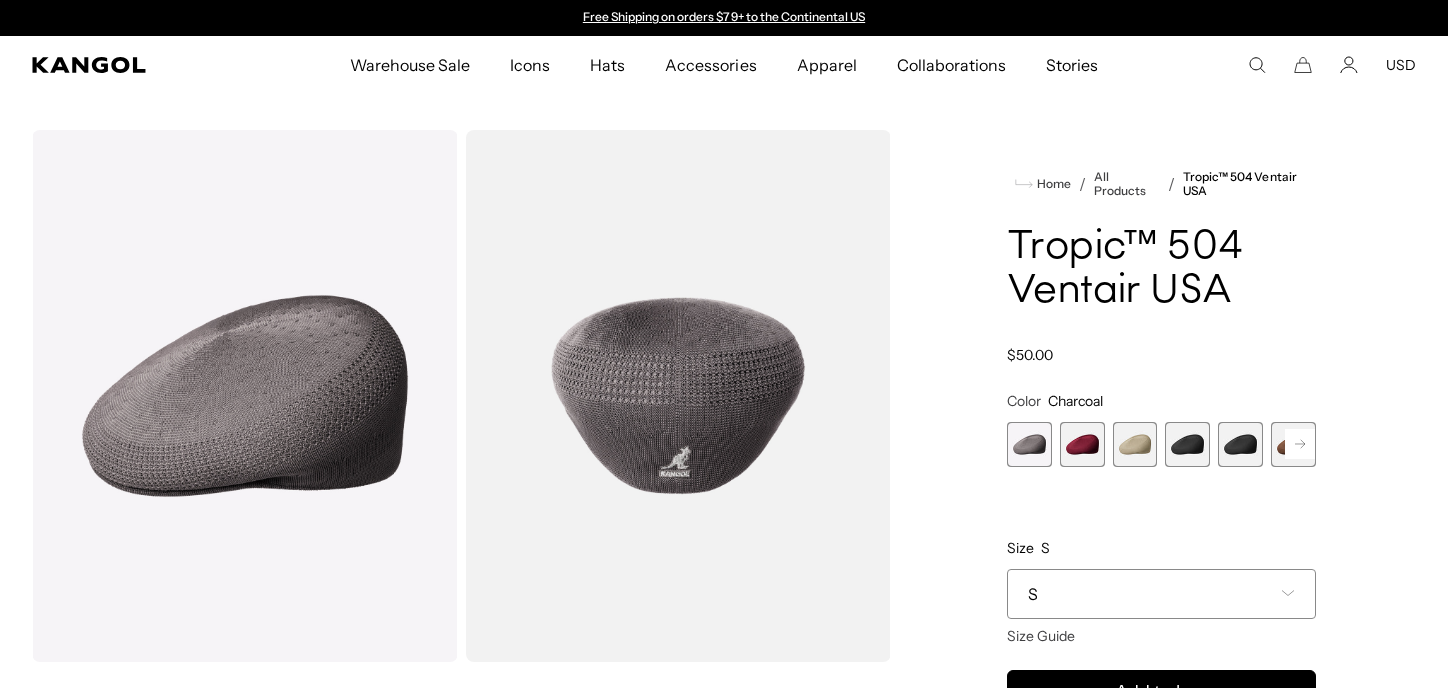 scroll, scrollTop: 0, scrollLeft: 0, axis: both 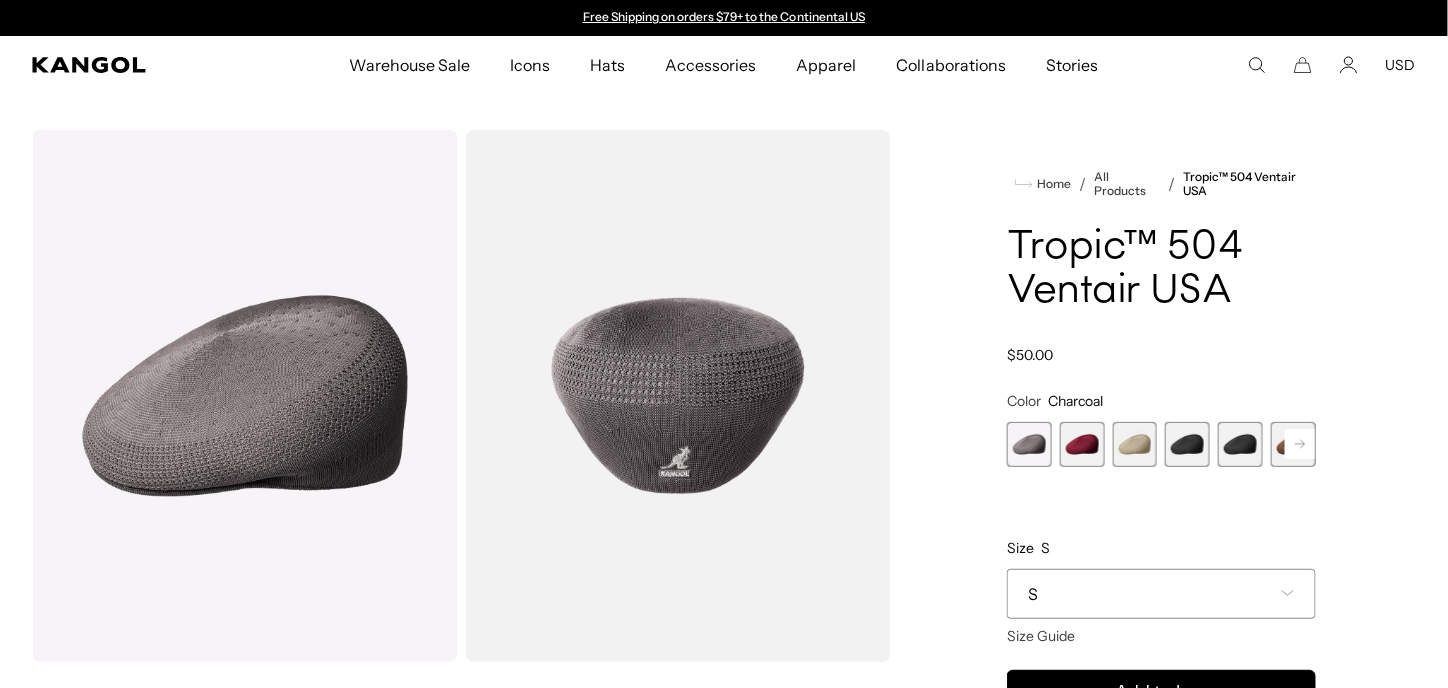 click at bounding box center [1082, 444] 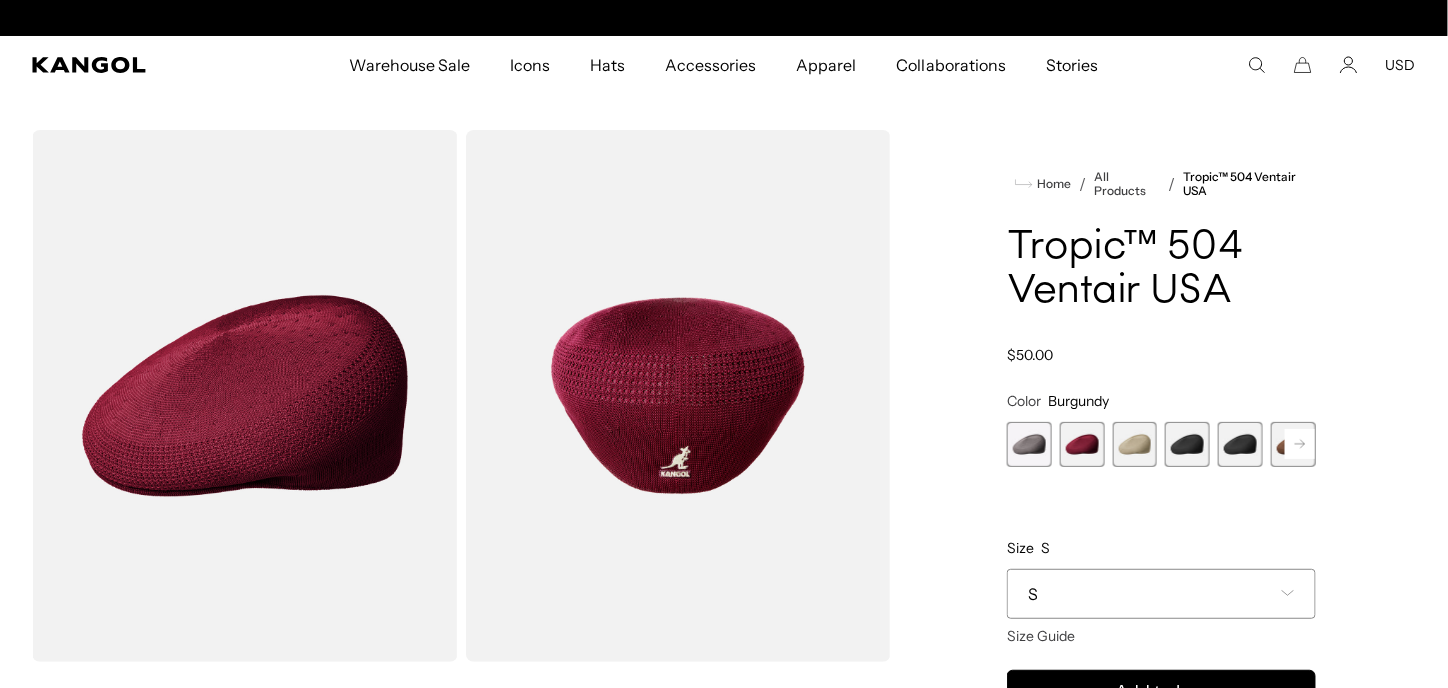 scroll, scrollTop: 0, scrollLeft: 412, axis: horizontal 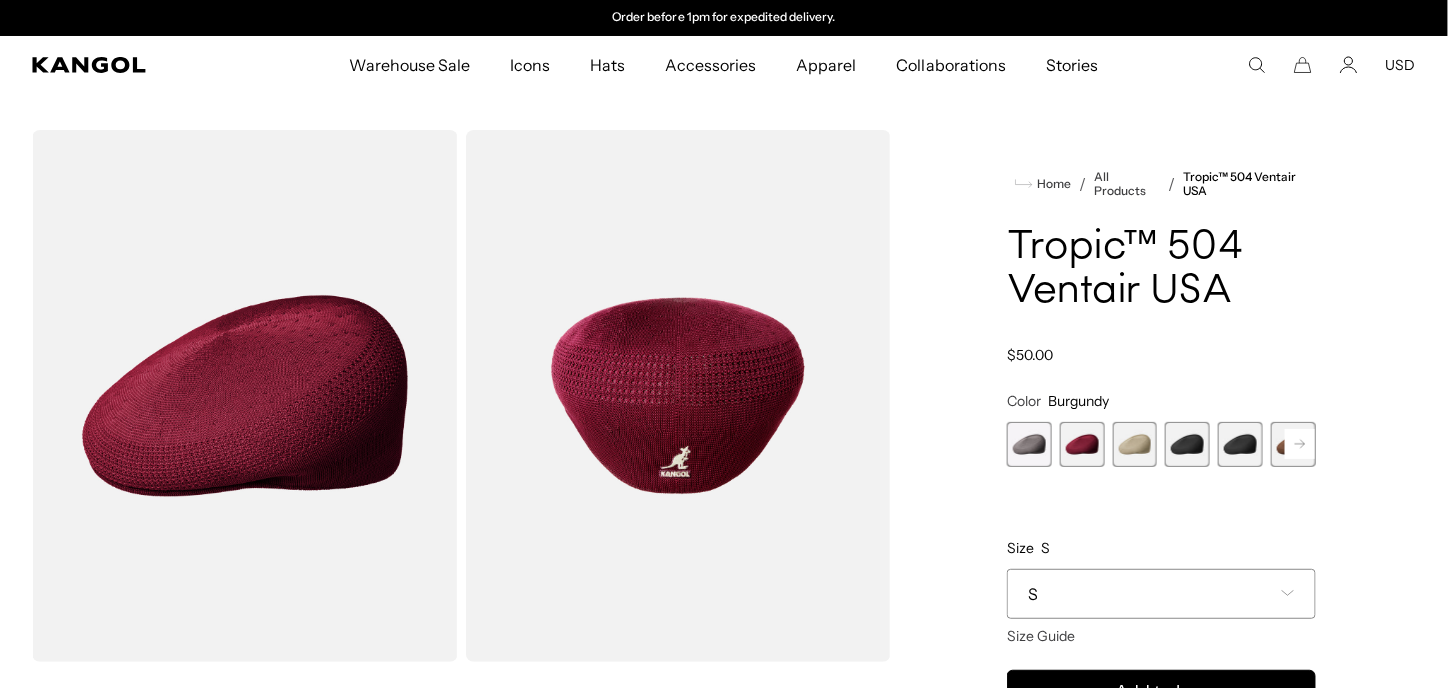 click 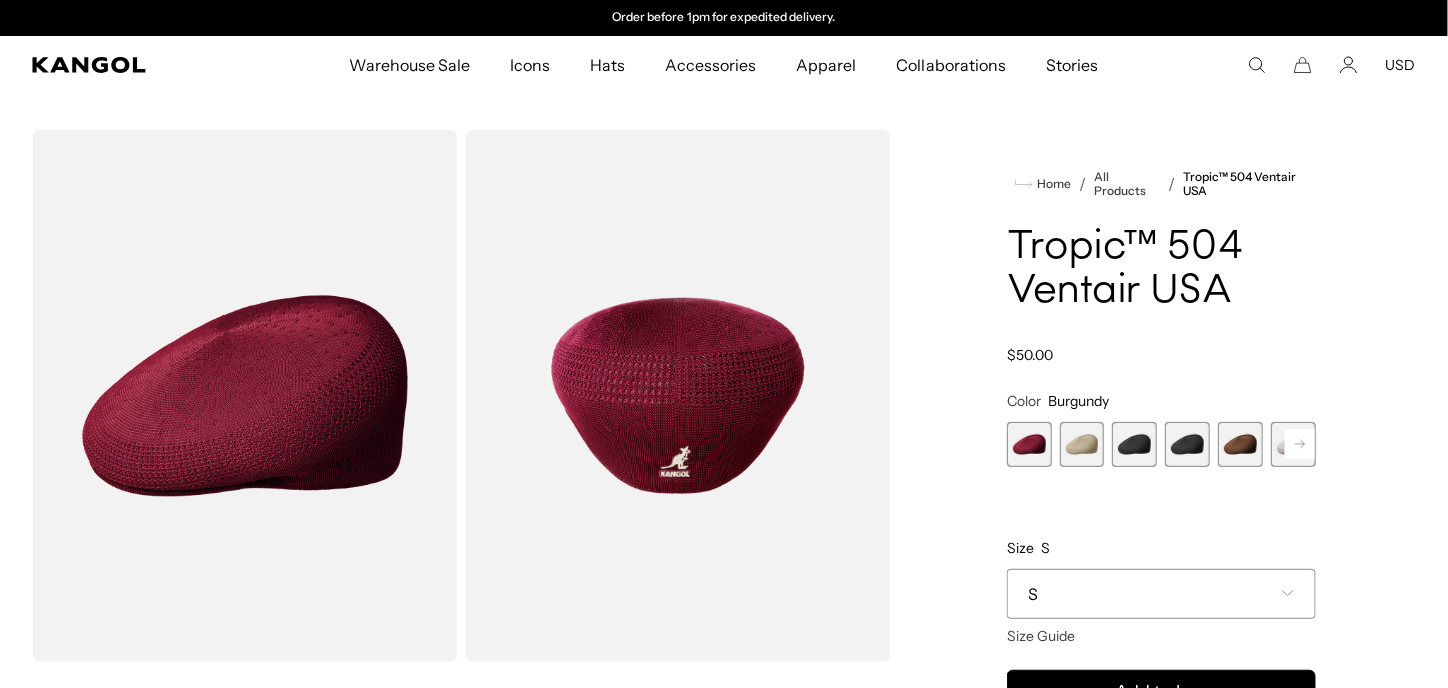 click 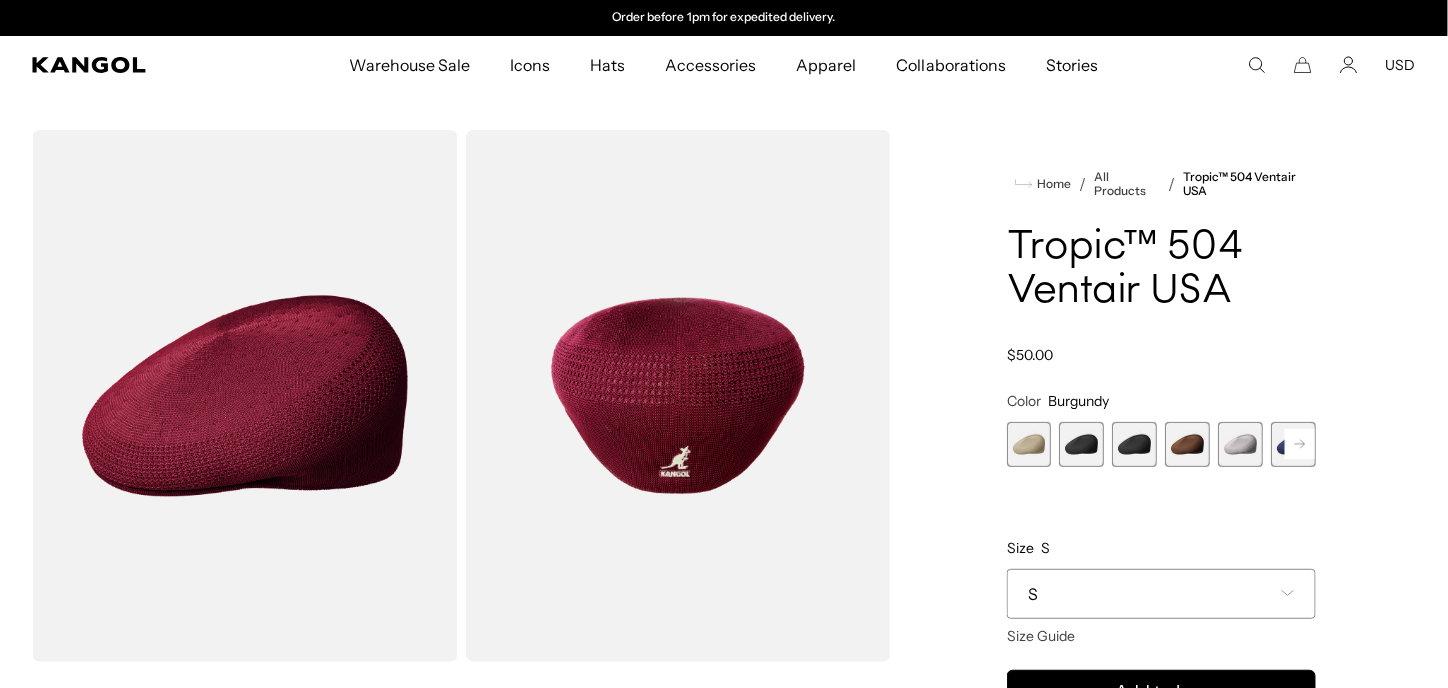 click 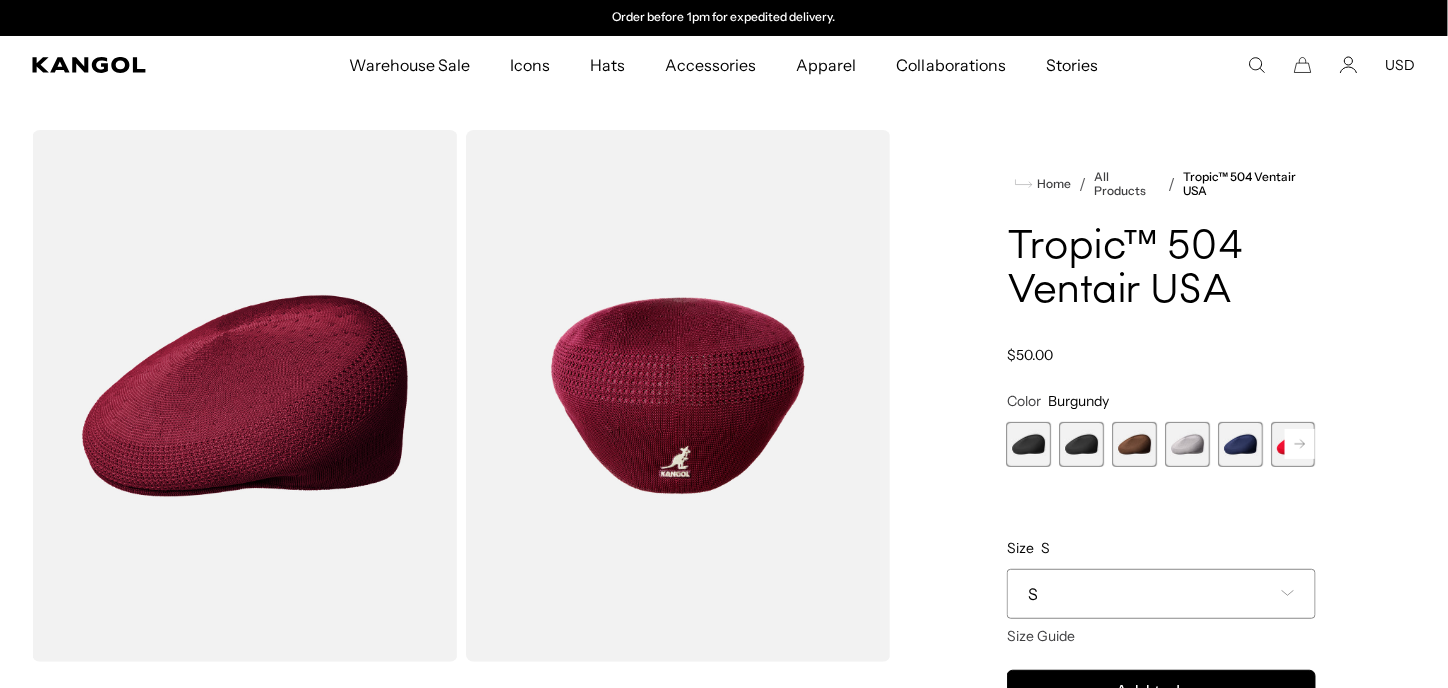 click 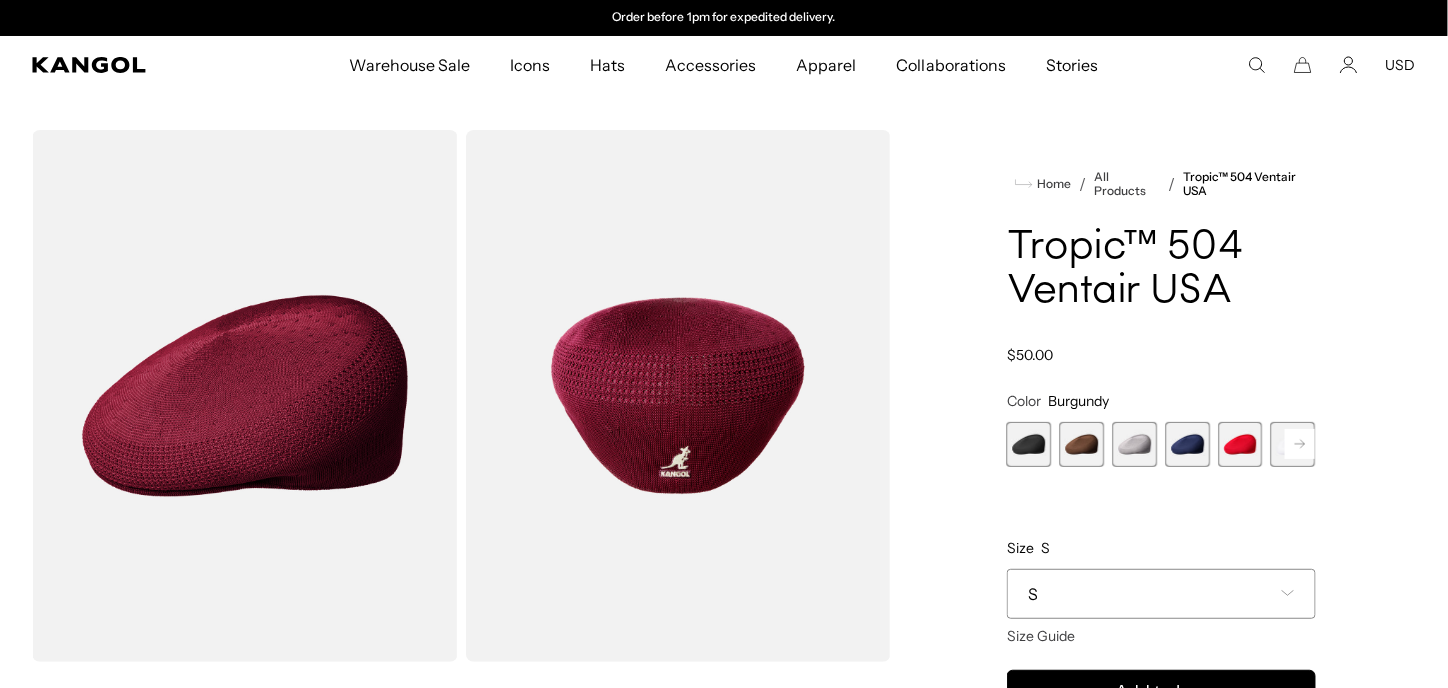 click 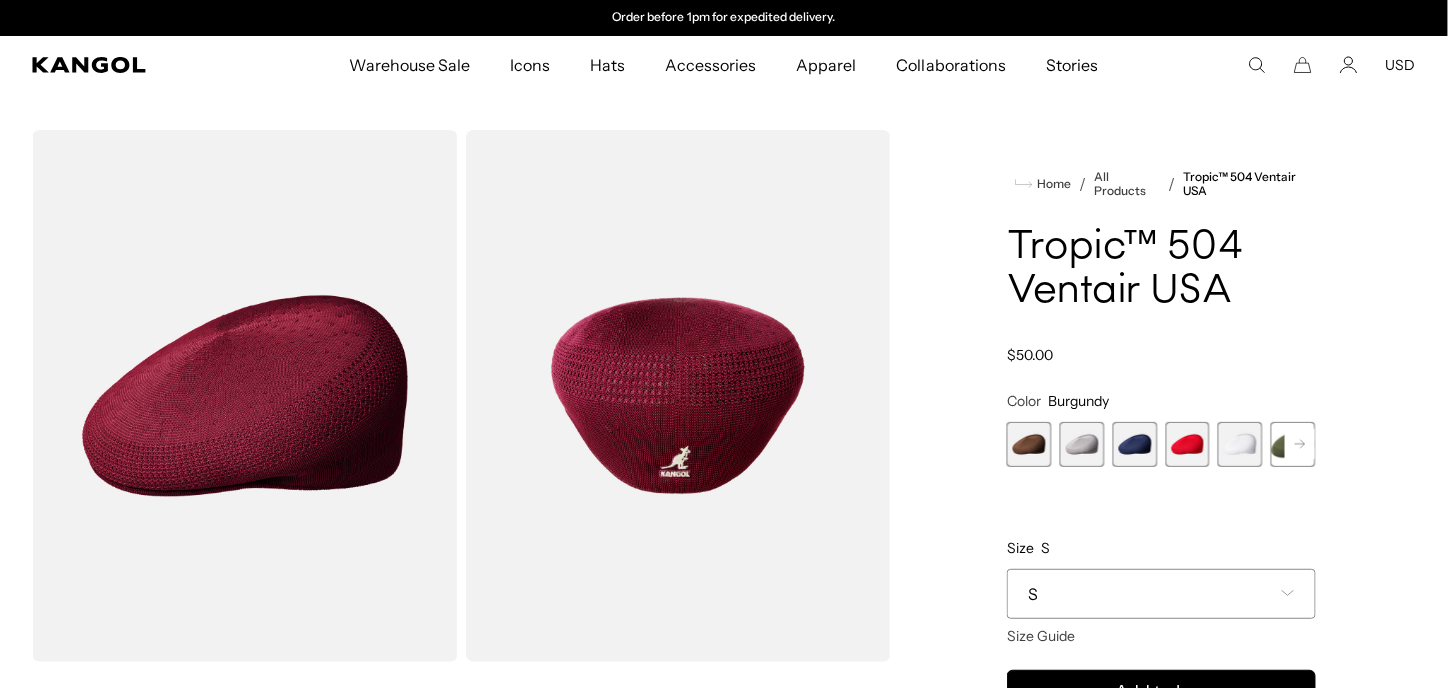 click 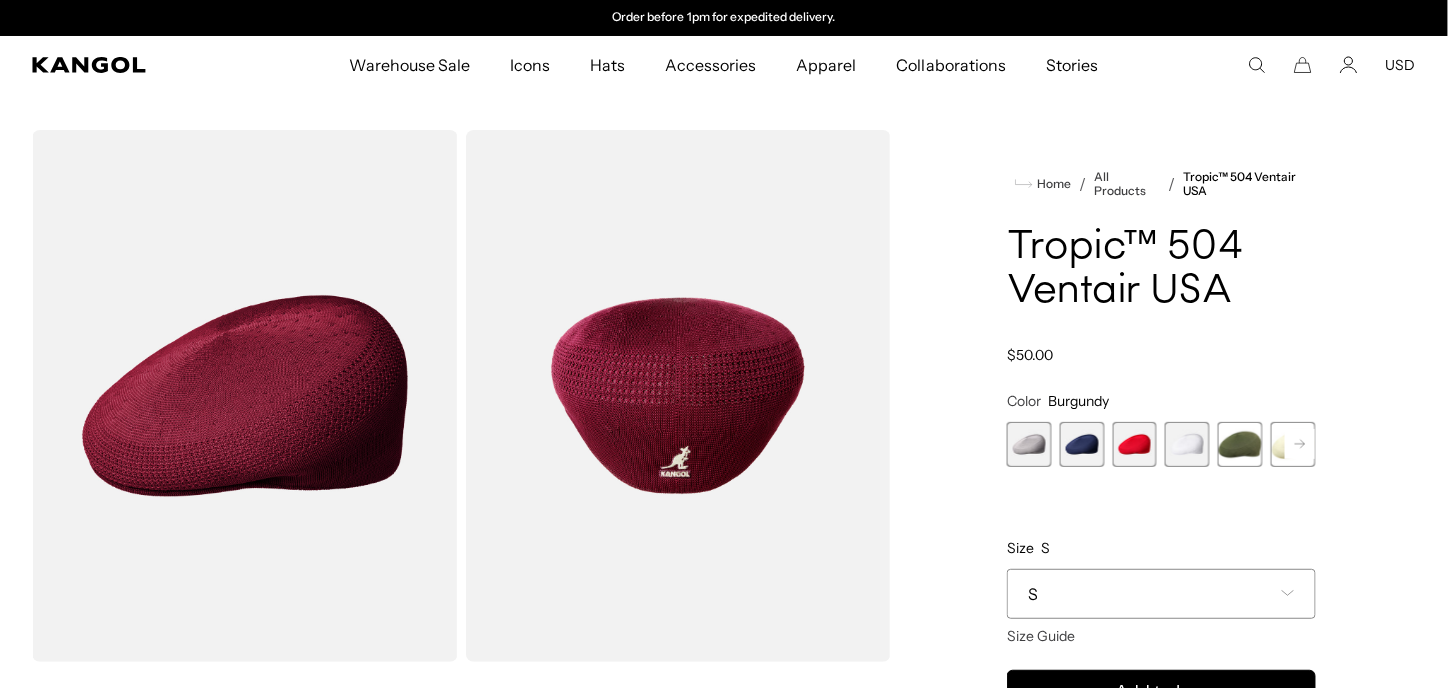 click 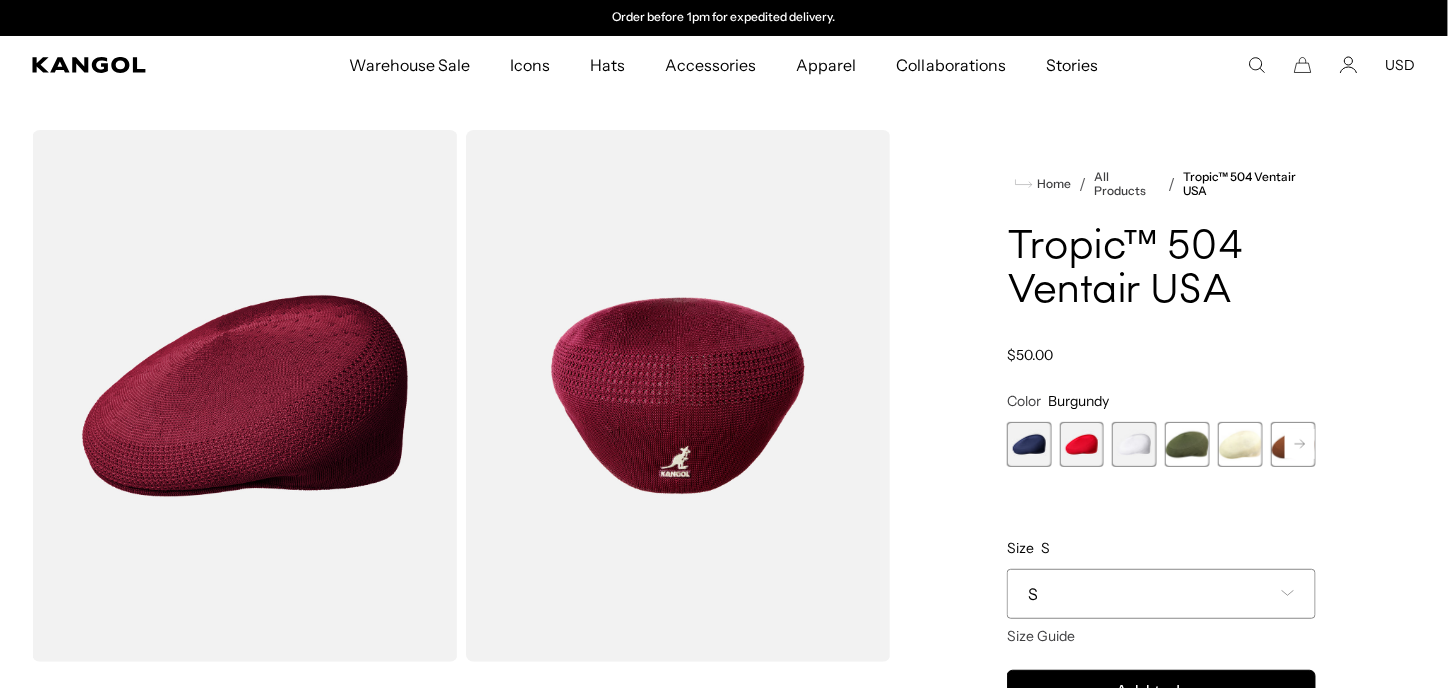 click 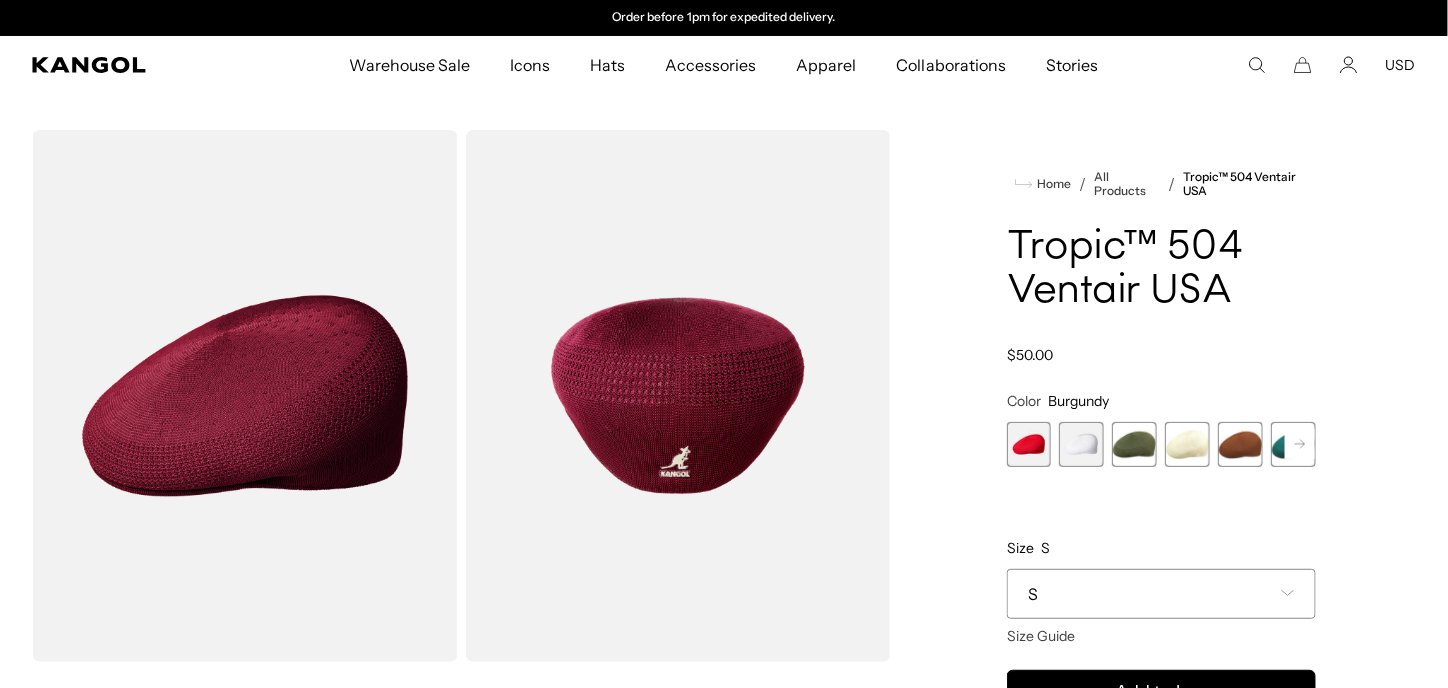 click 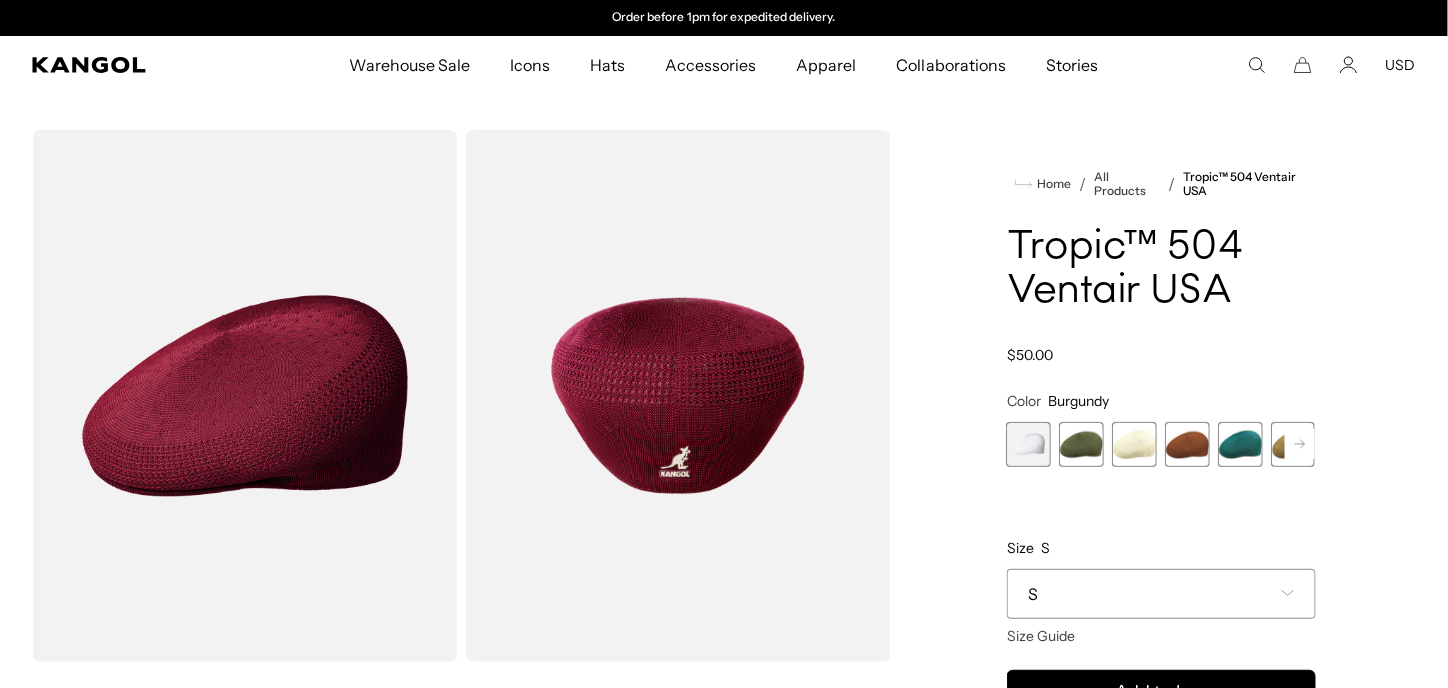 click 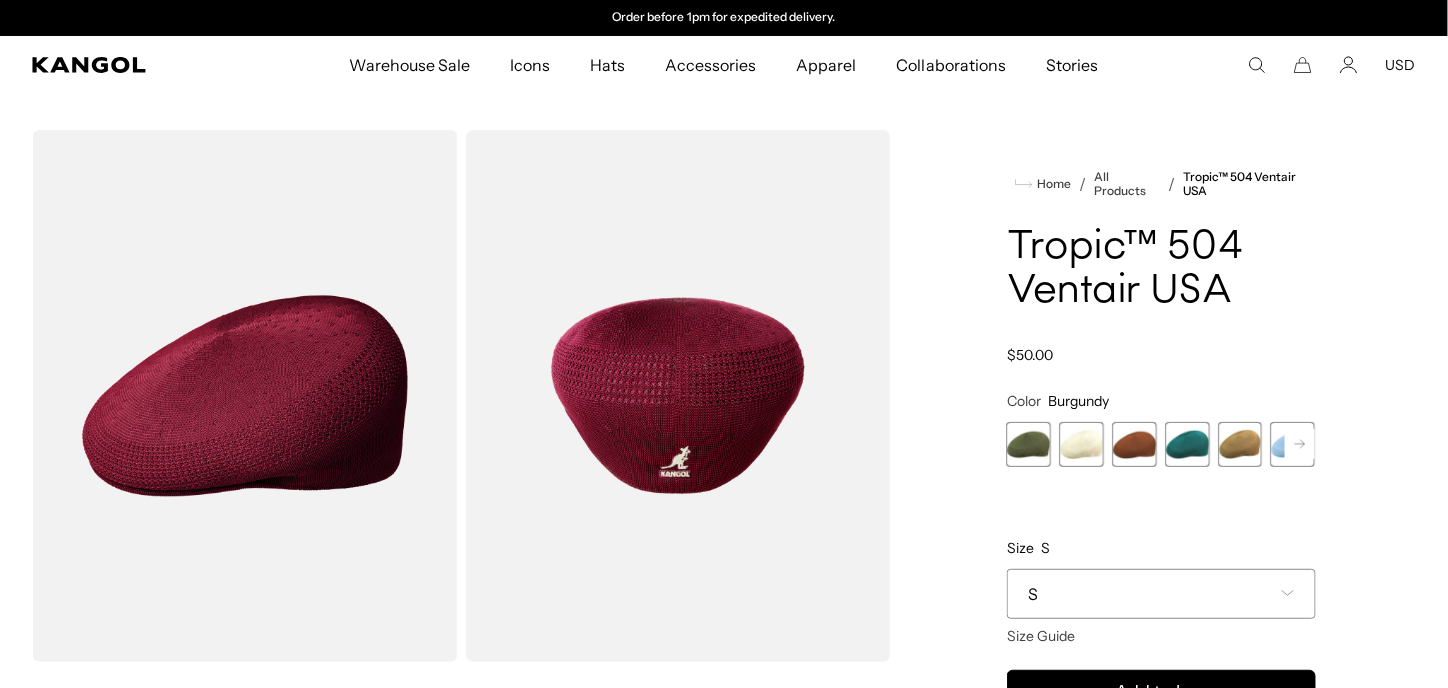 click 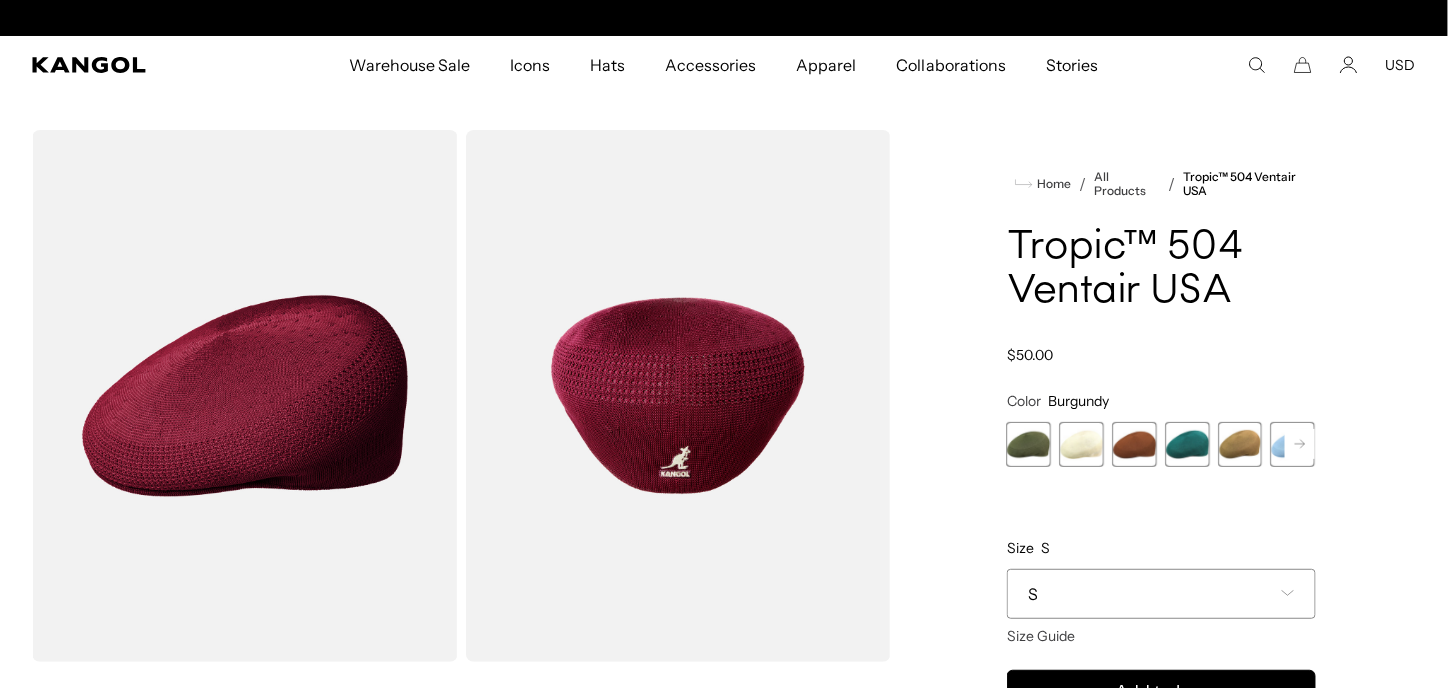 click on "Previous
Next
Charcoal
Variant sold out or unavailable
Burgundy
Variant sold out or unavailable
Beige
Variant sold out or unavailable
Black
Variant sold out or unavailable
Black/Gold
Variant sold out or unavailable
Brown
Variant sold out or unavailable
Grey" at bounding box center [1161, 444] 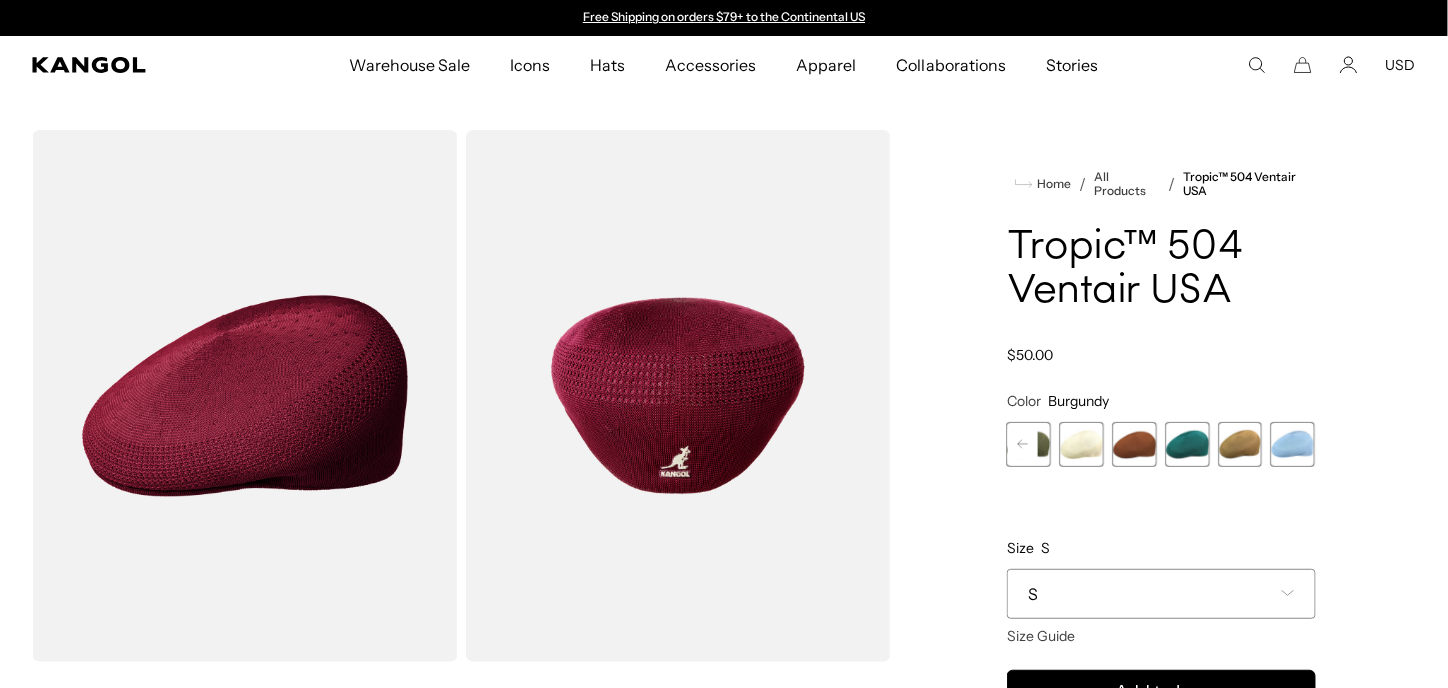 click at bounding box center [1293, 444] 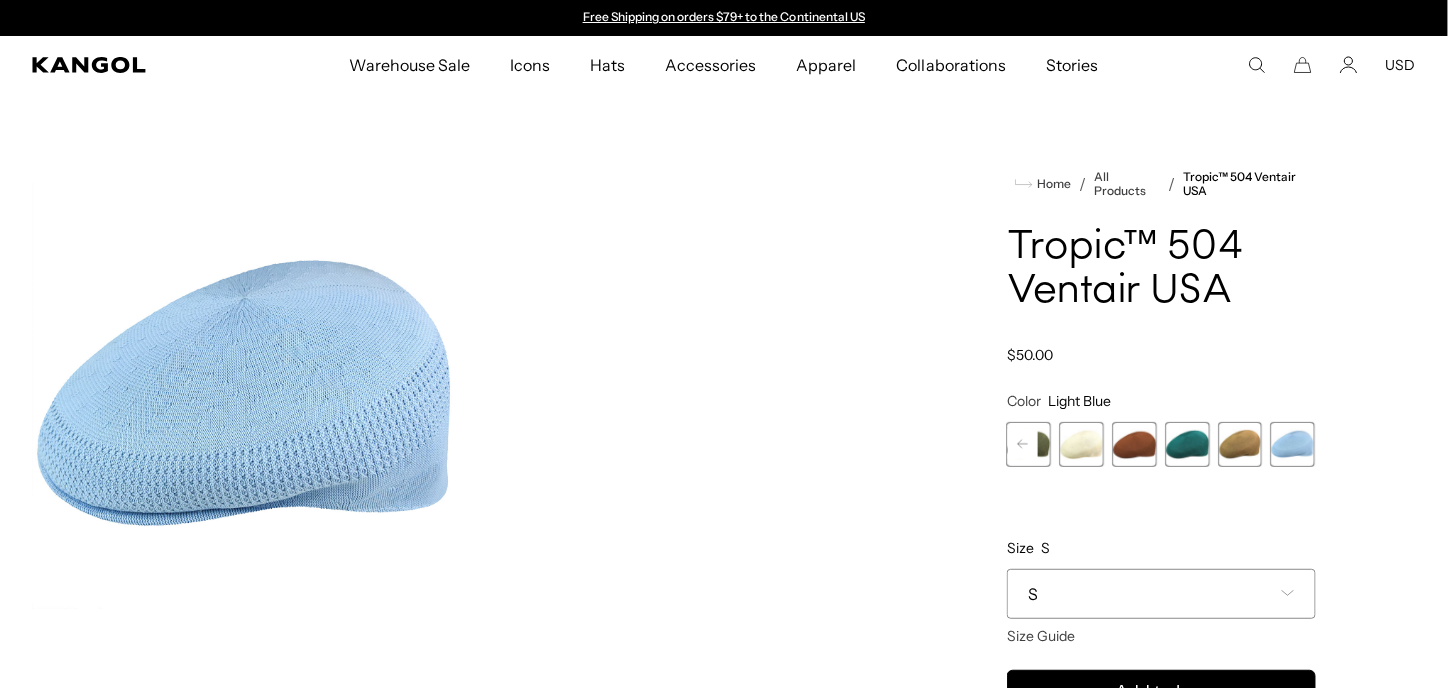 click 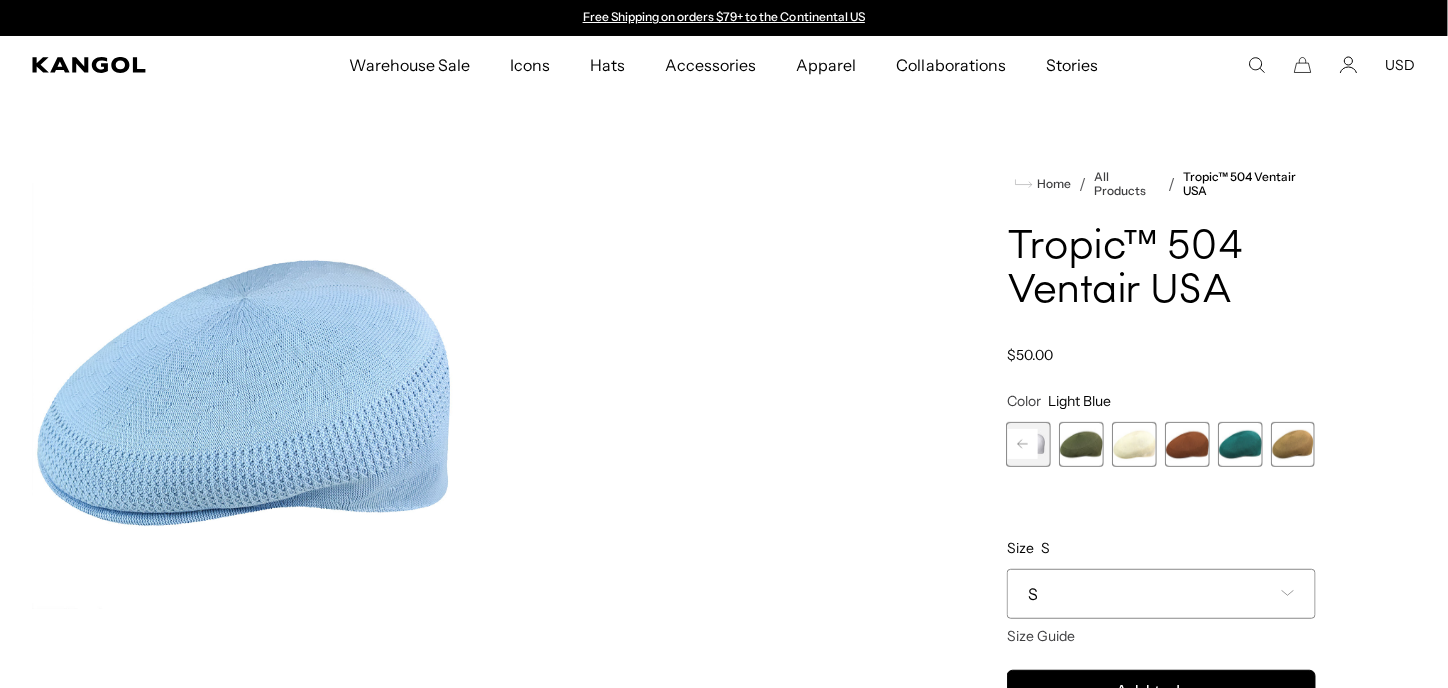 click 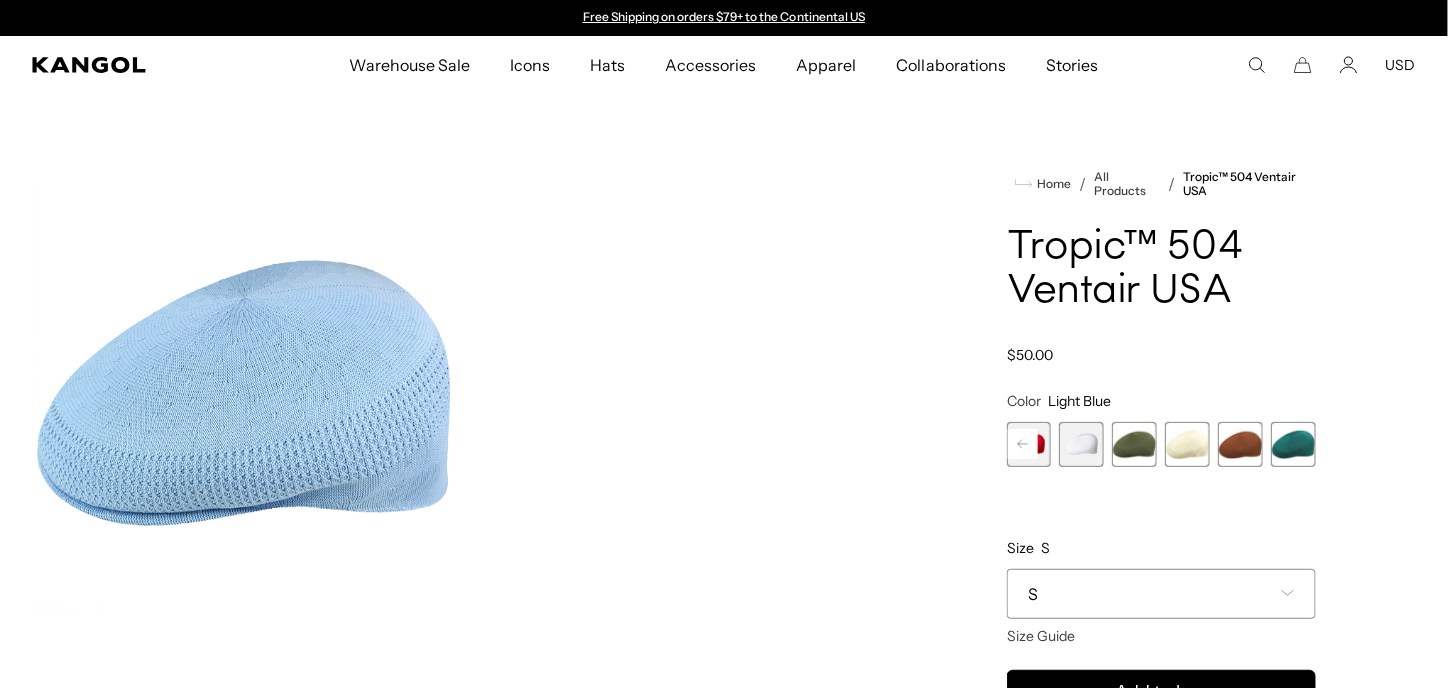click 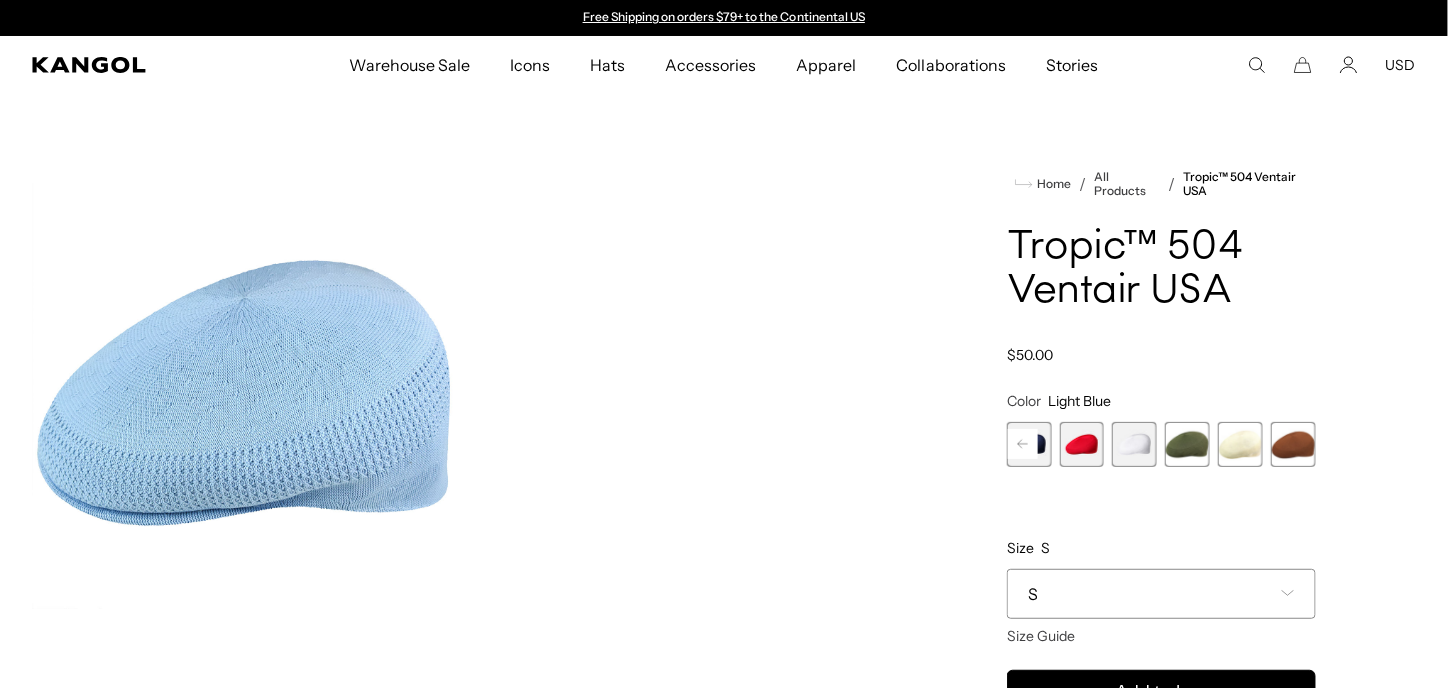 click on "Previous" at bounding box center (1023, 444) 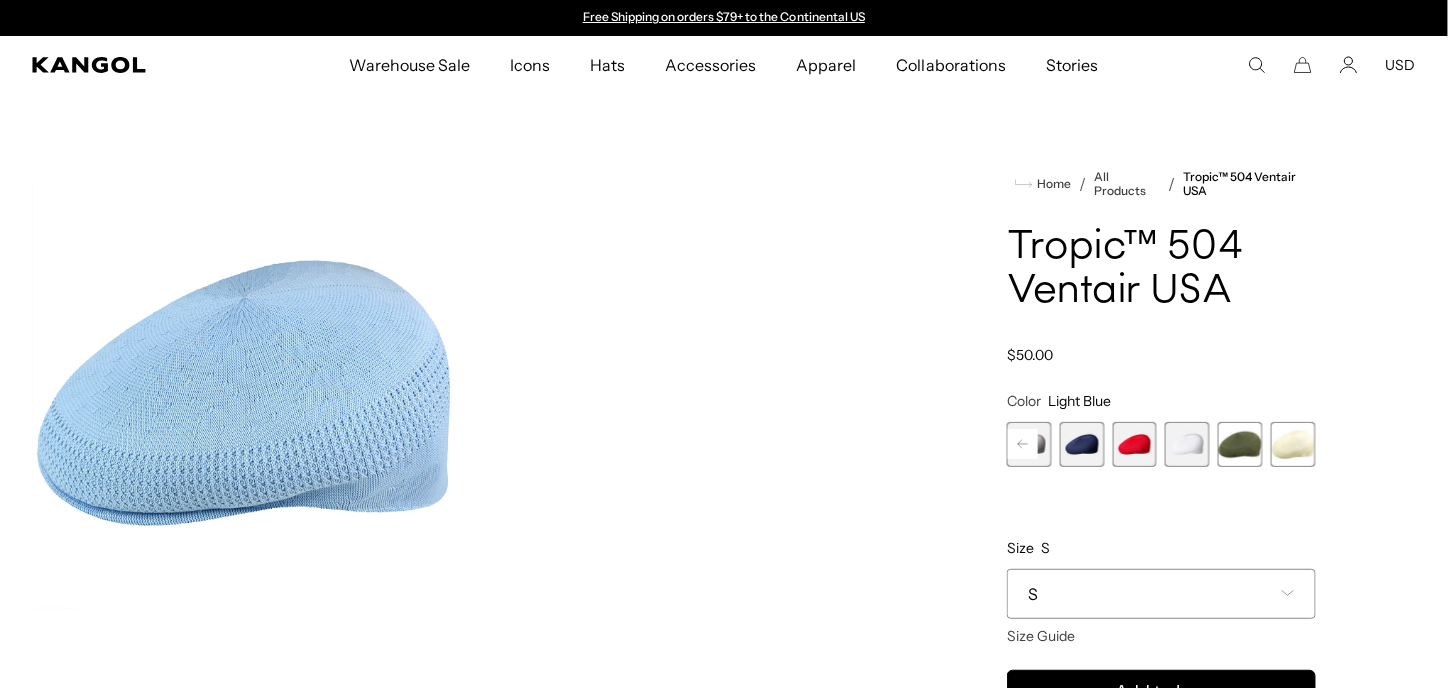 click 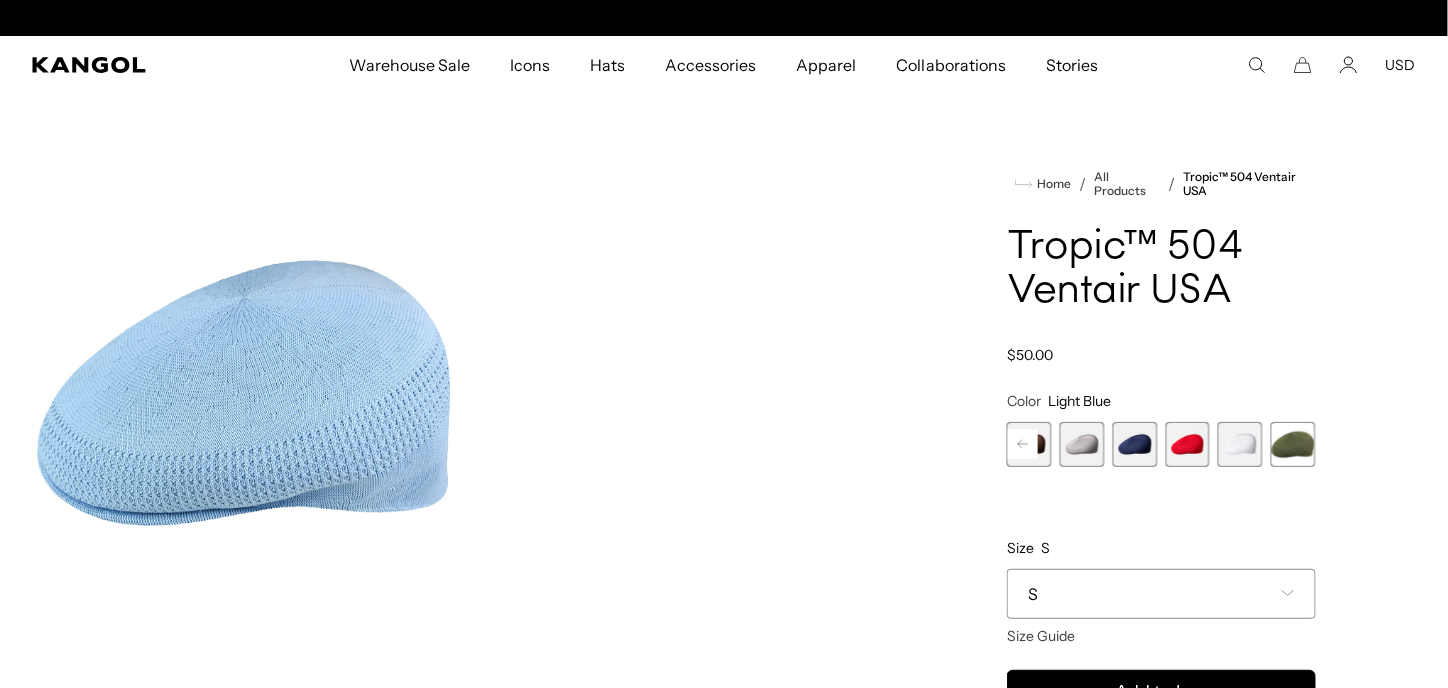click 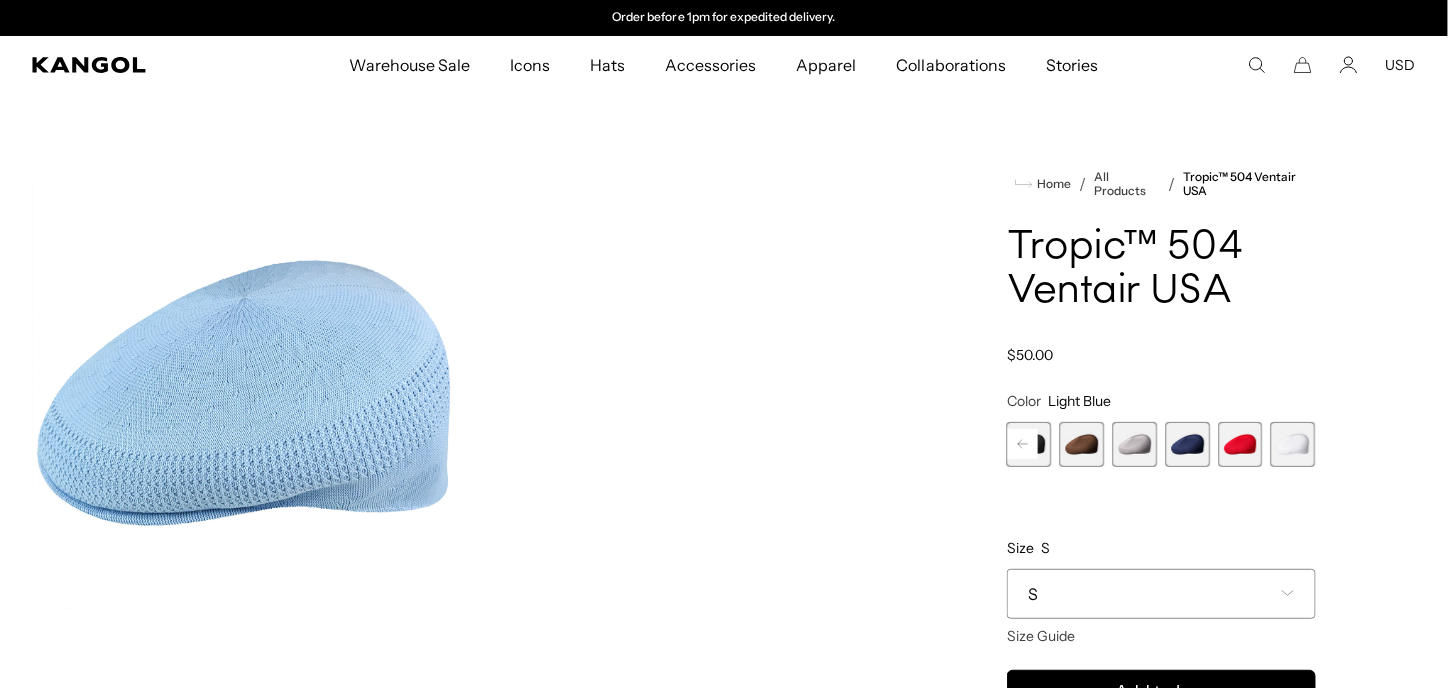 click 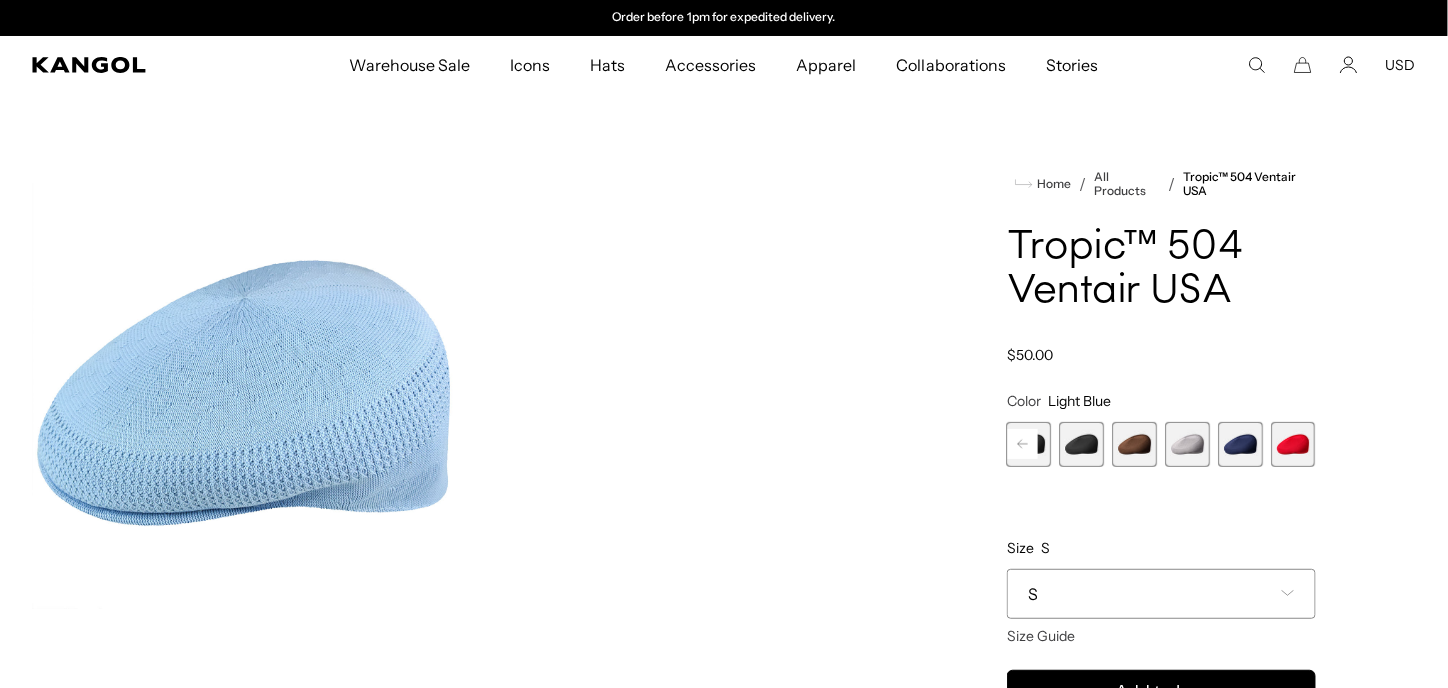click 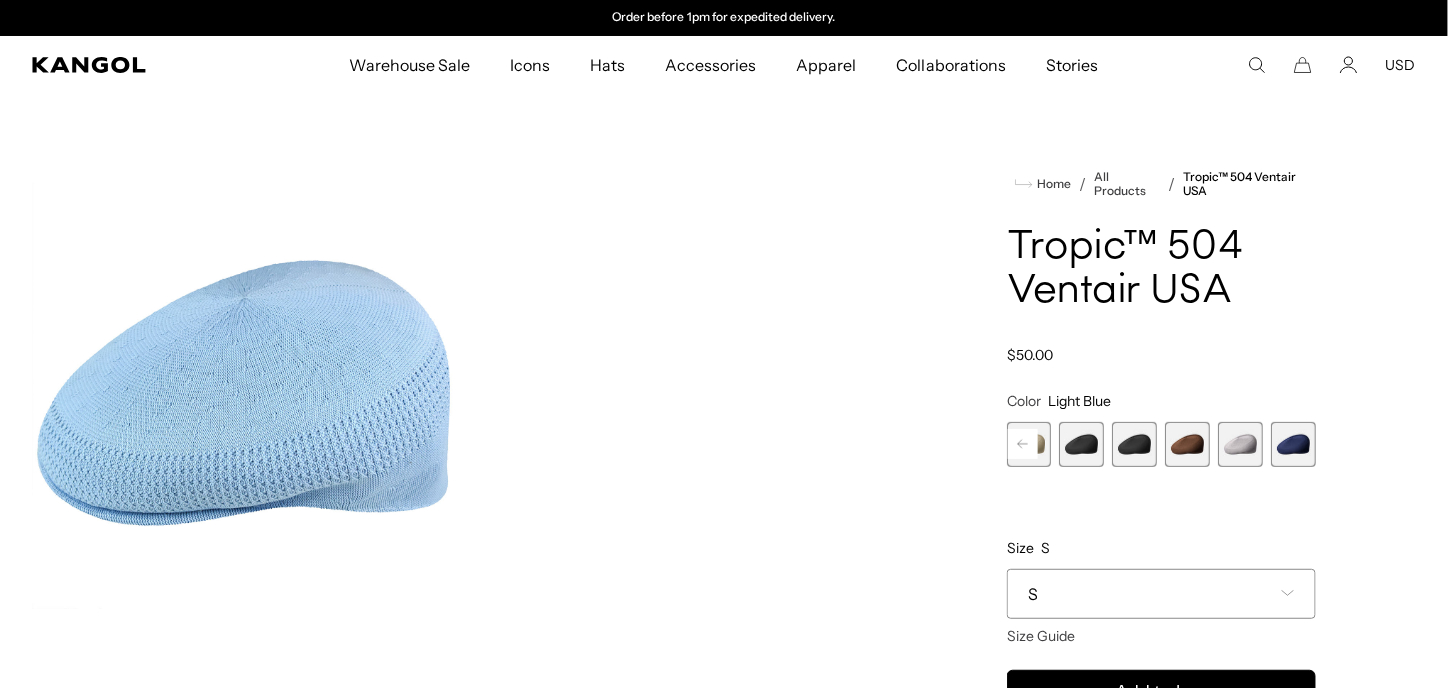 click 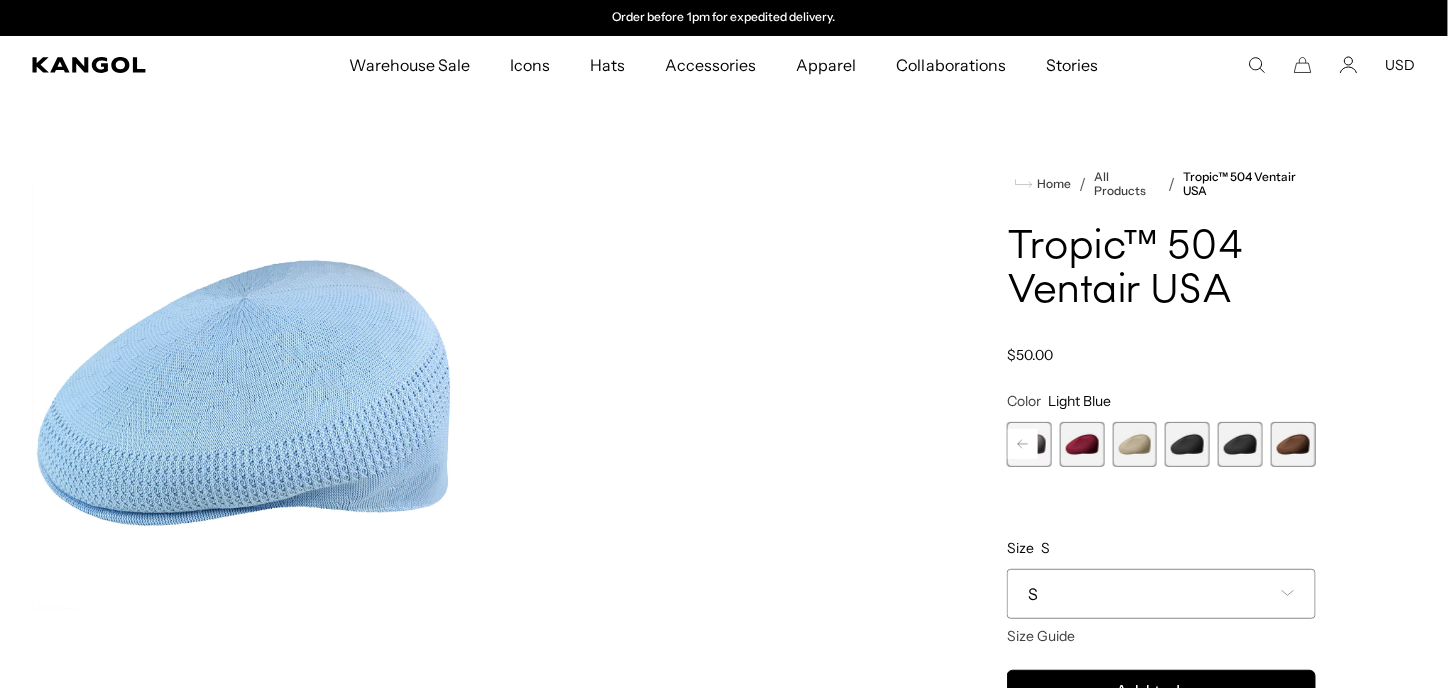 click 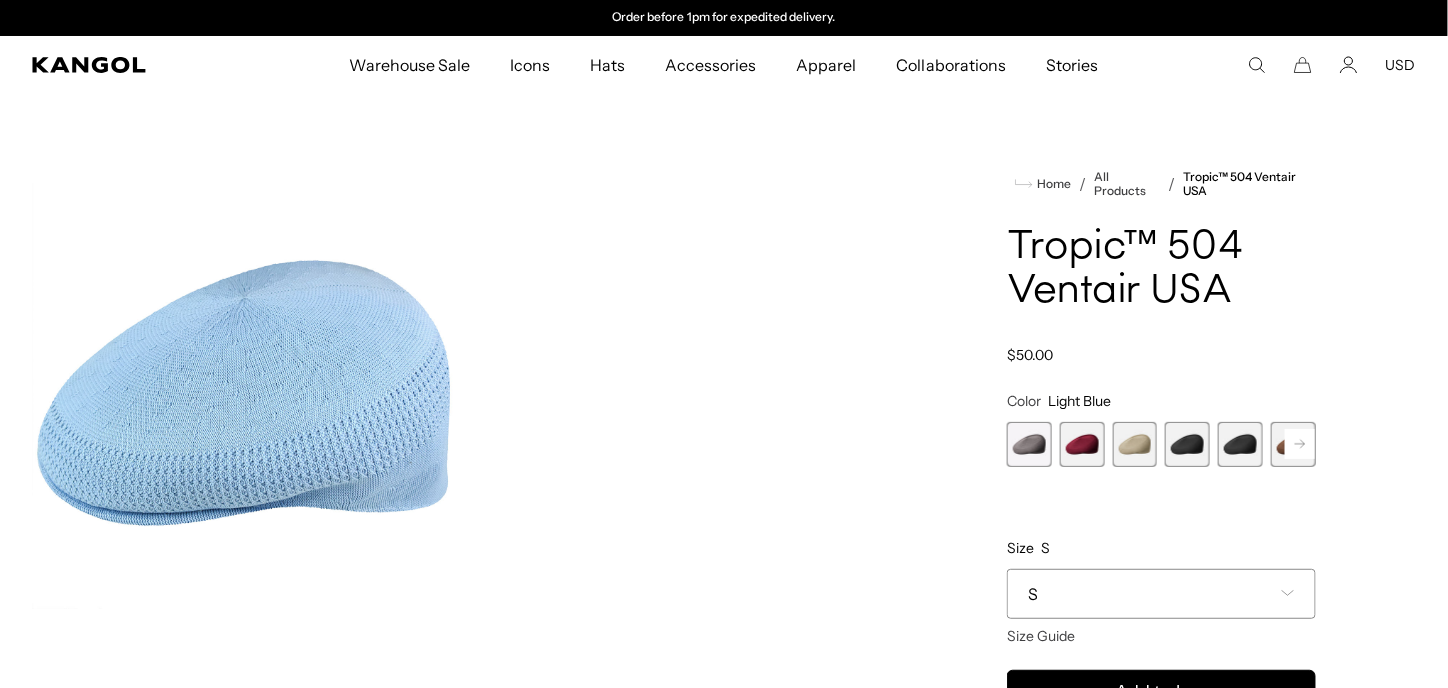 click at bounding box center (1029, 444) 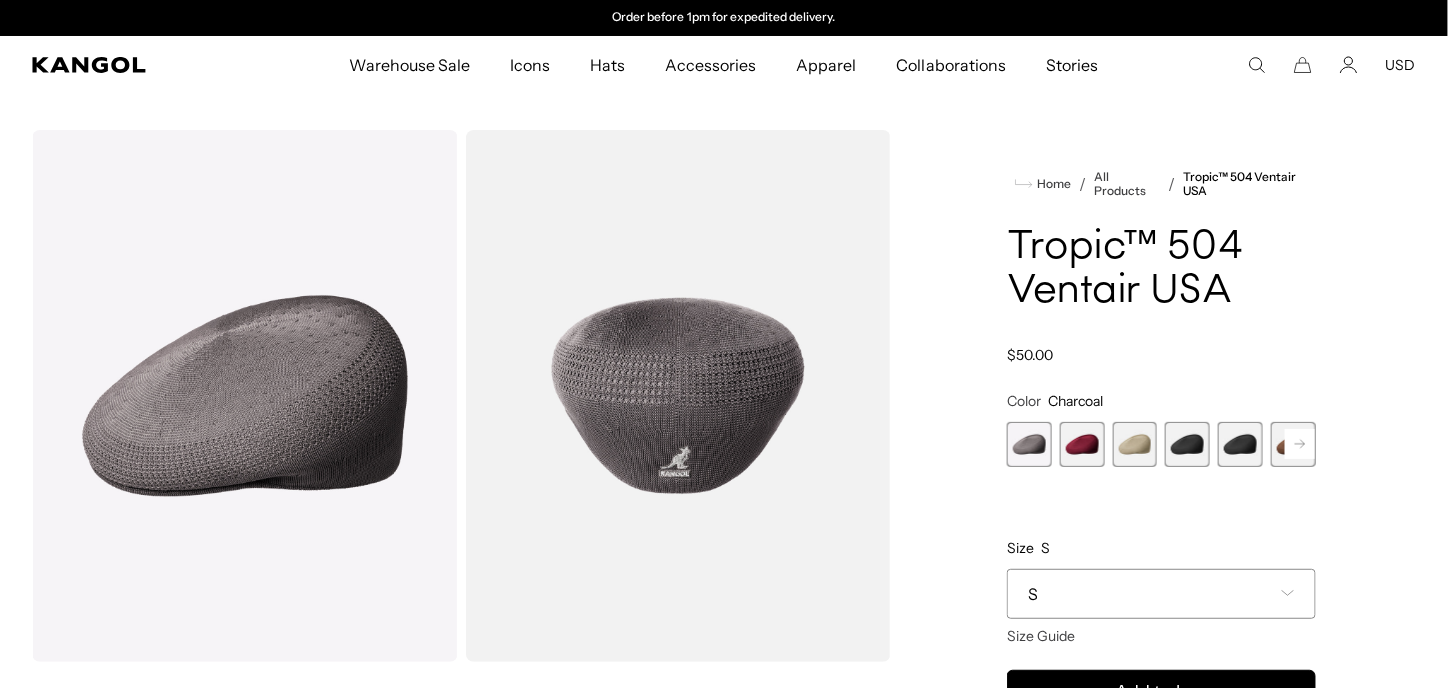 click at bounding box center [1082, 444] 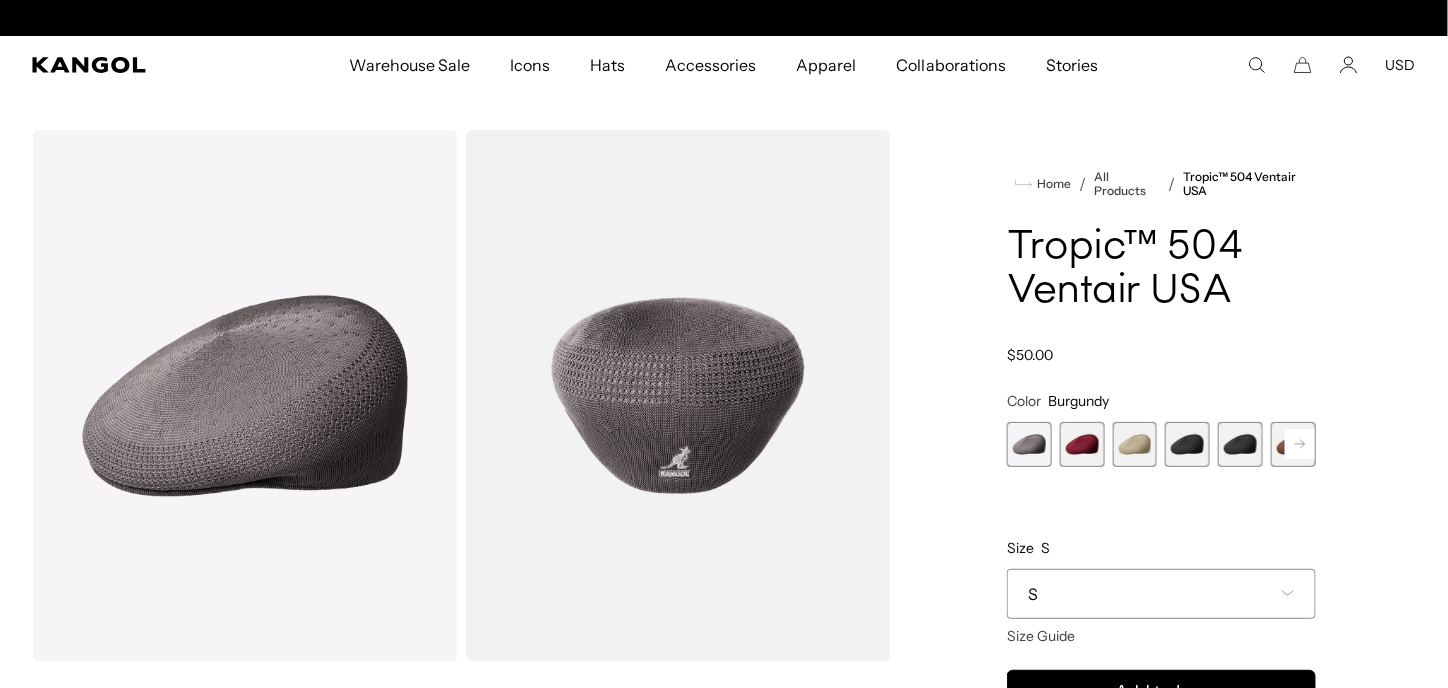 scroll, scrollTop: 0, scrollLeft: 0, axis: both 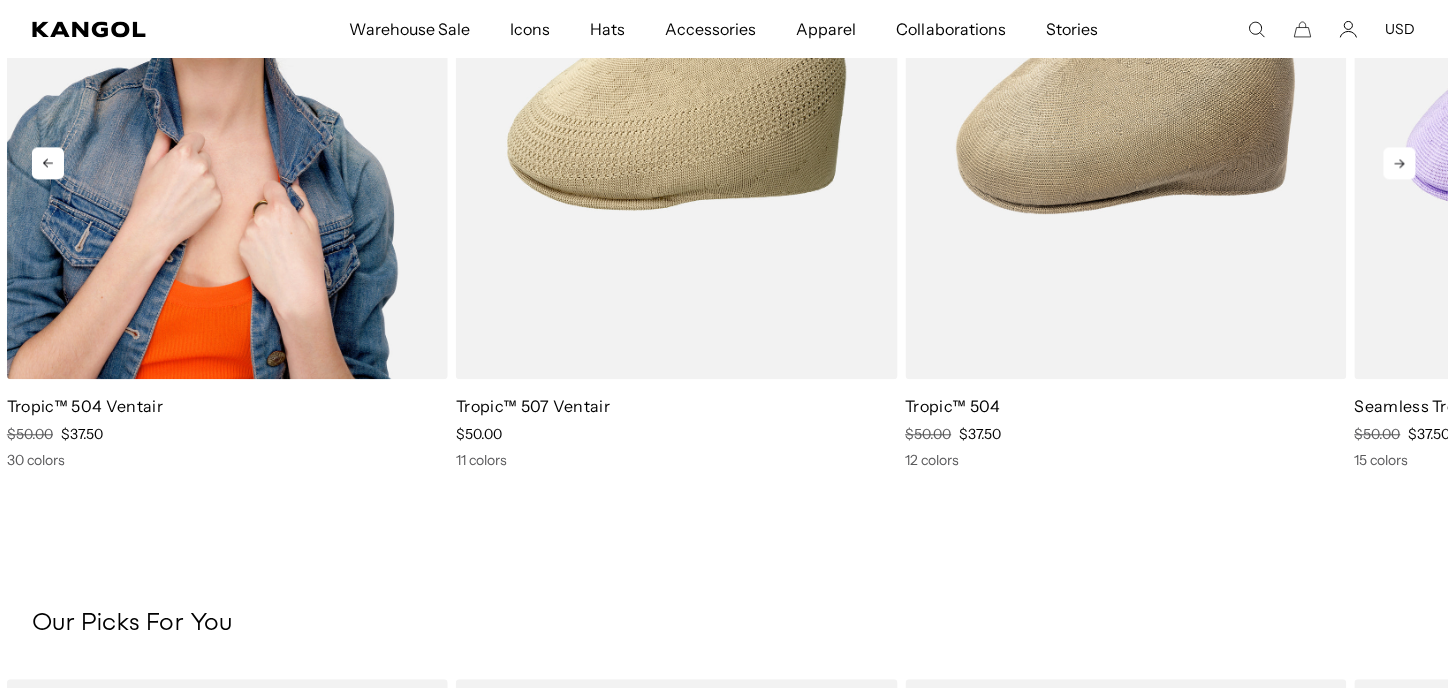 click at bounding box center (227, 102) 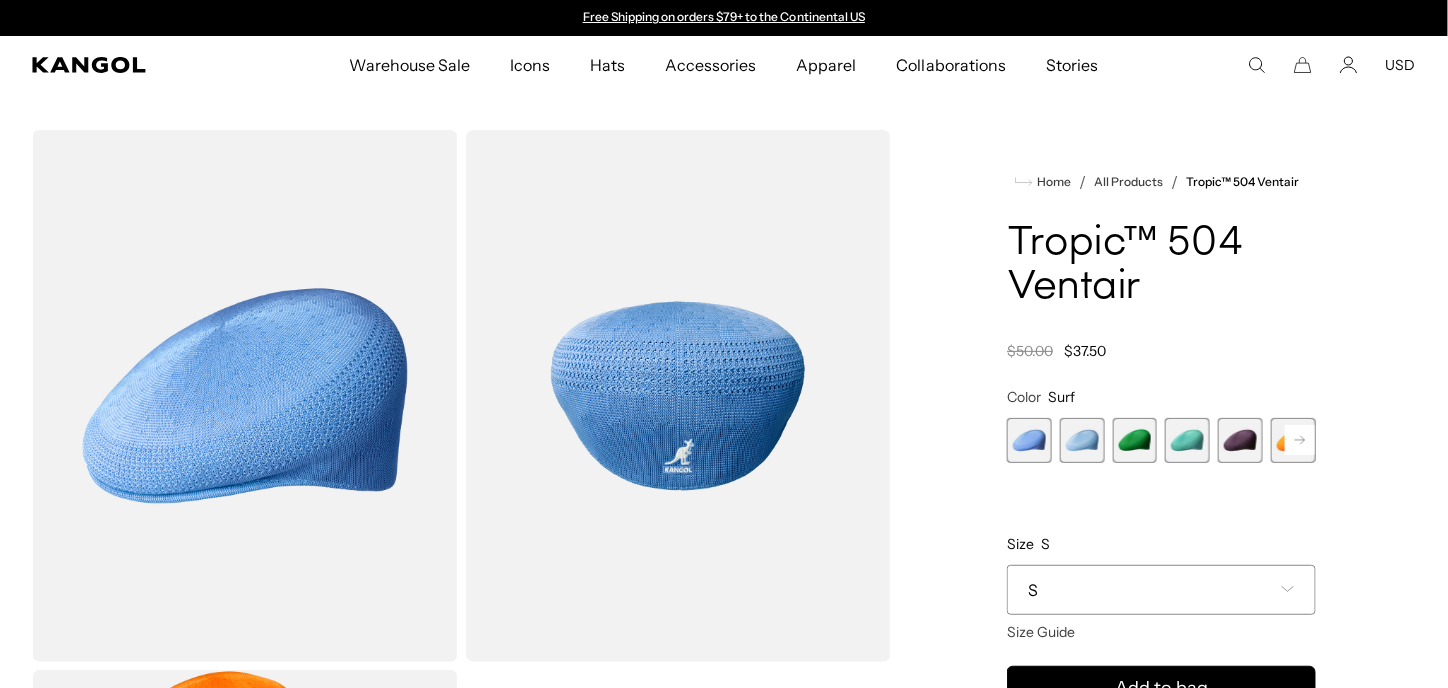 scroll, scrollTop: 0, scrollLeft: 0, axis: both 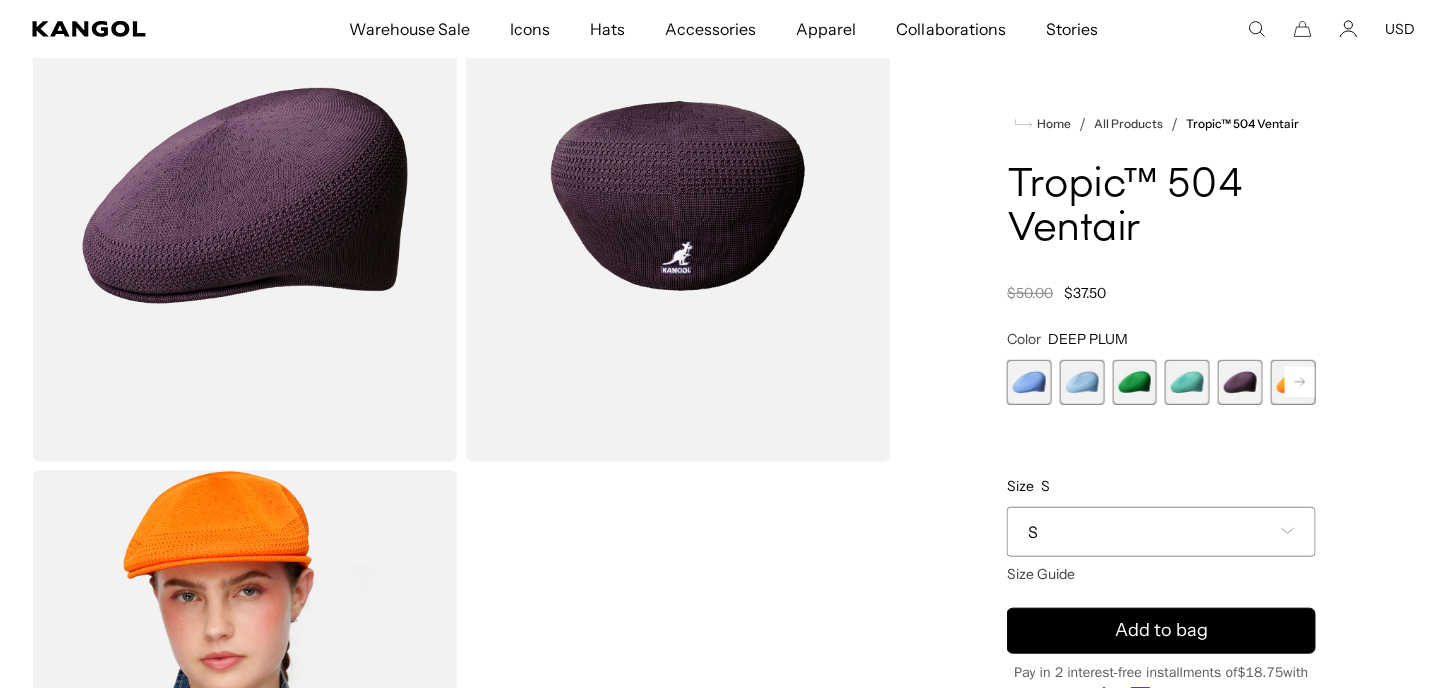 click on "S" at bounding box center (1161, 532) 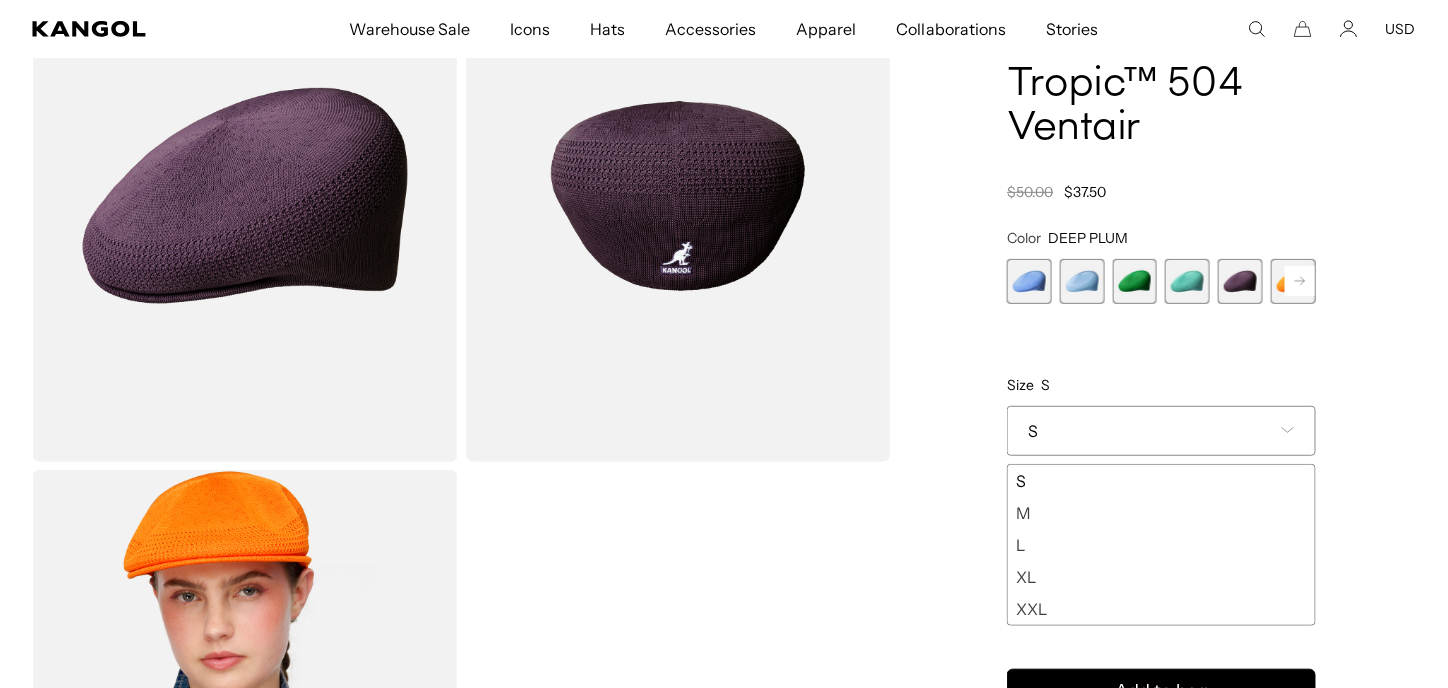 click on "M" at bounding box center (1161, 513) 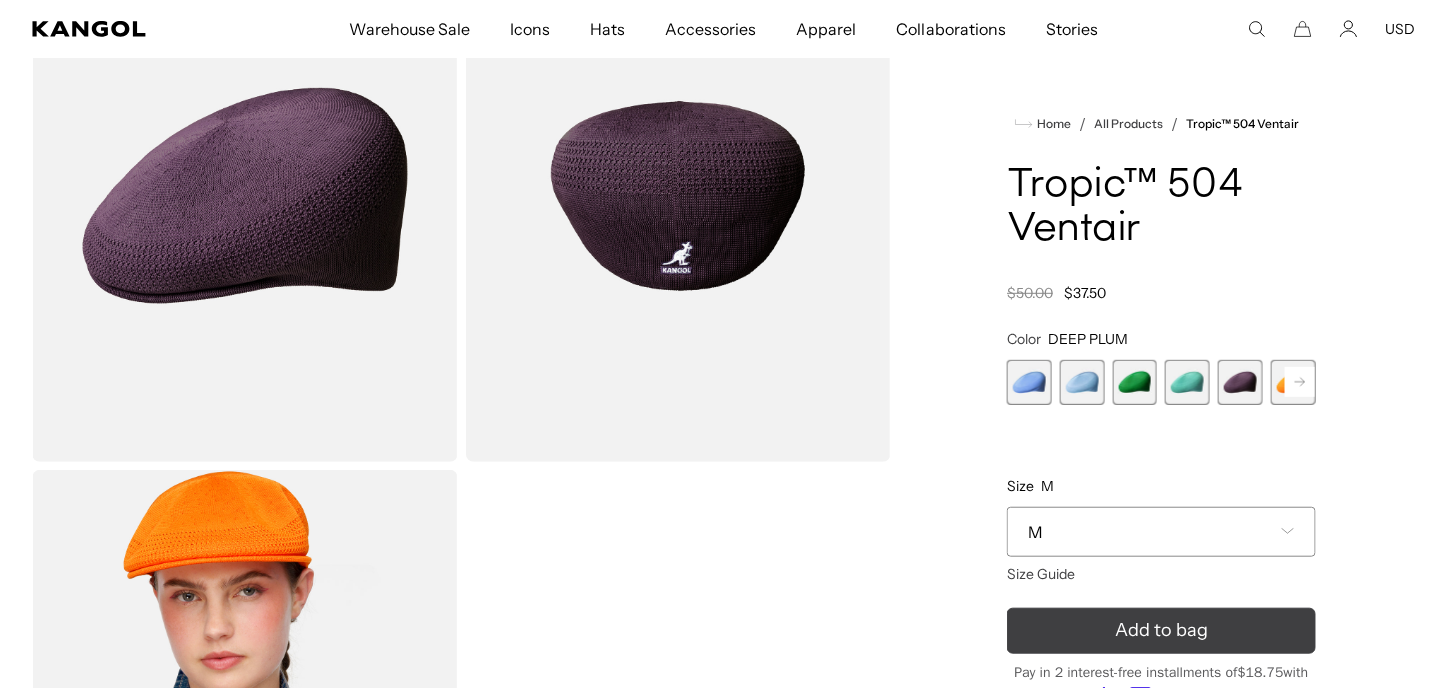 scroll, scrollTop: 0, scrollLeft: 0, axis: both 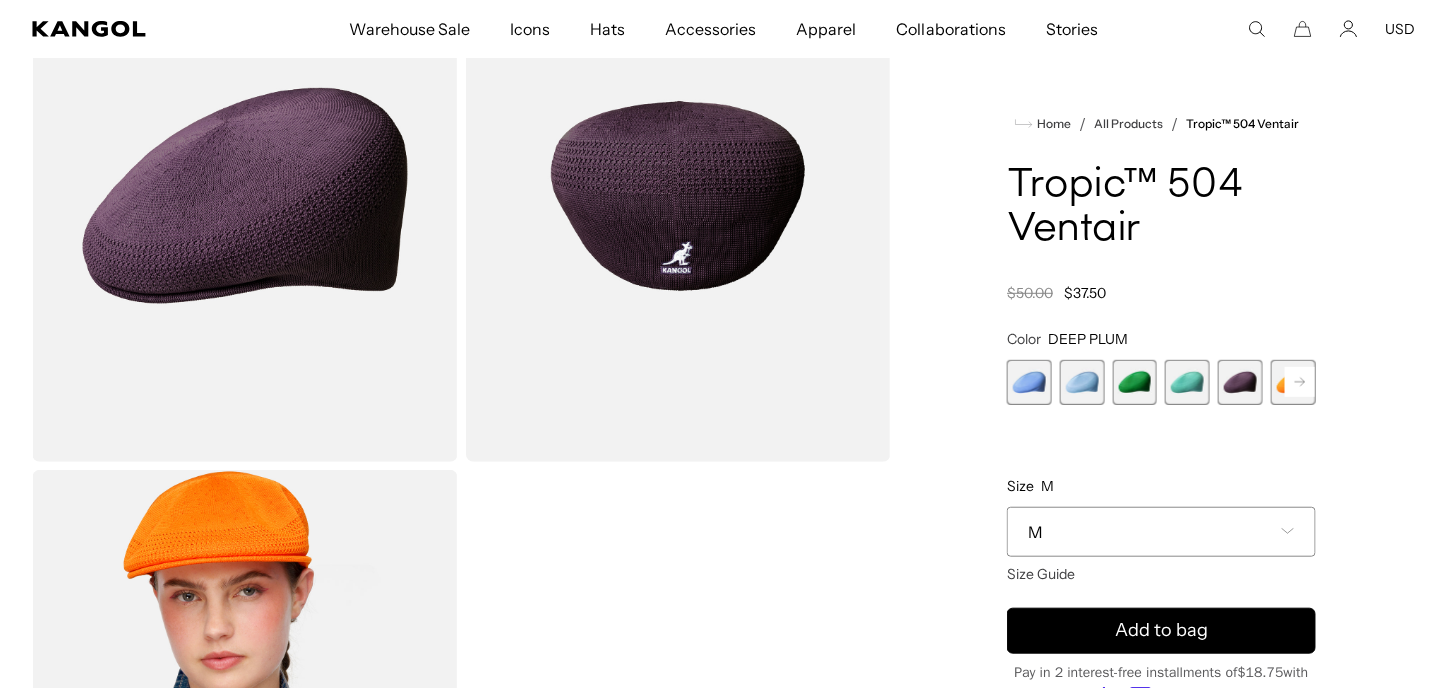 click 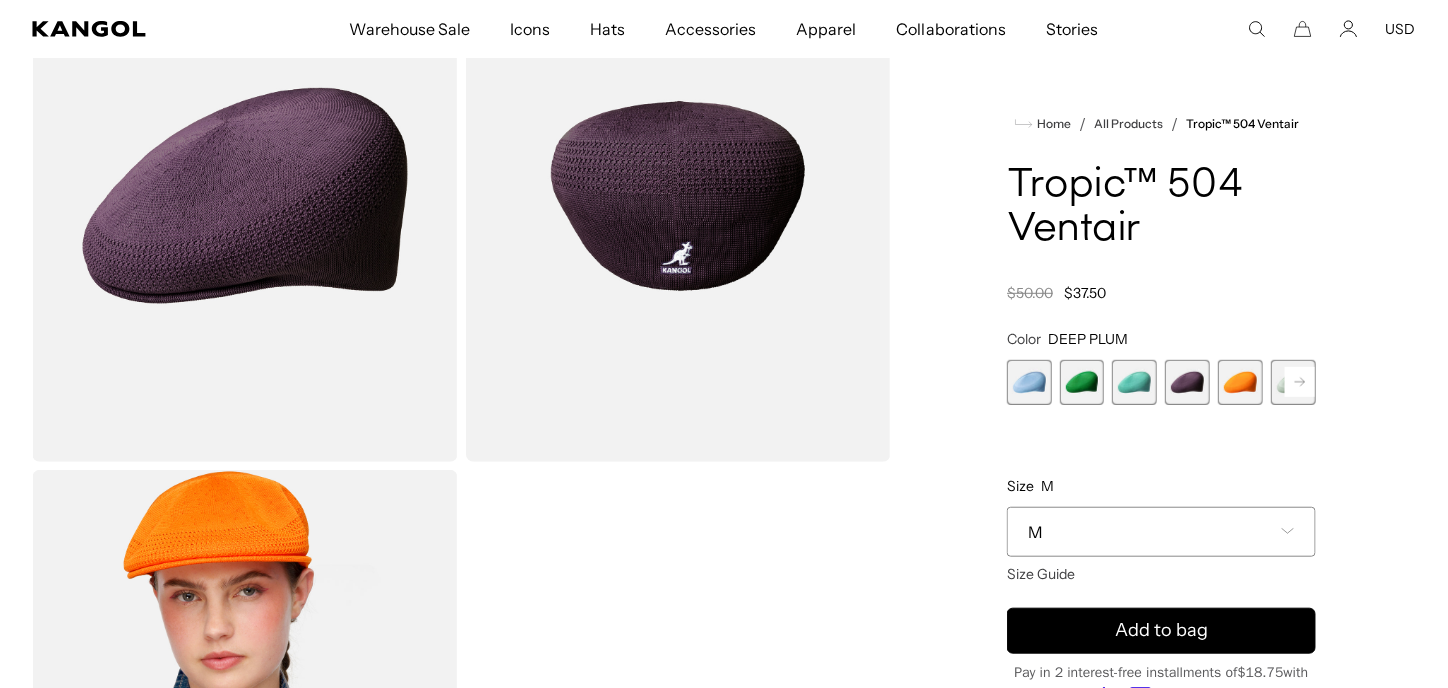 scroll, scrollTop: 0, scrollLeft: 412, axis: horizontal 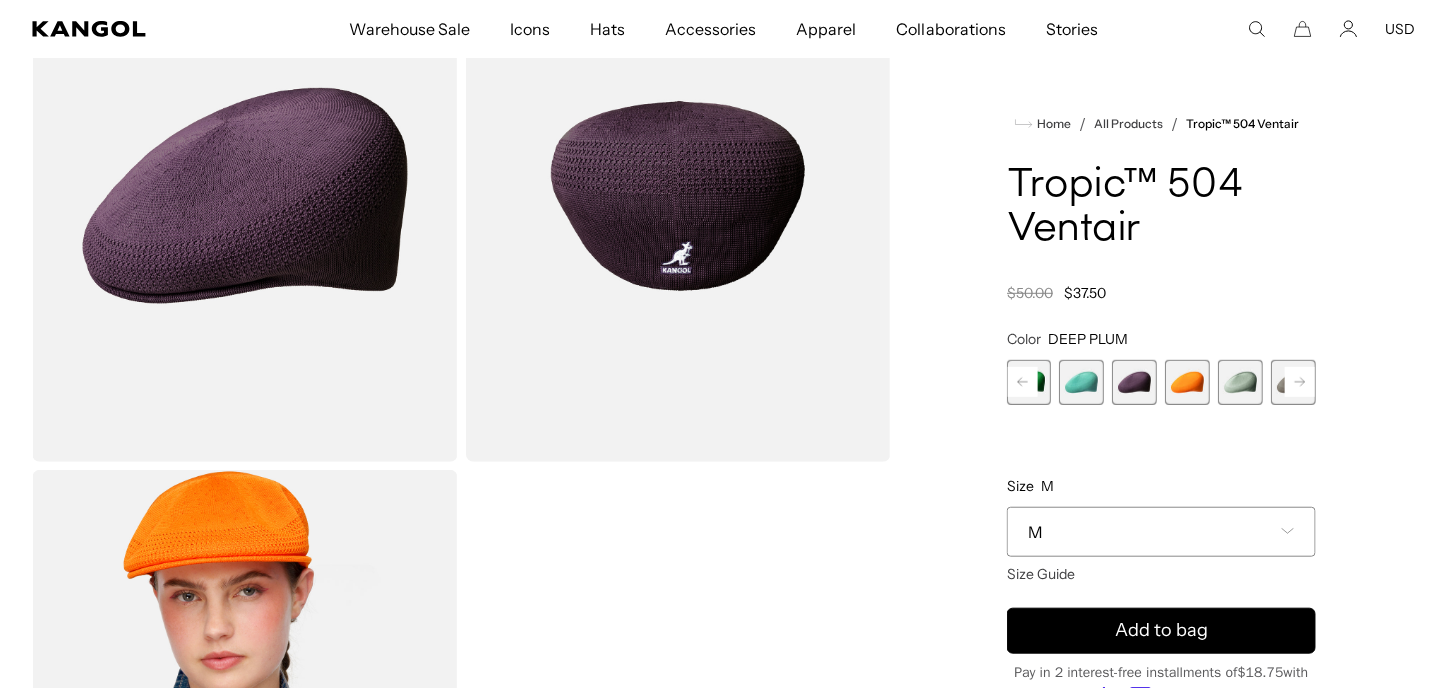 click 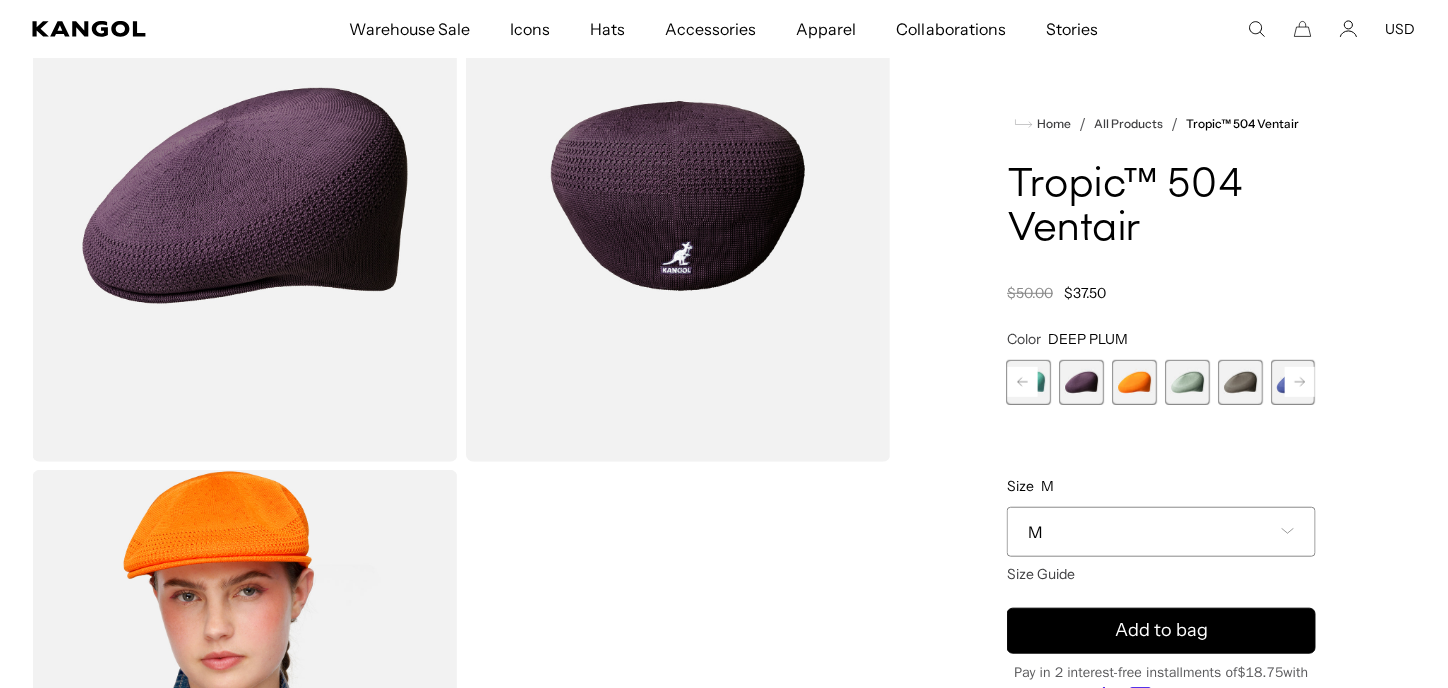 click 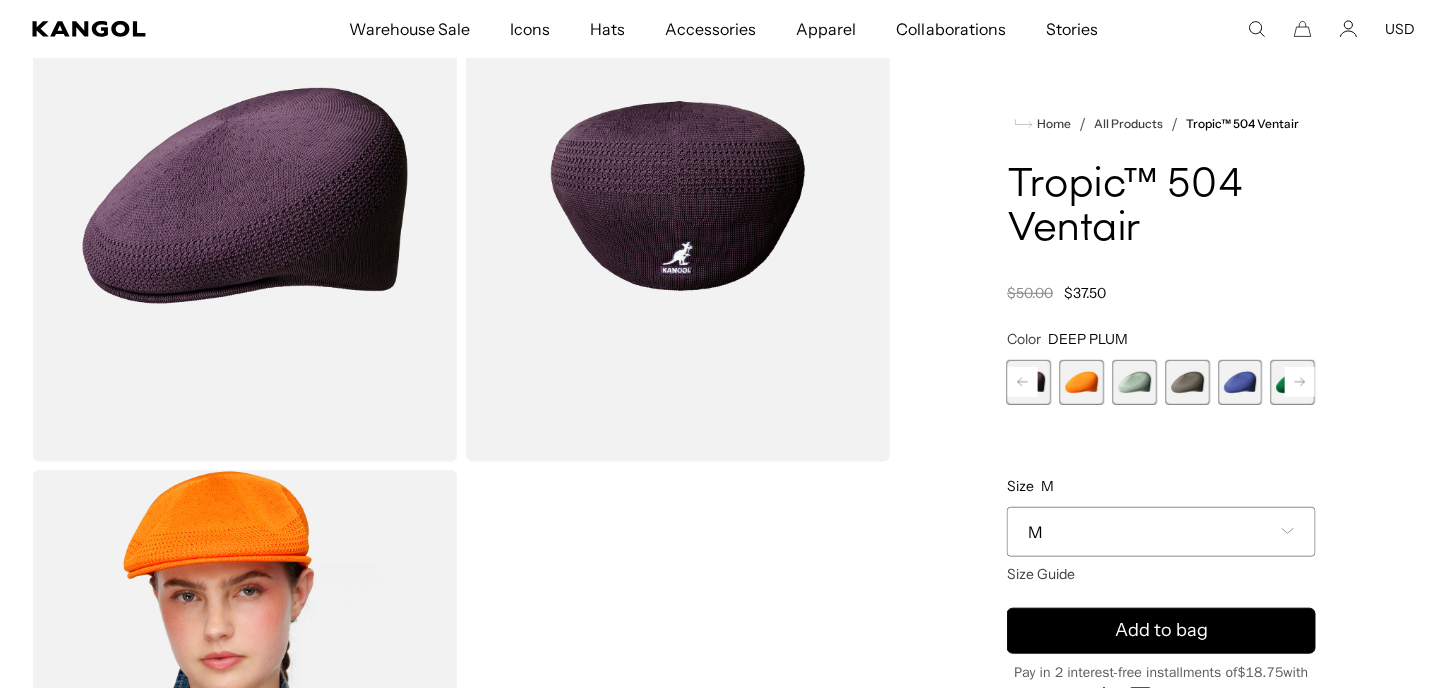 click 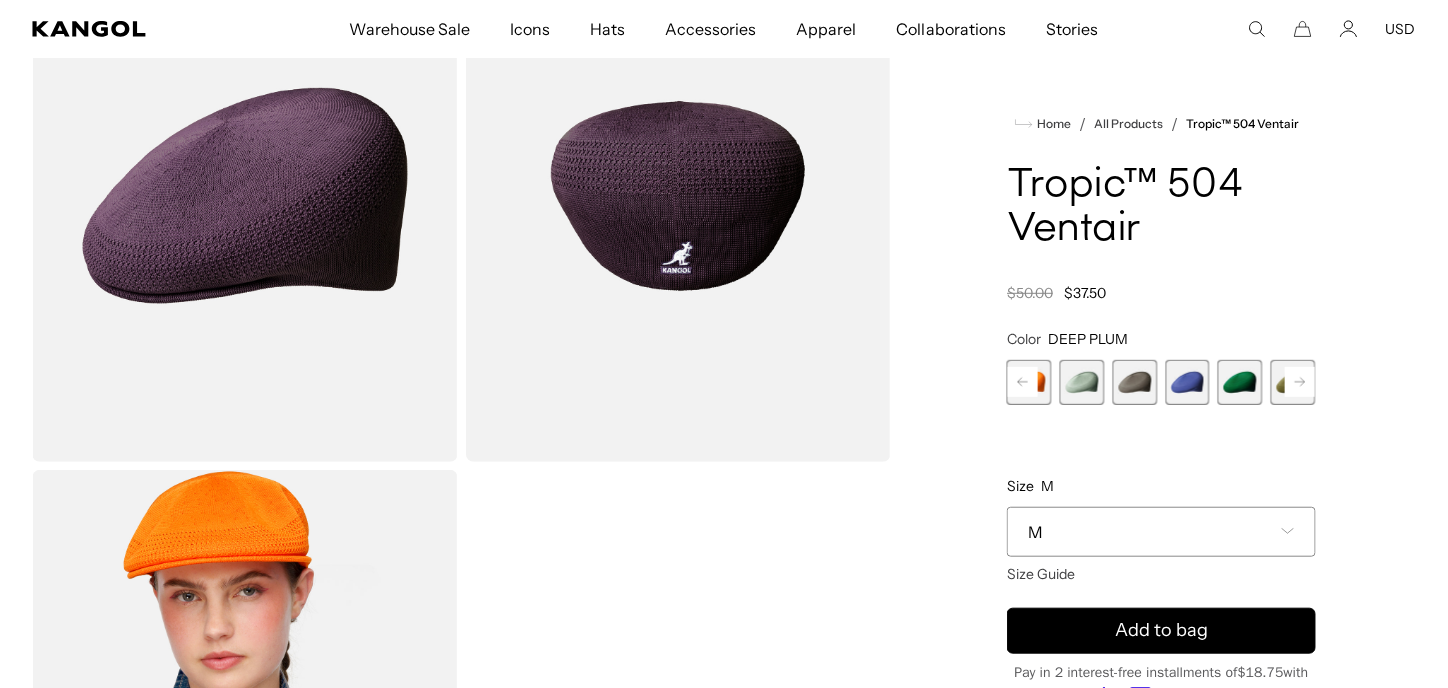 click 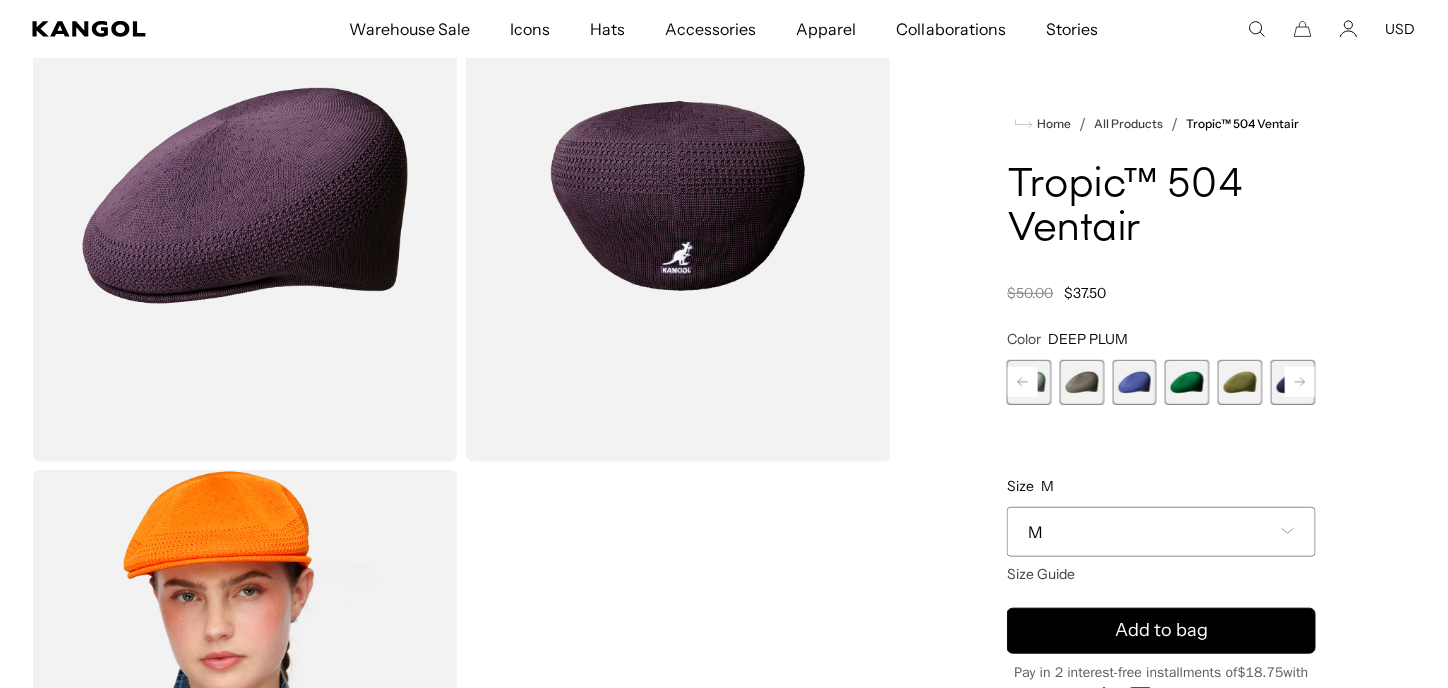 click 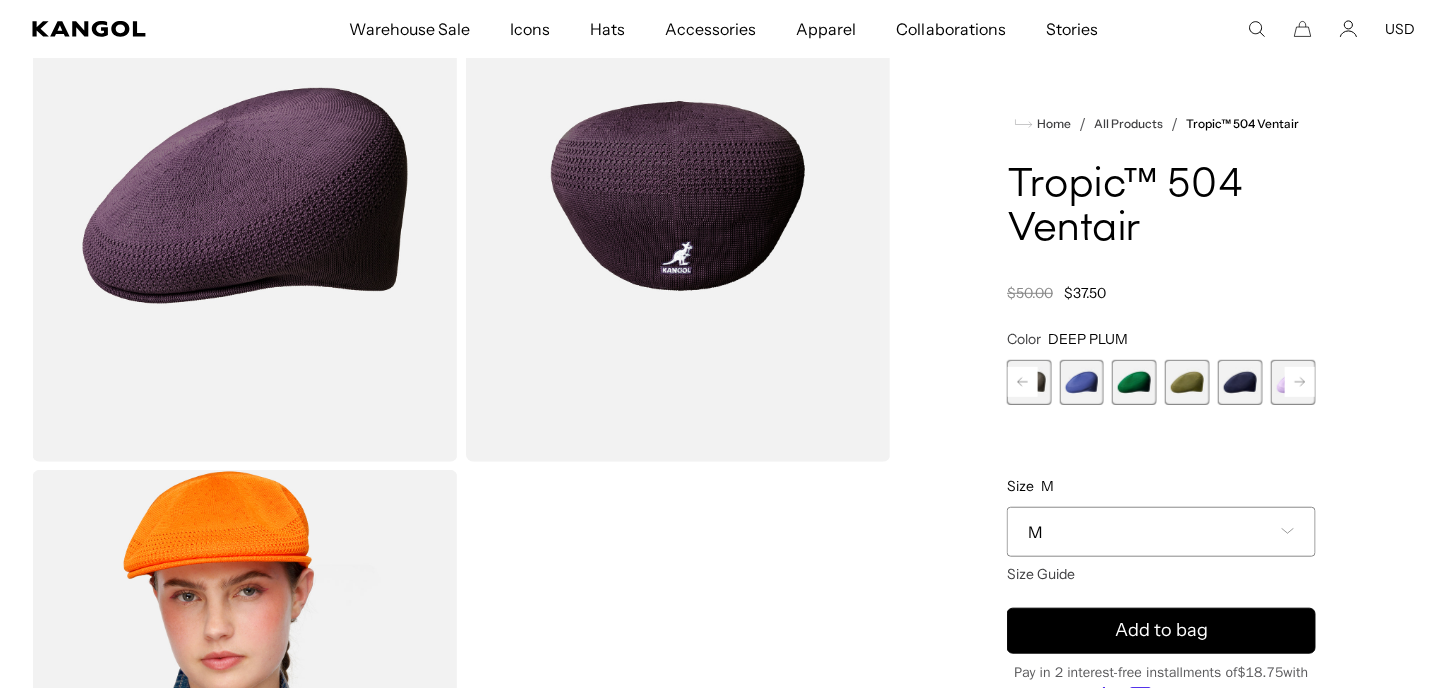 click 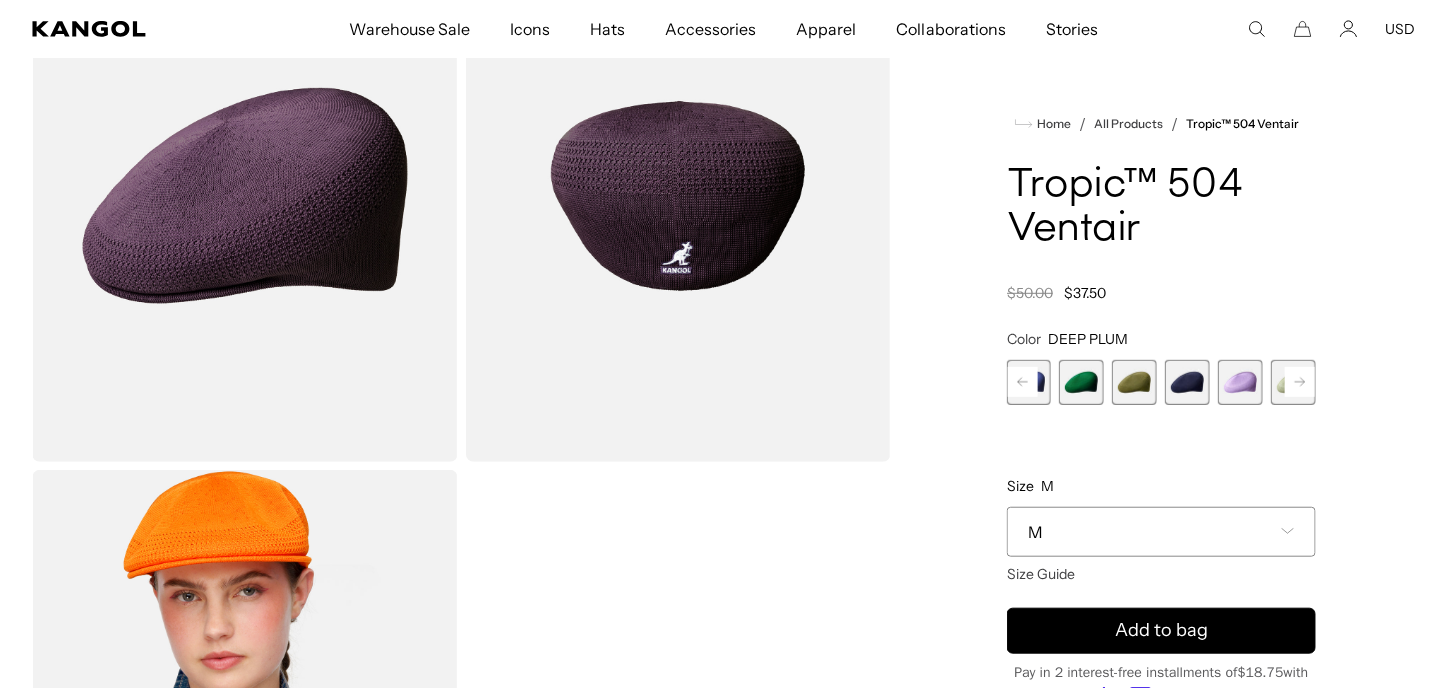 click 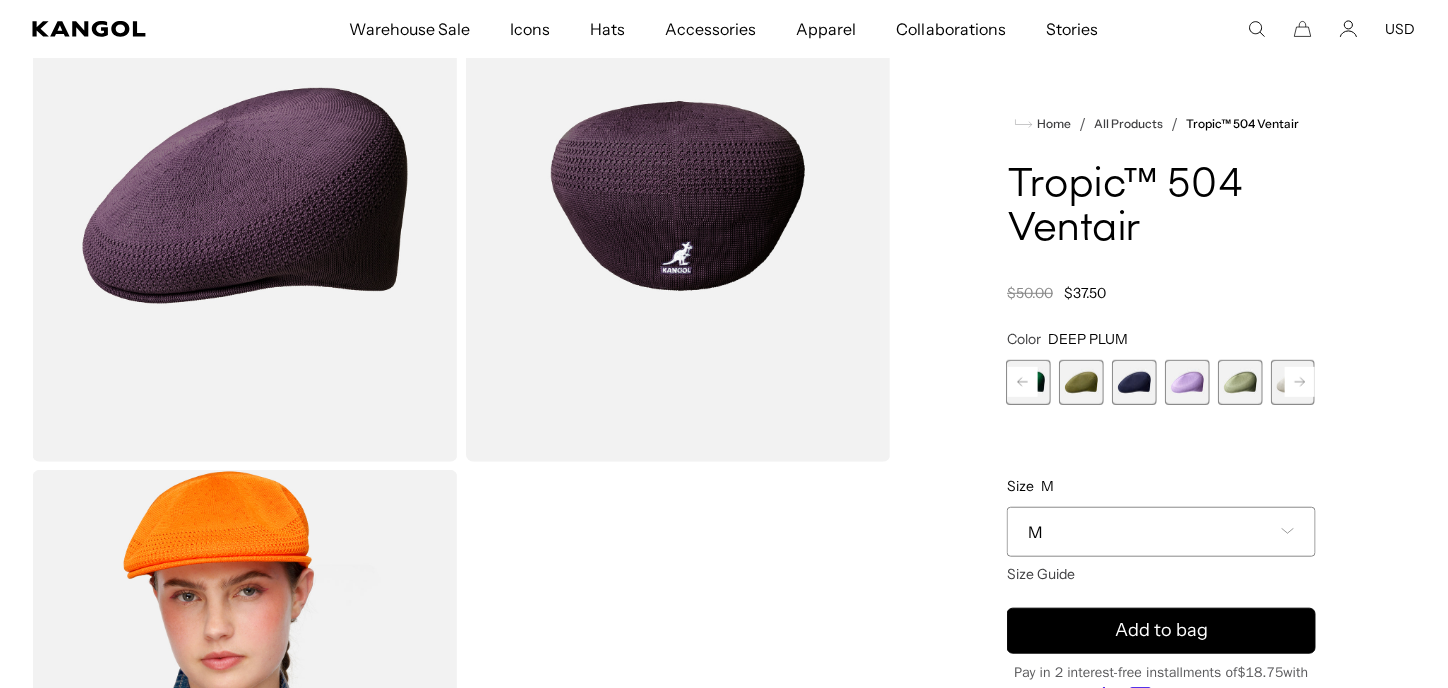 scroll, scrollTop: 0, scrollLeft: 0, axis: both 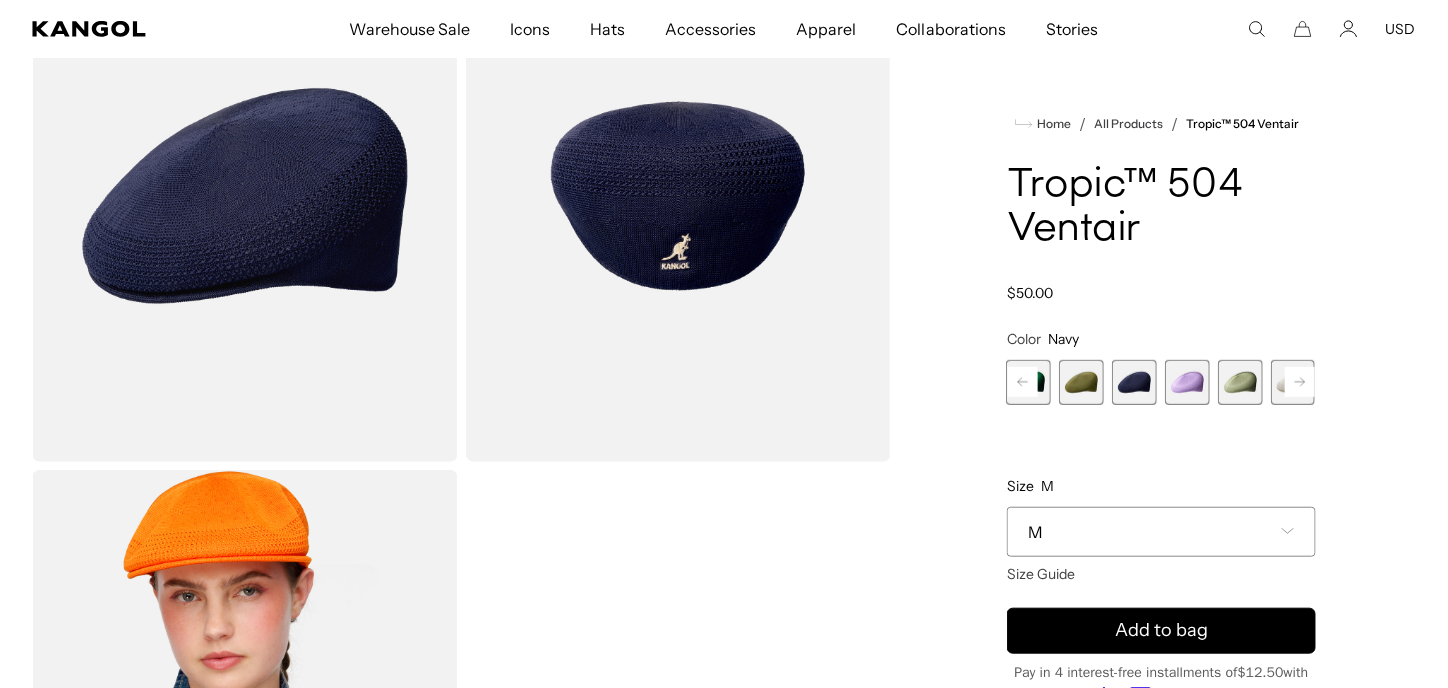 click 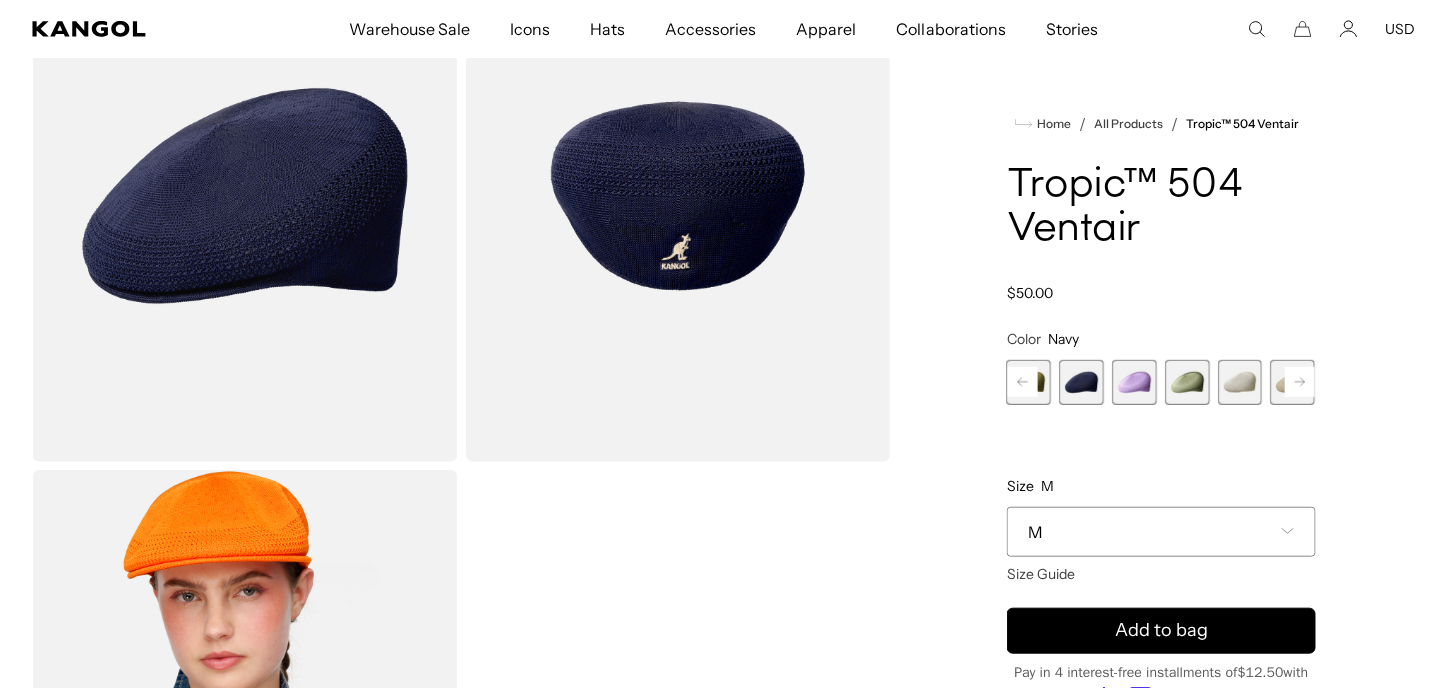 click 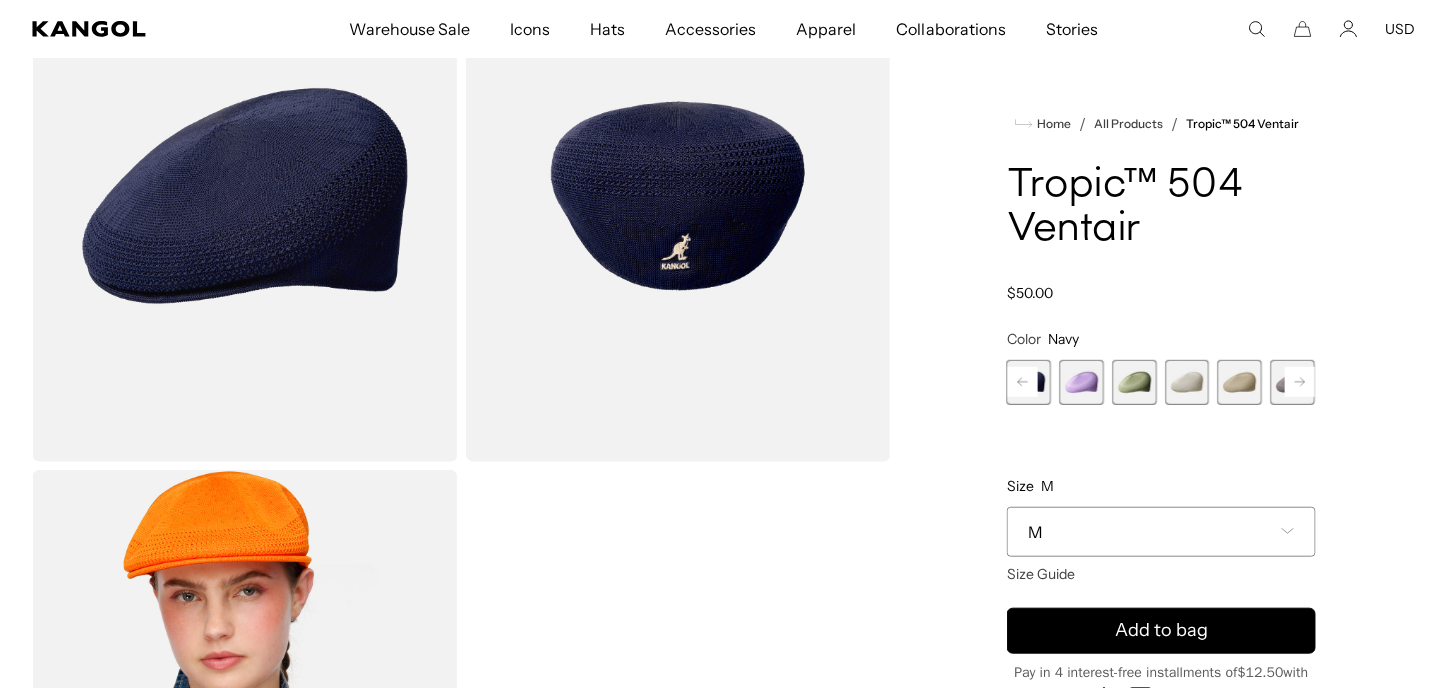click 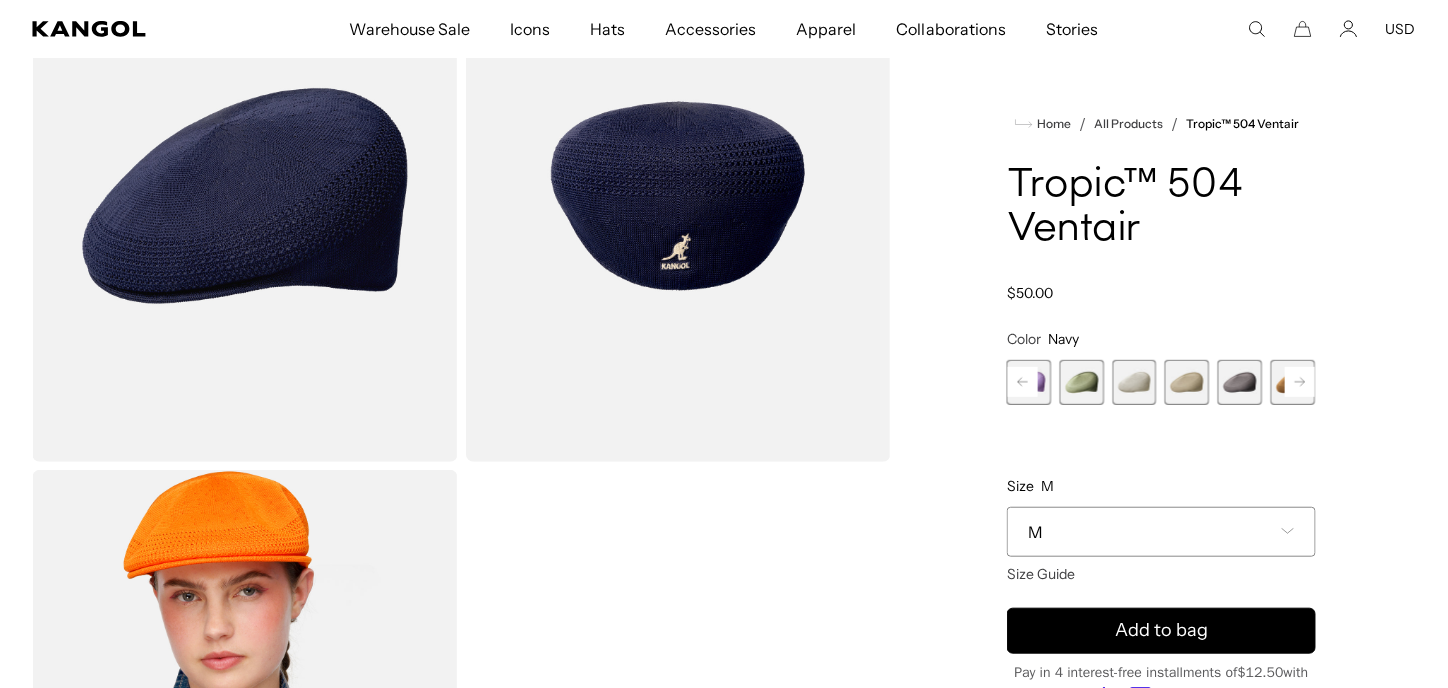 click 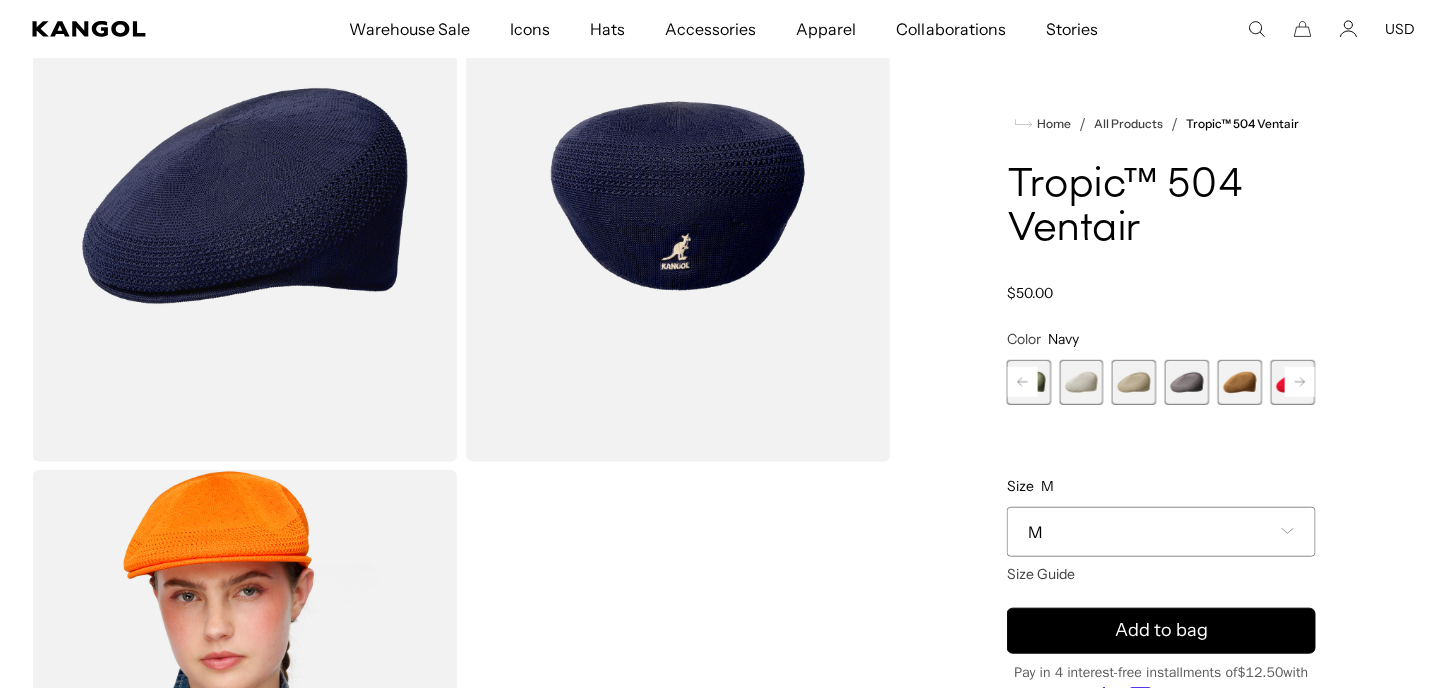 click 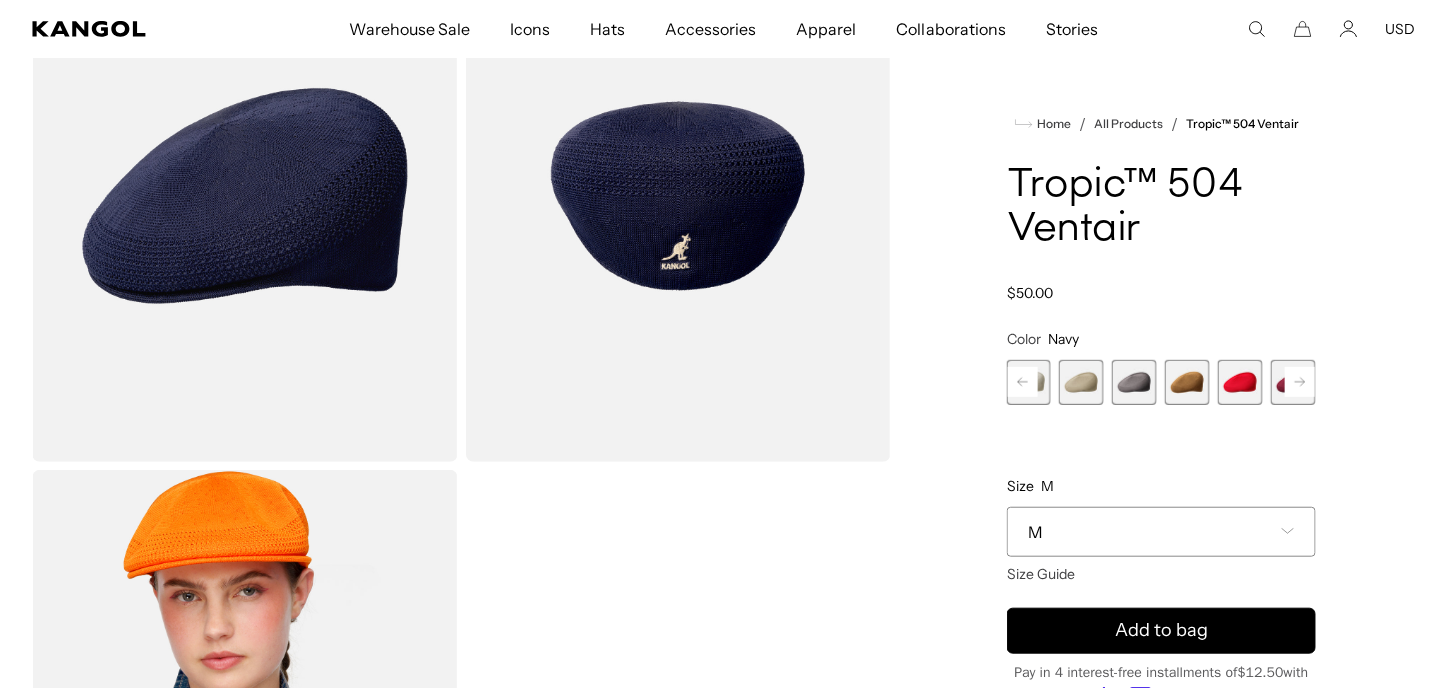 click 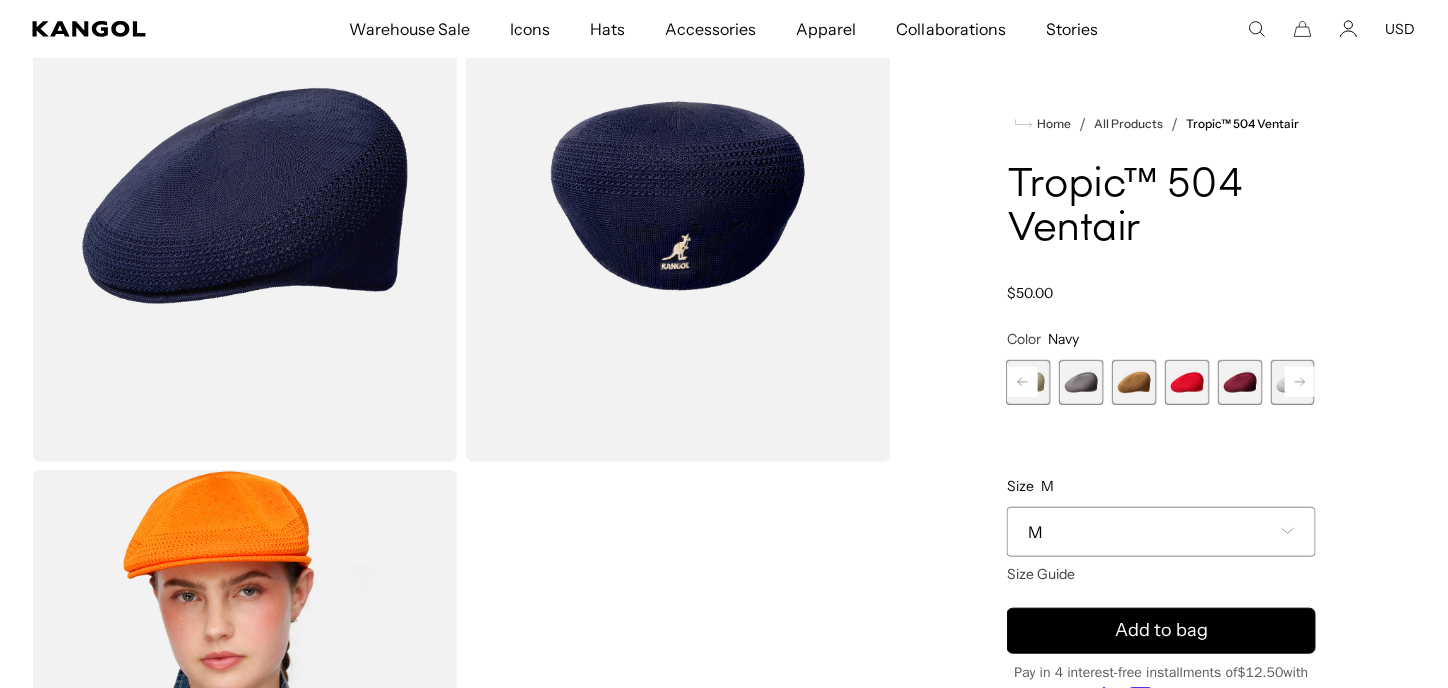 click 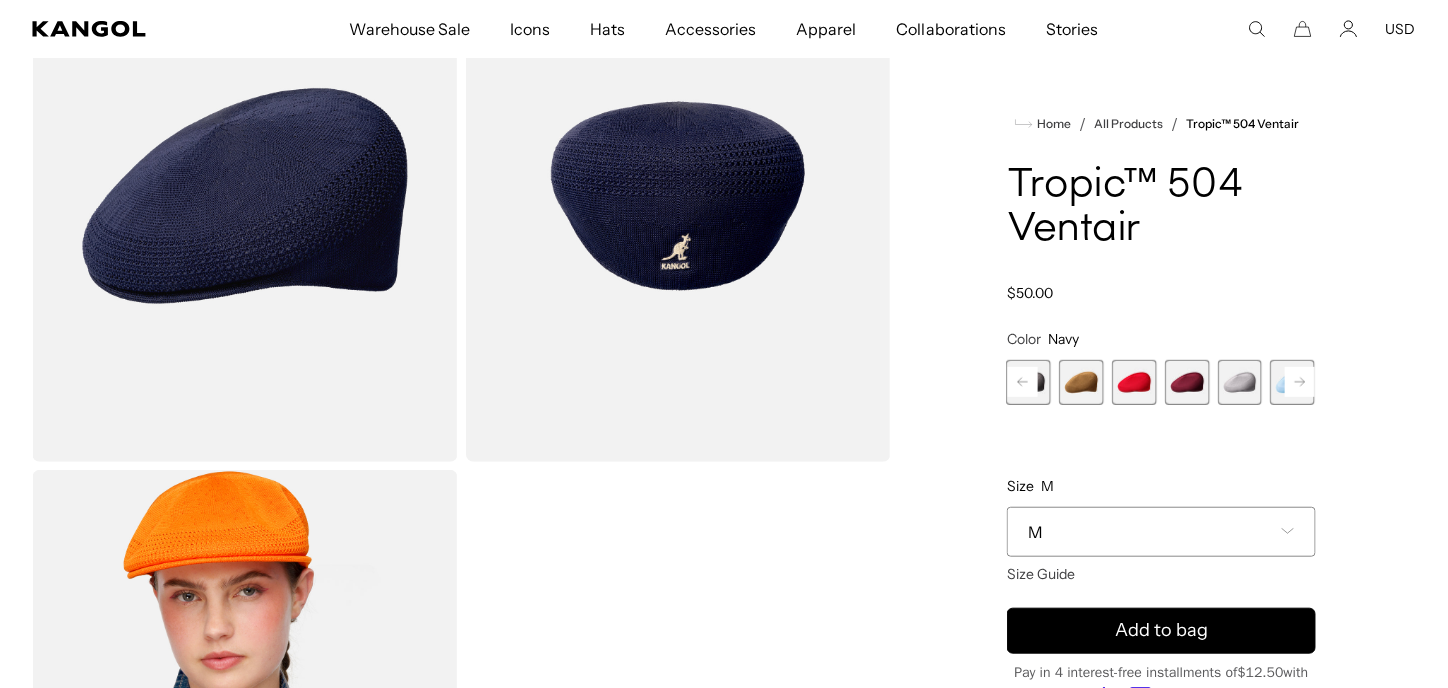 click 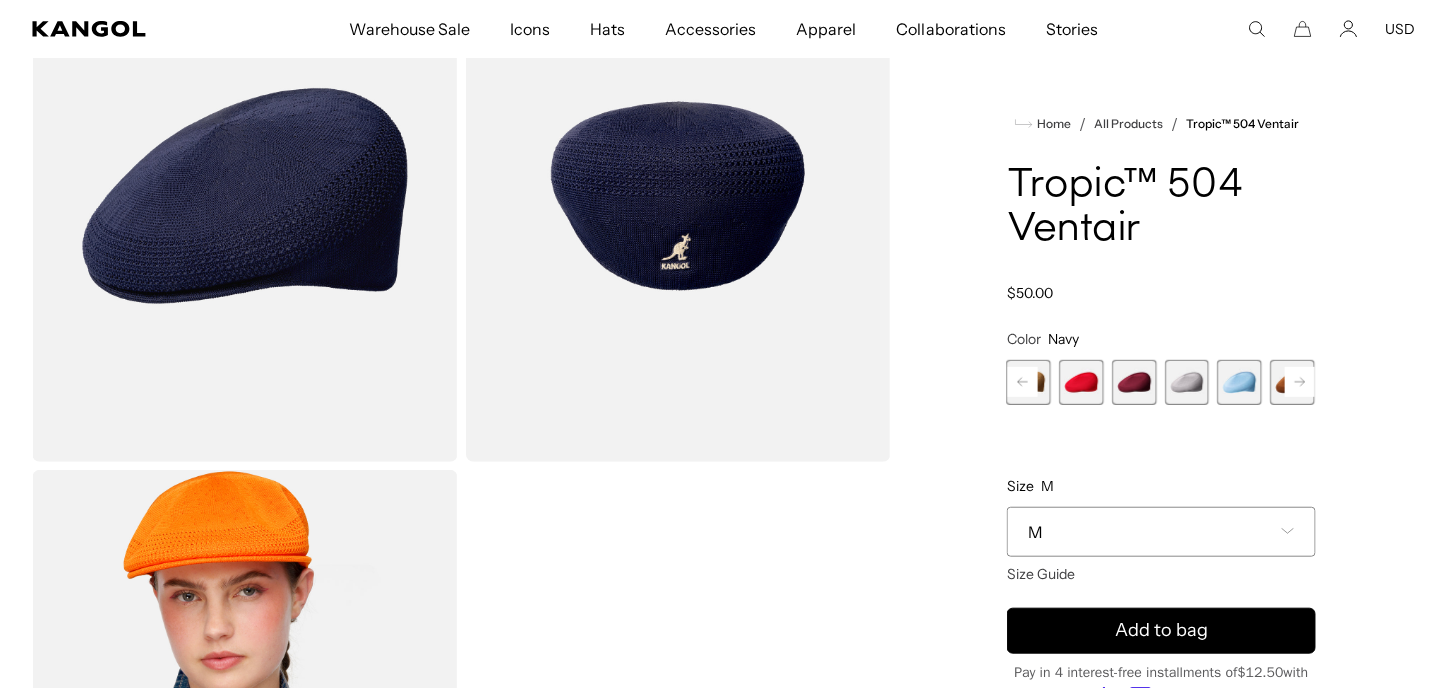 click 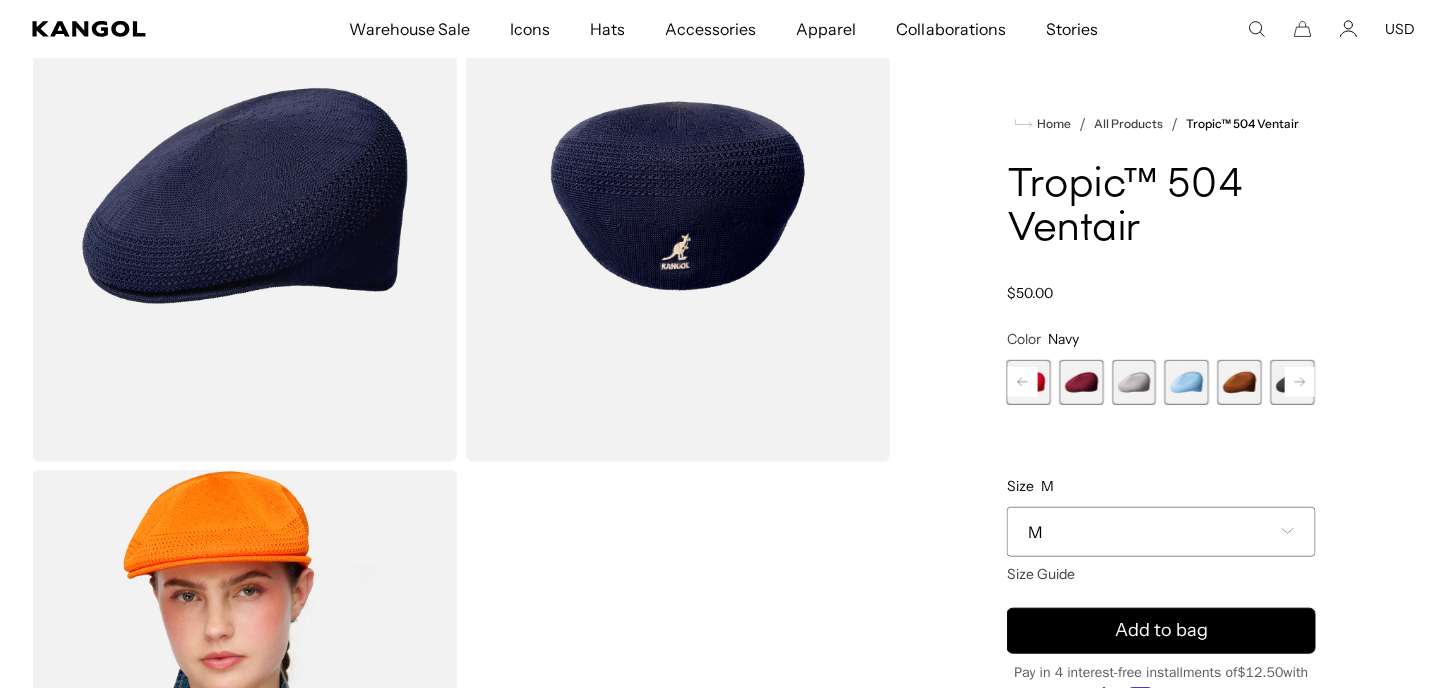 click 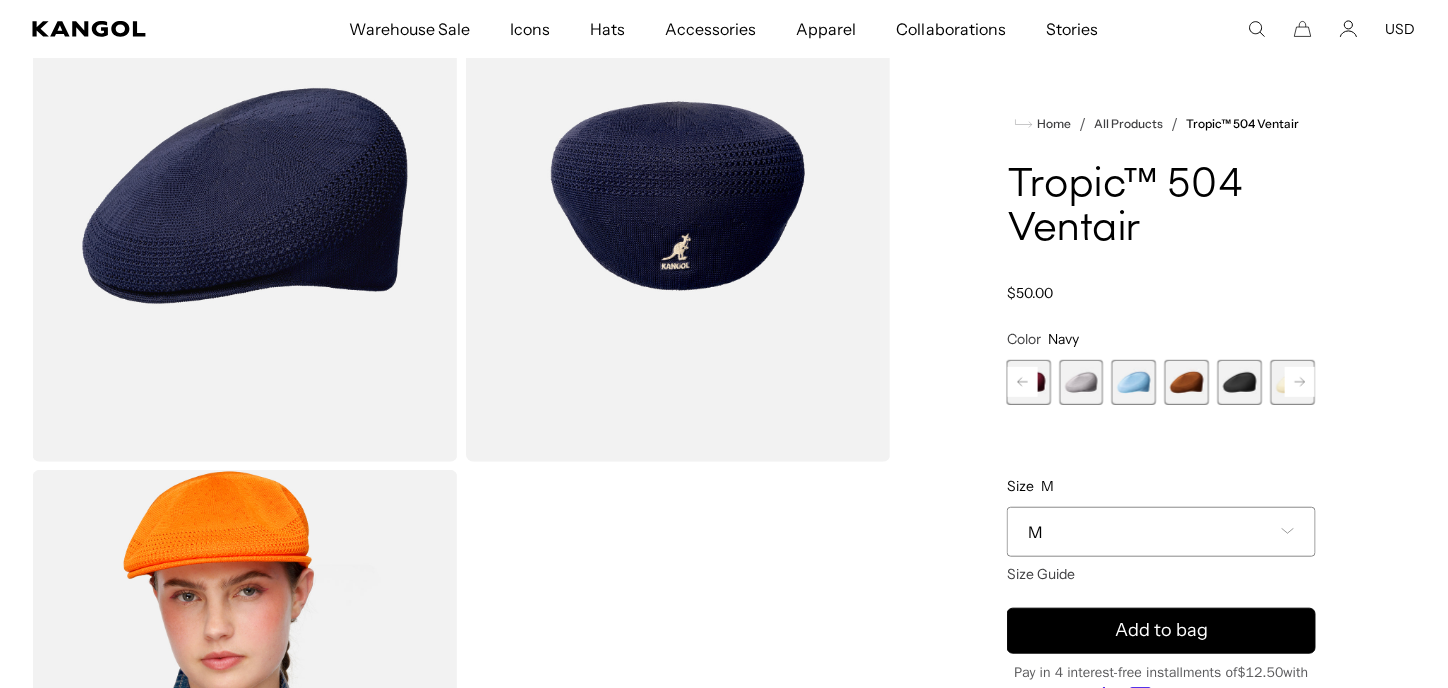 click 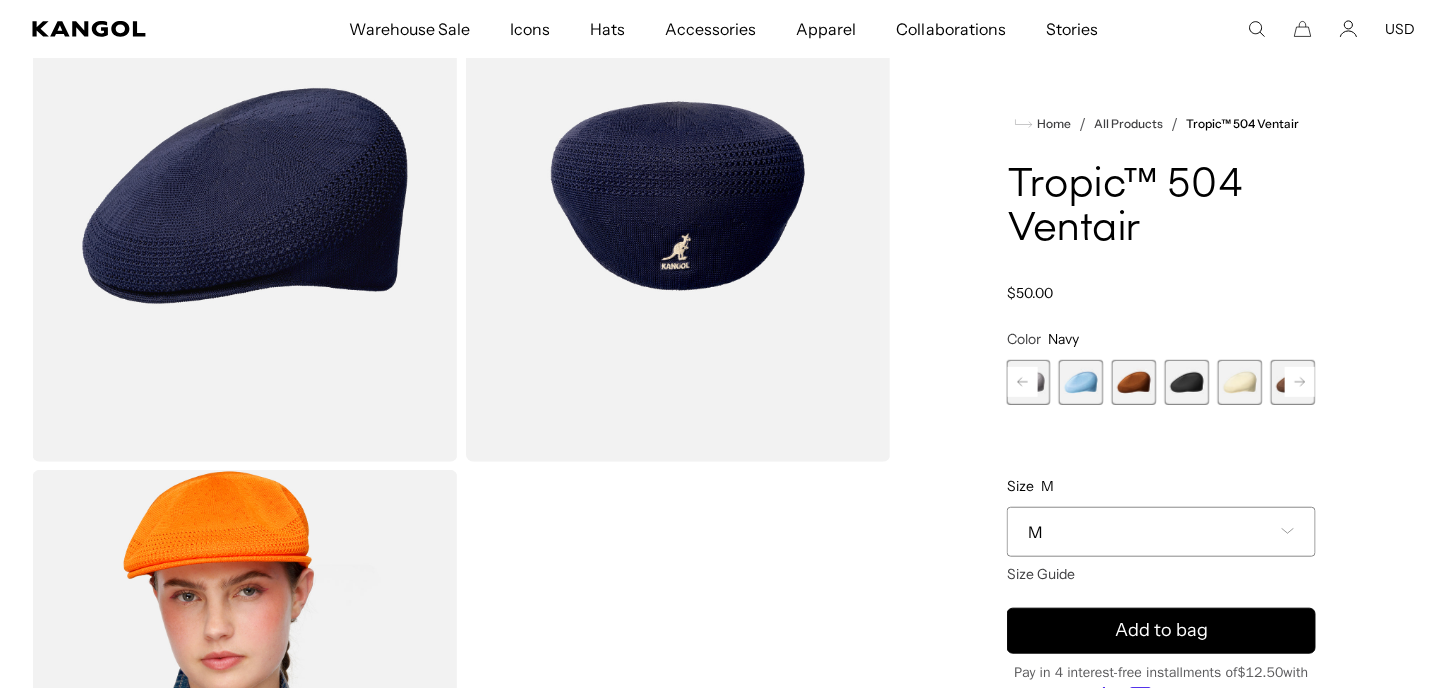 click 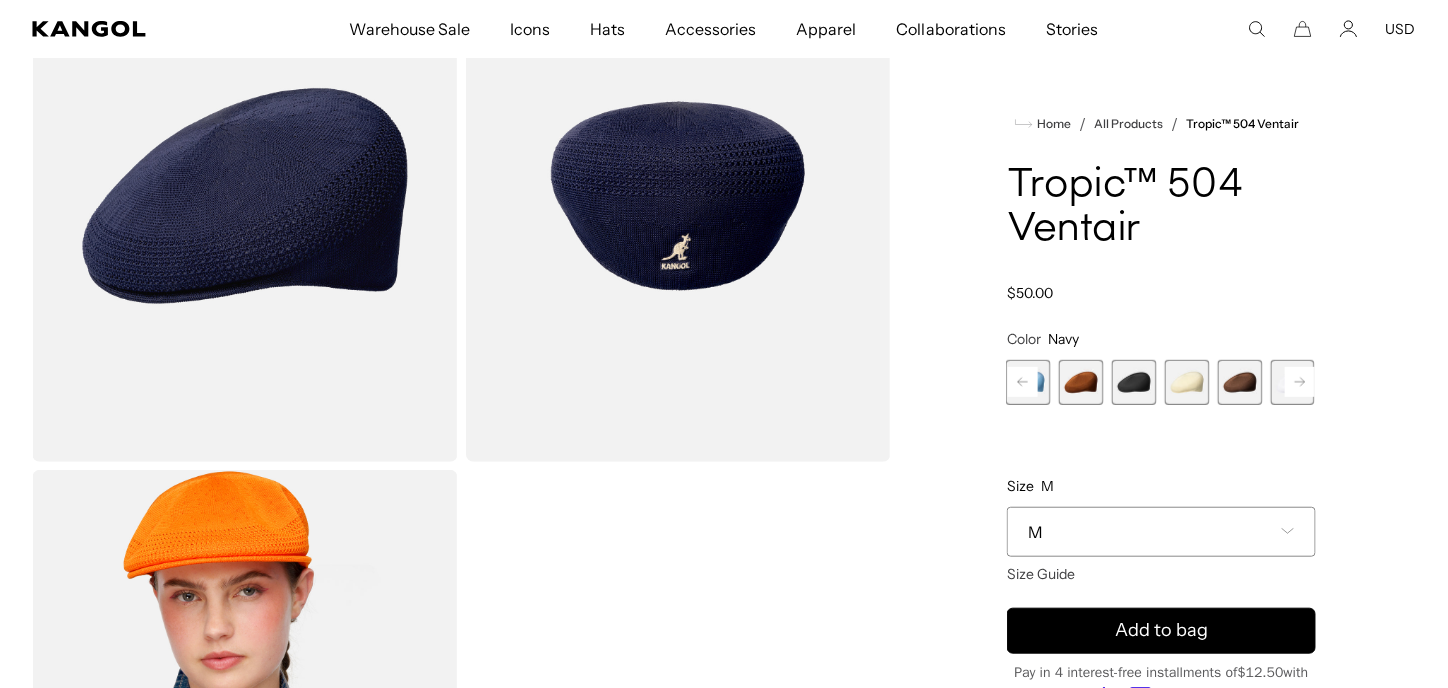 click 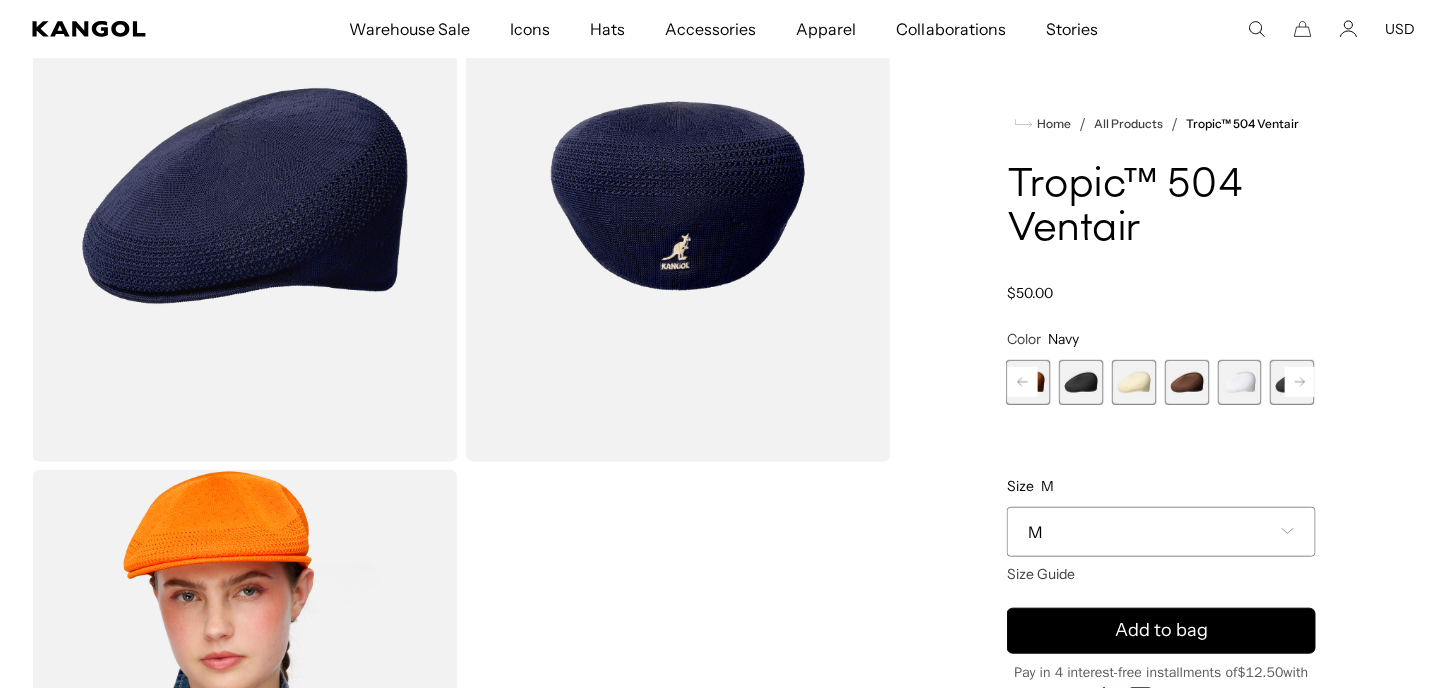 click 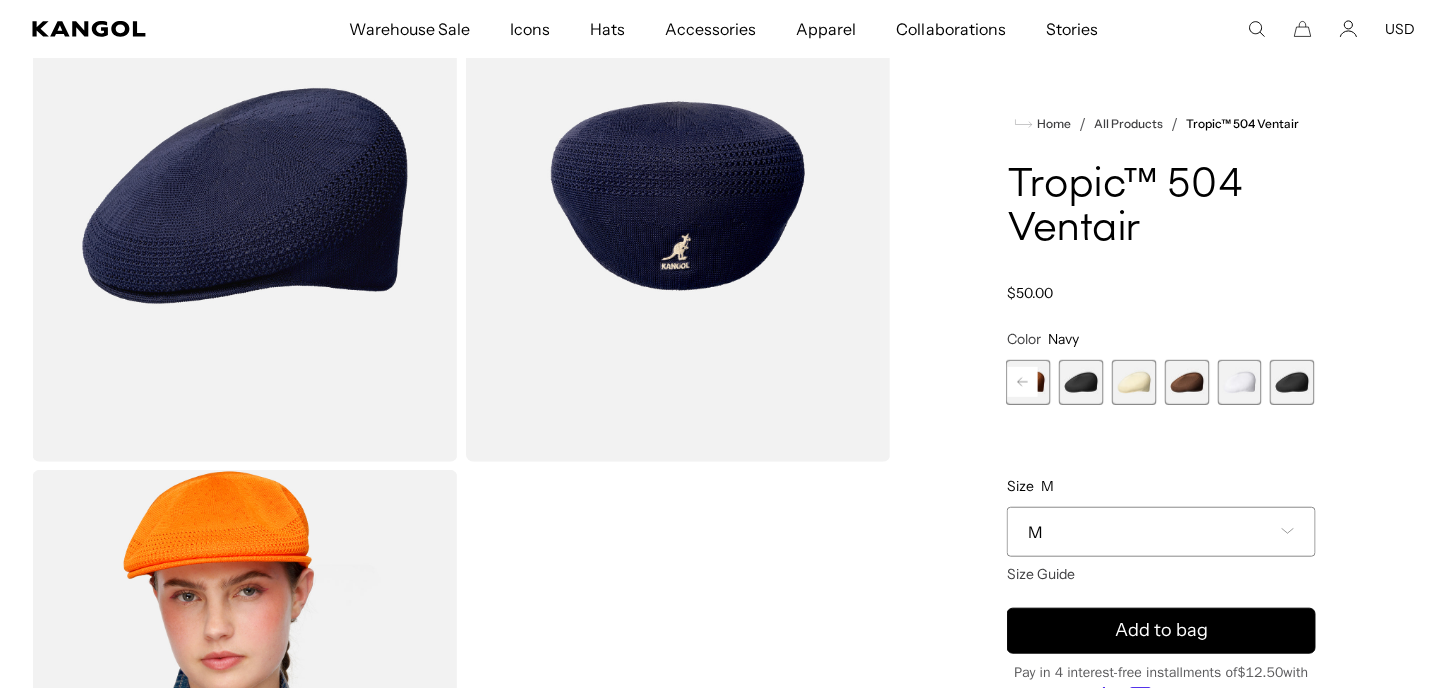 click at bounding box center [1292, 382] 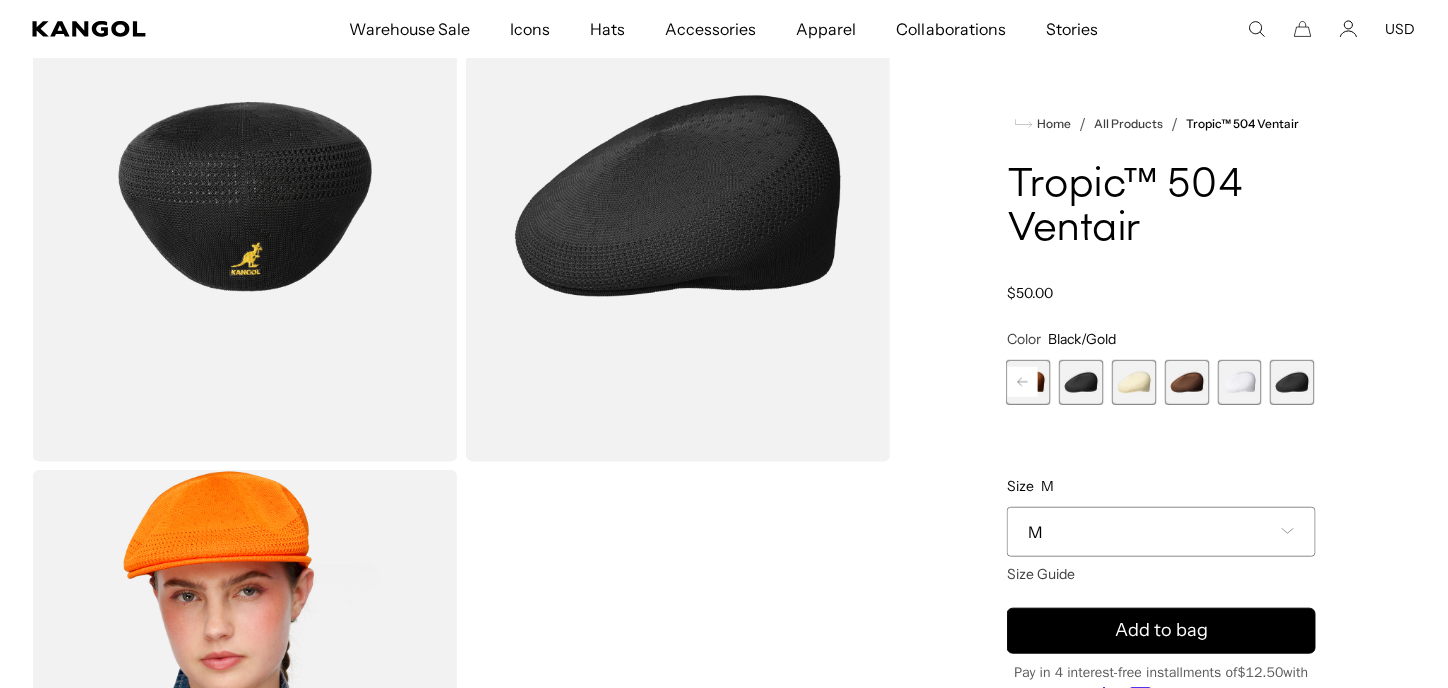 scroll, scrollTop: 0, scrollLeft: 412, axis: horizontal 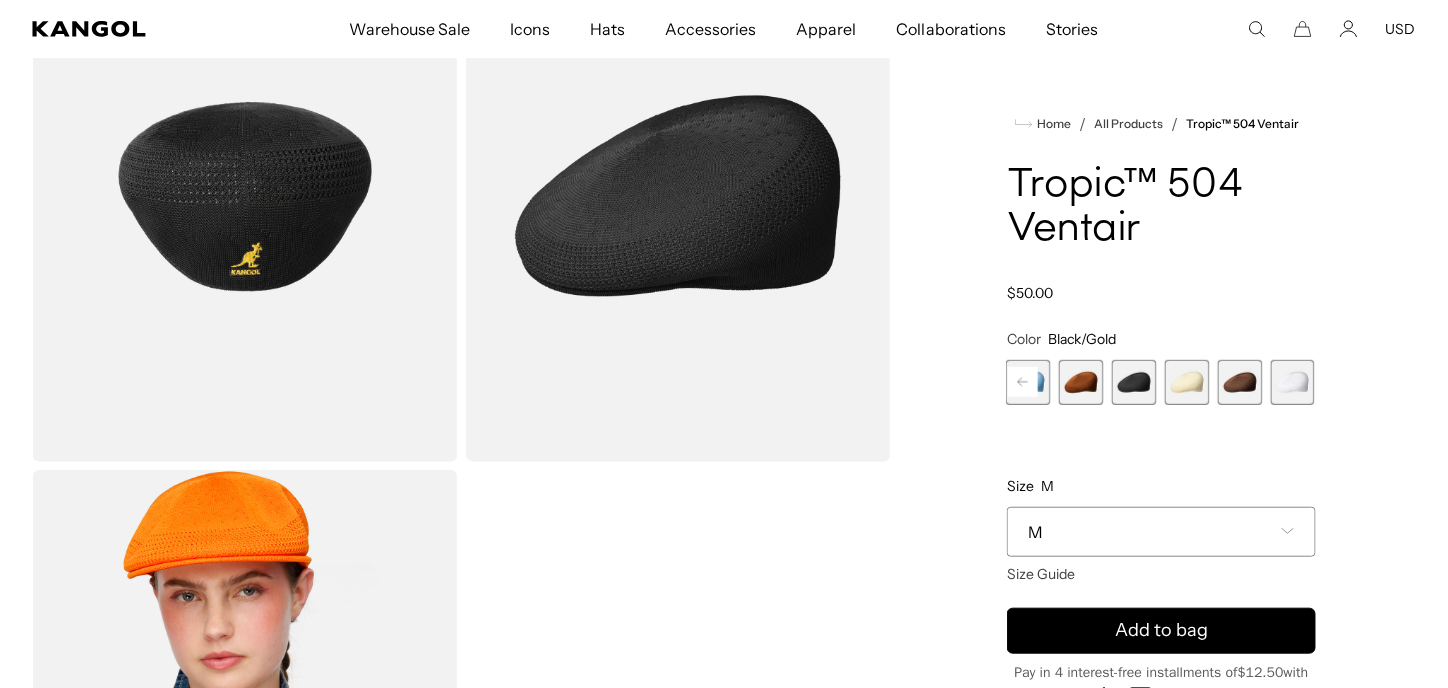 click 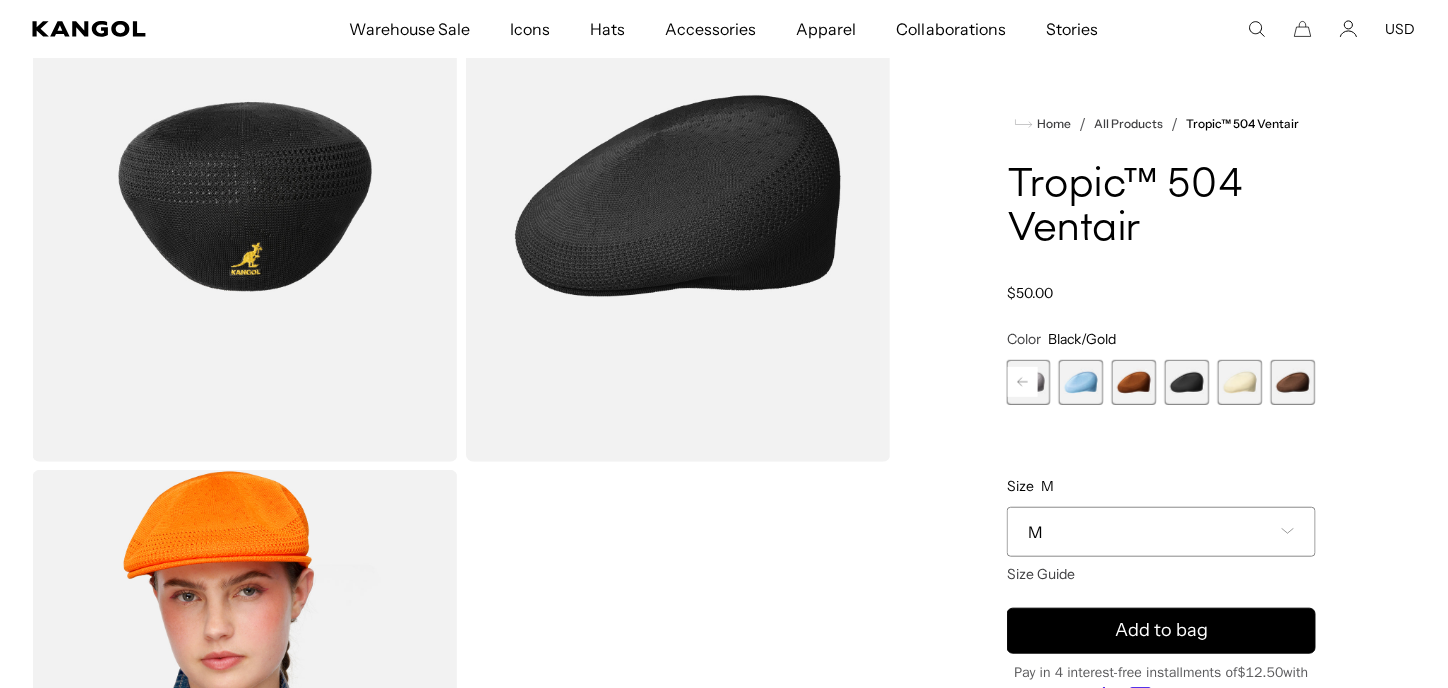 click 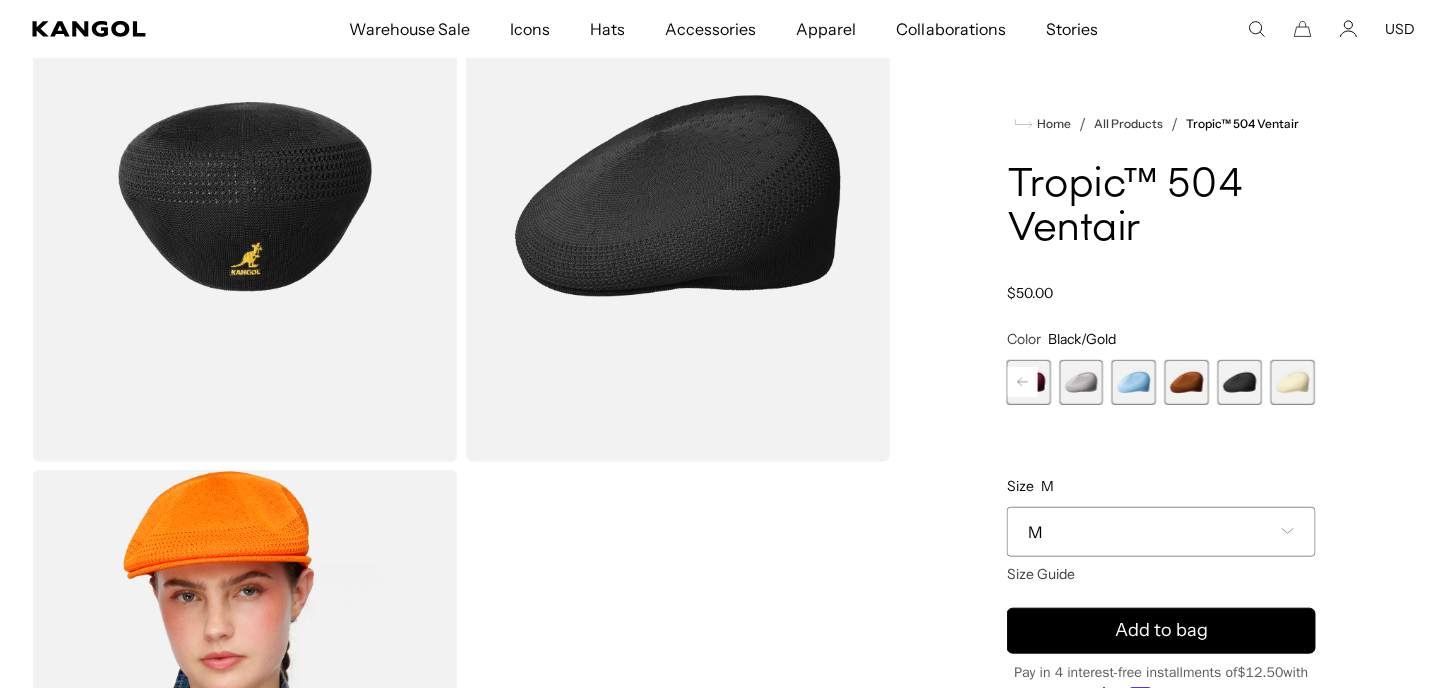 click 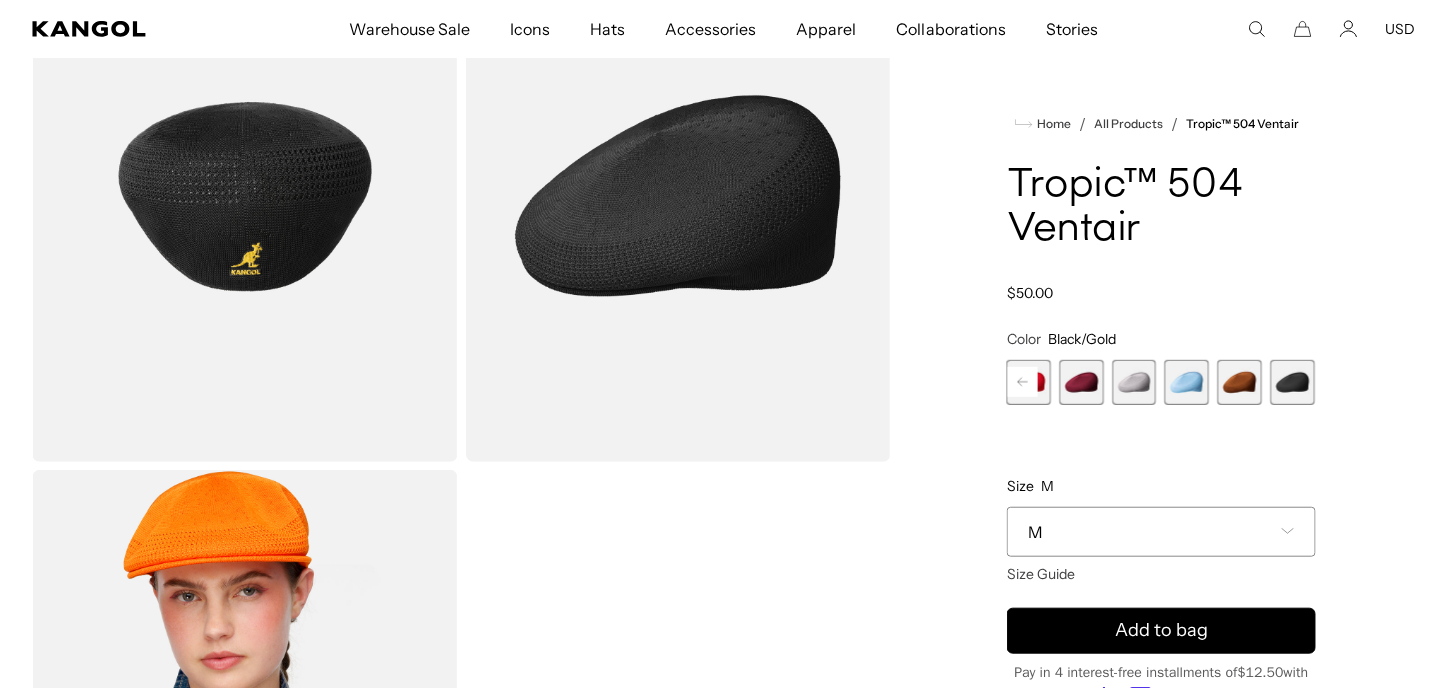 click 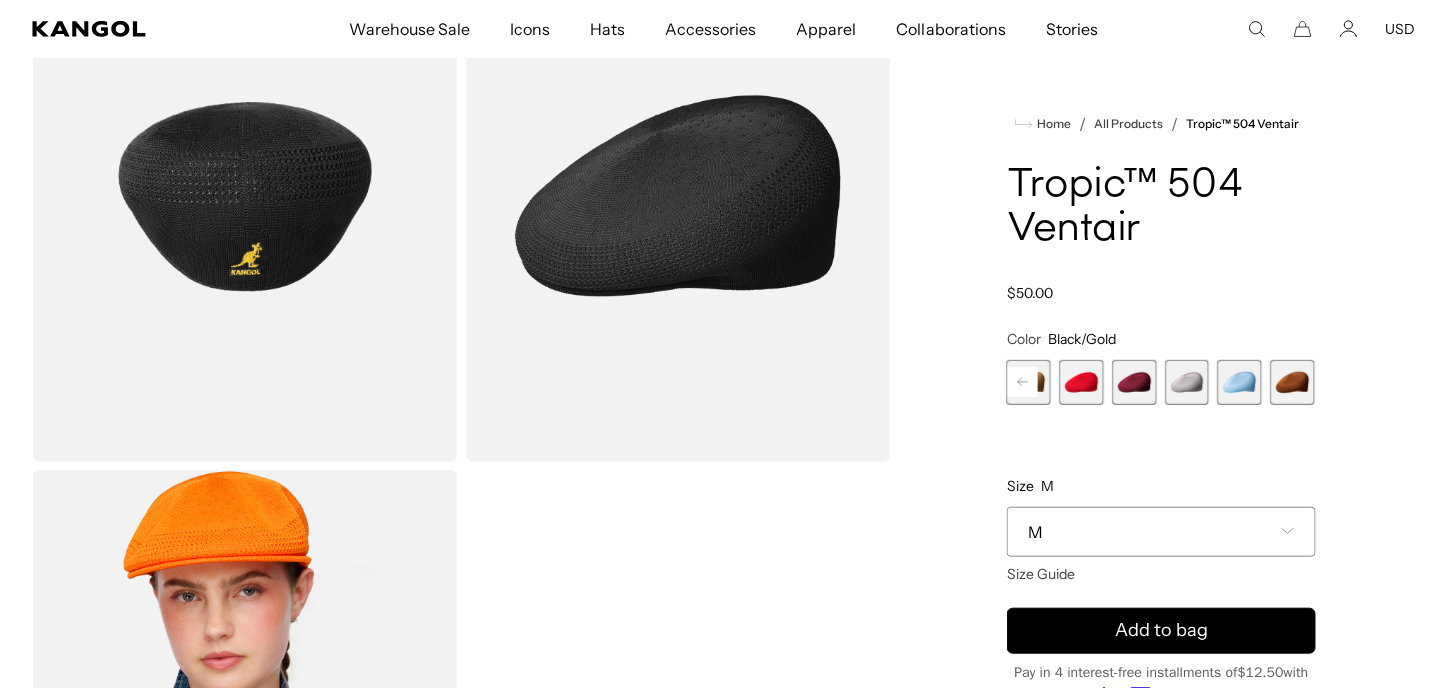 click 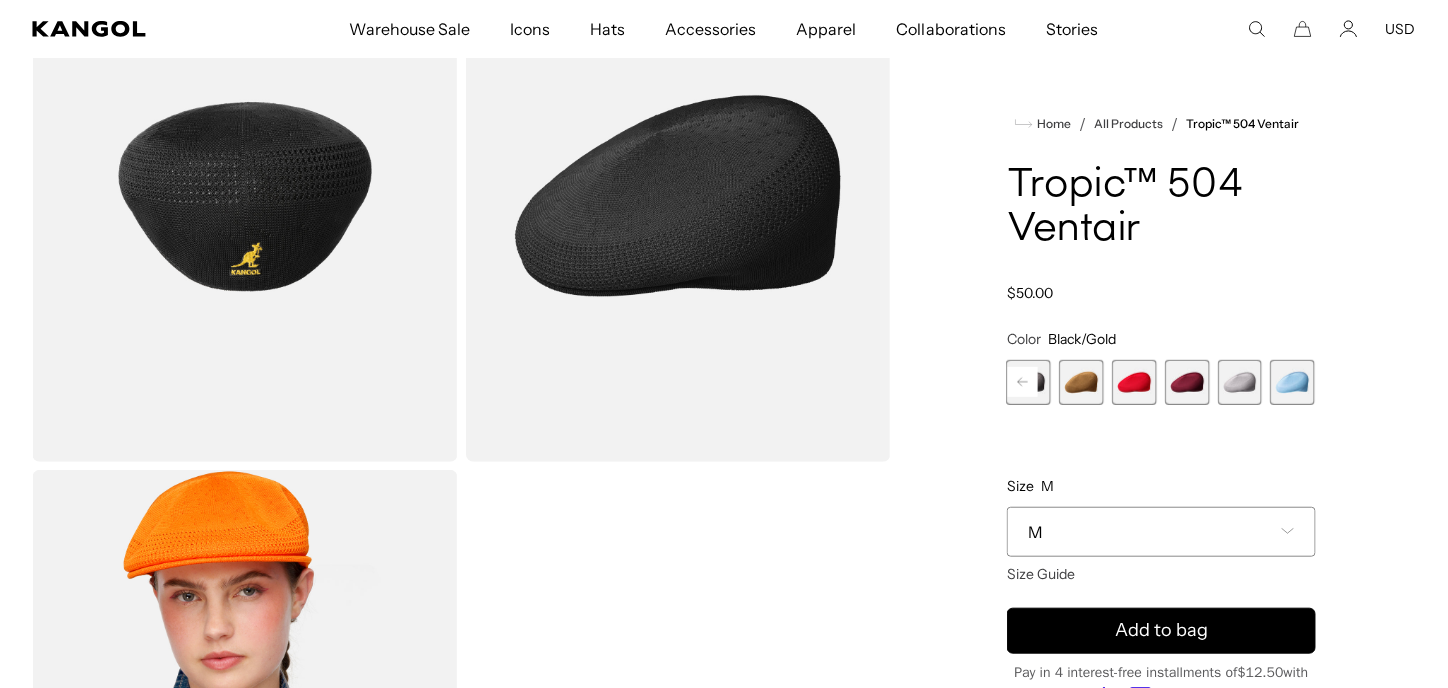 click 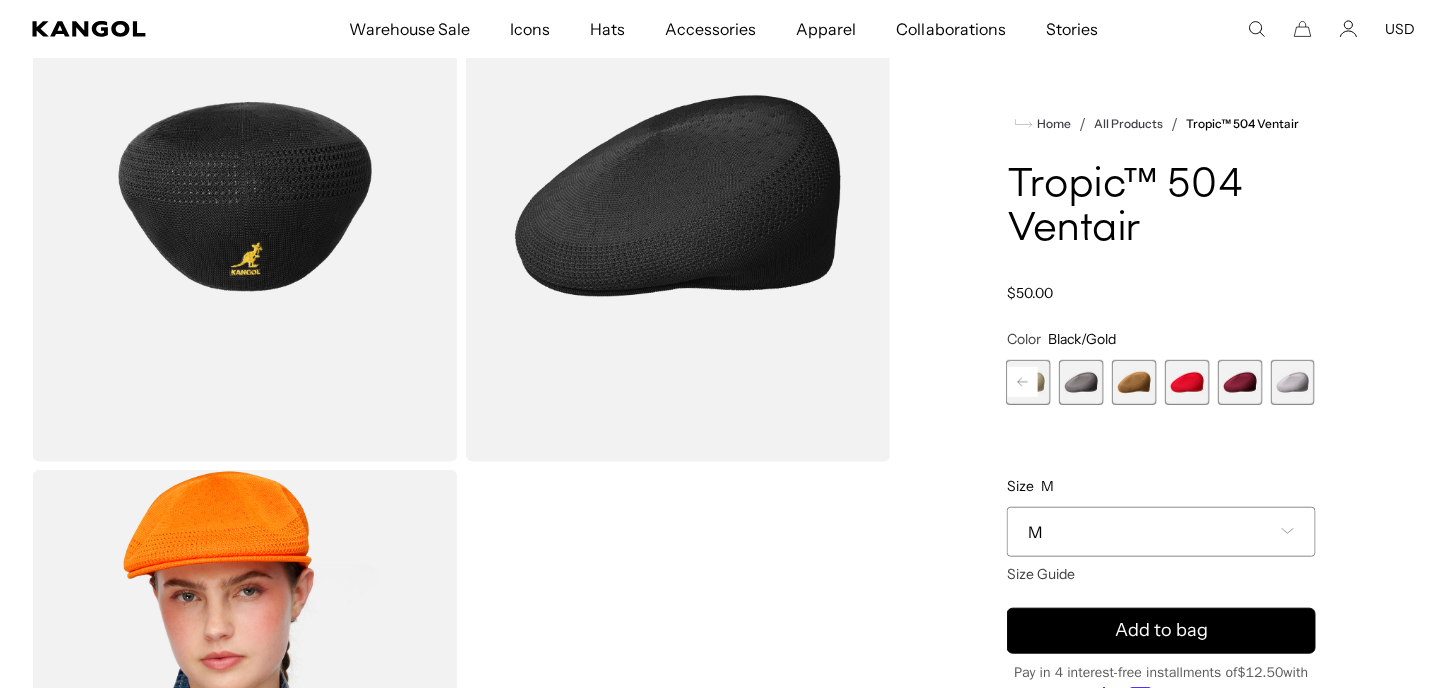 click 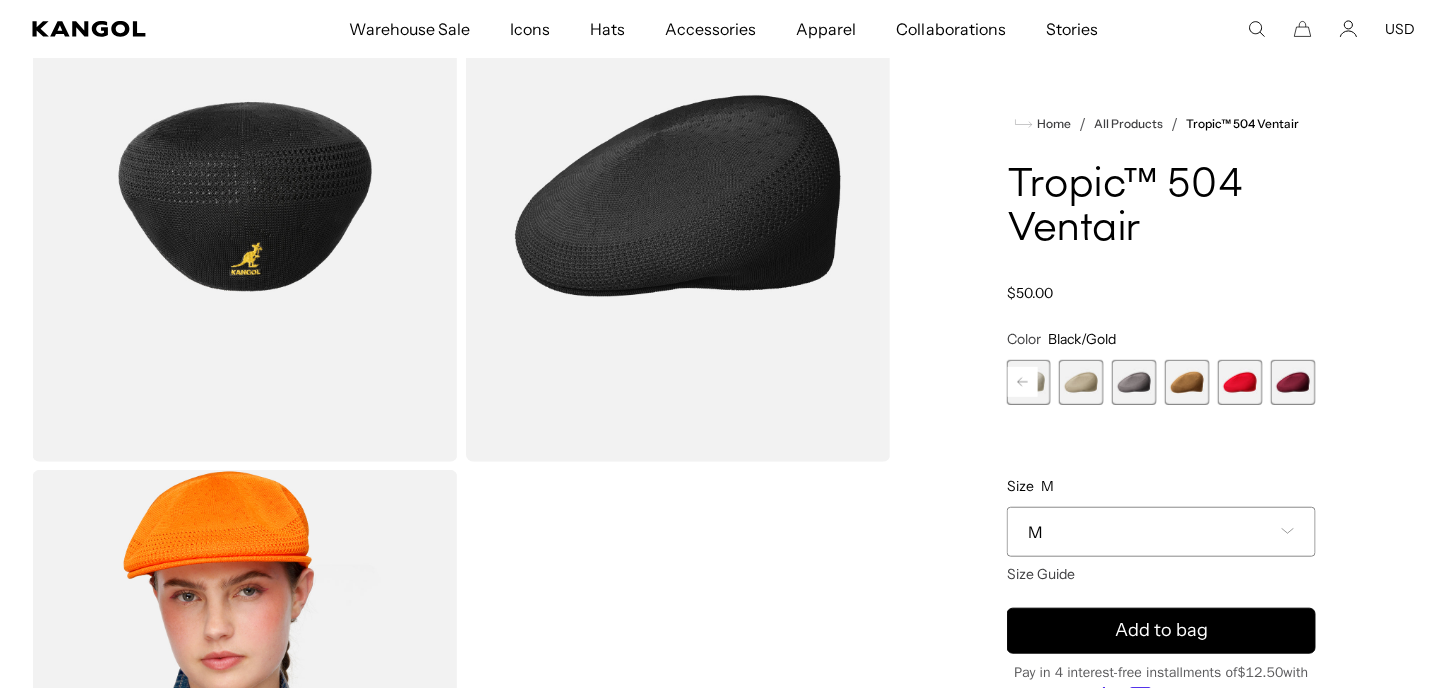 click 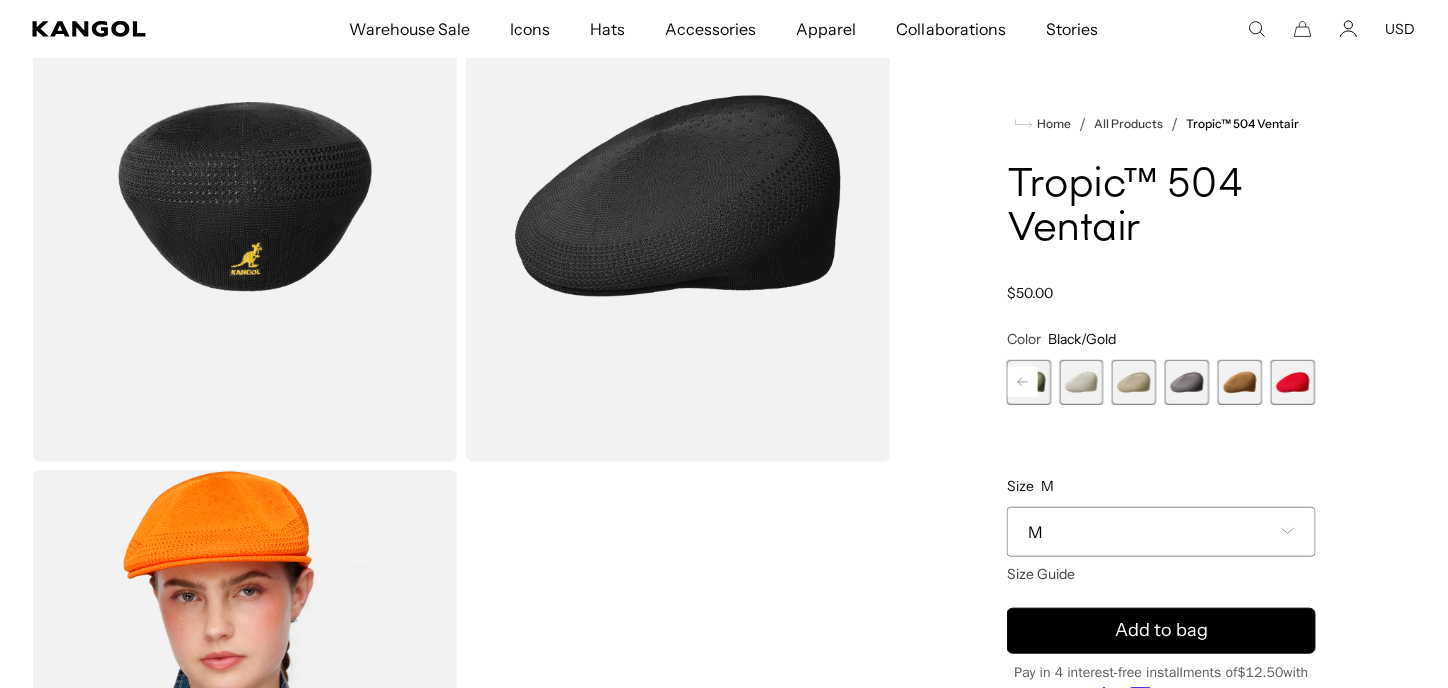 click 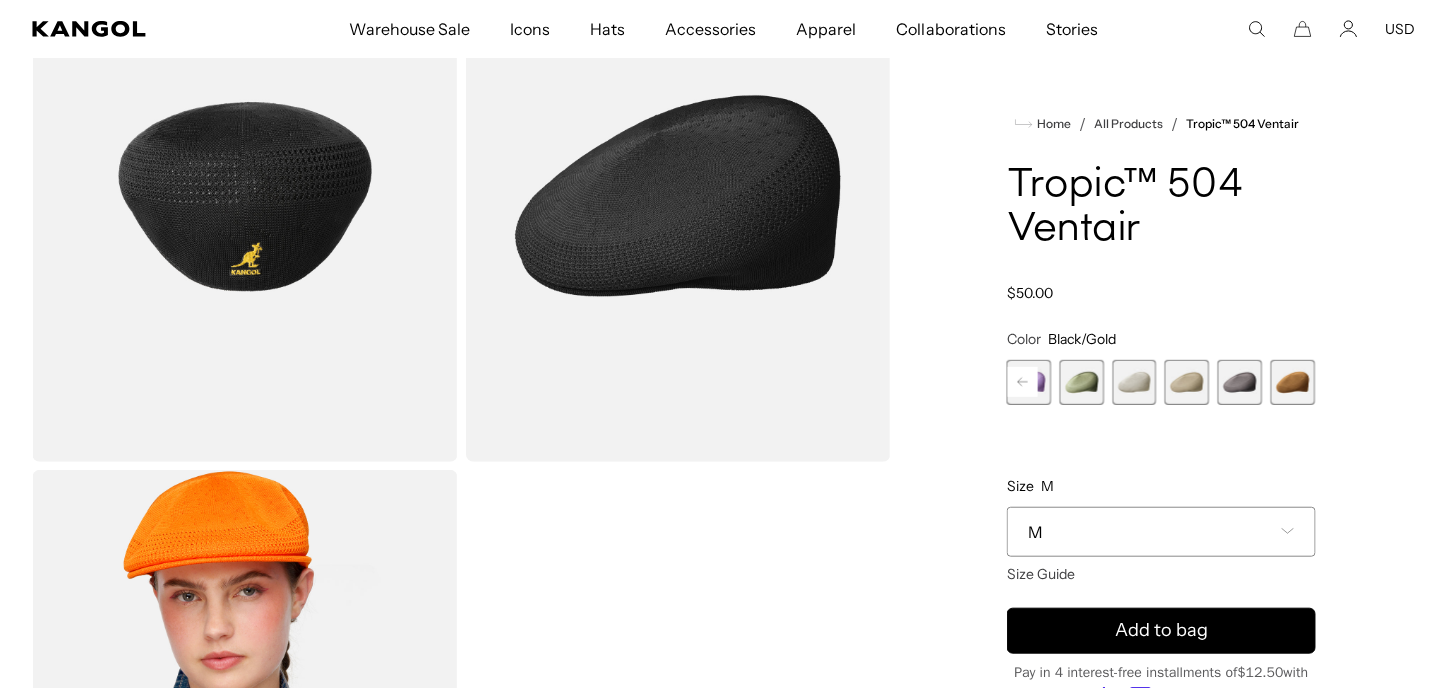 scroll, scrollTop: 0, scrollLeft: 0, axis: both 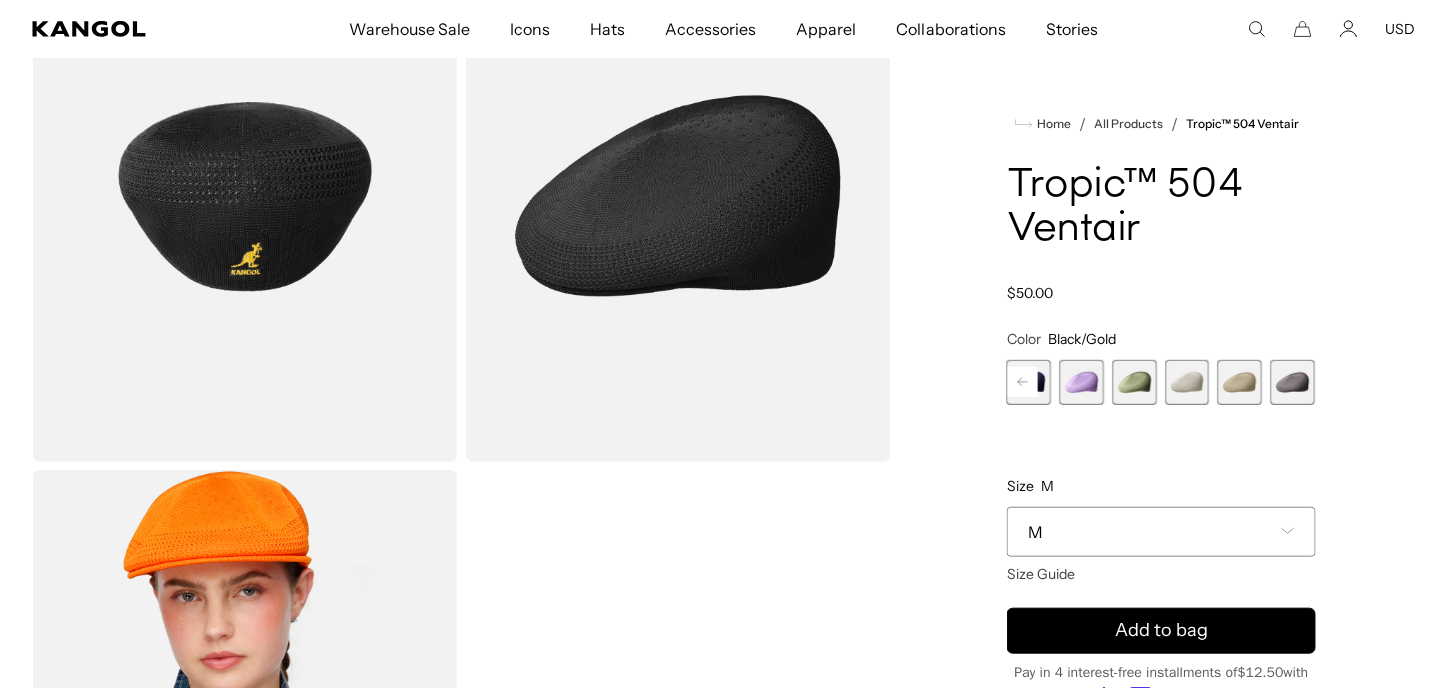 click 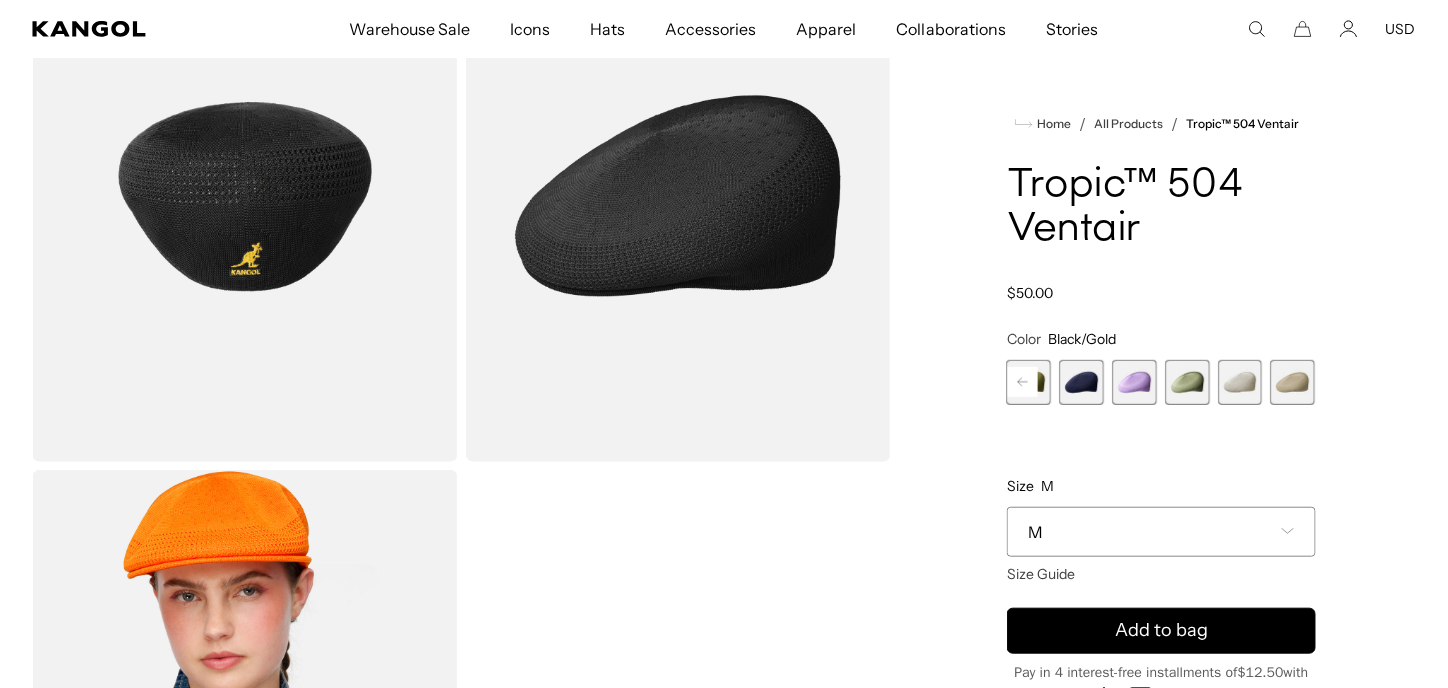 click 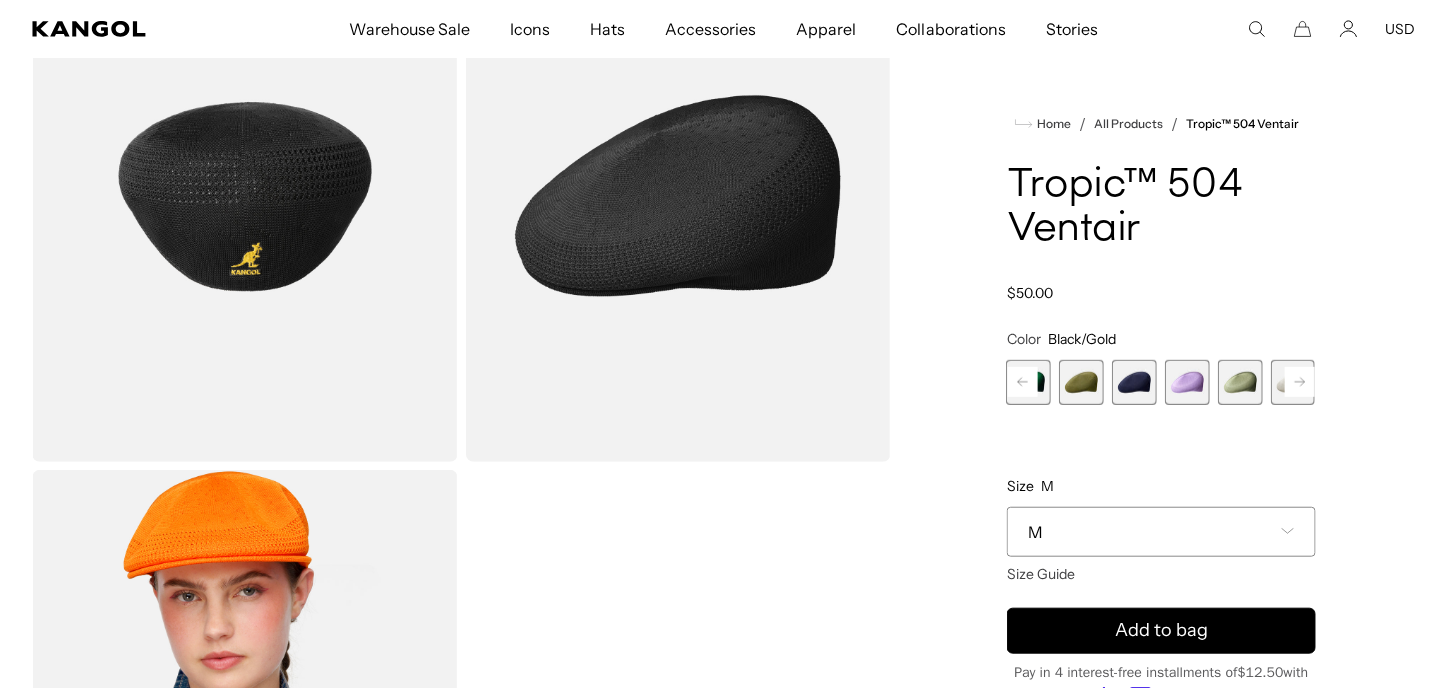 click 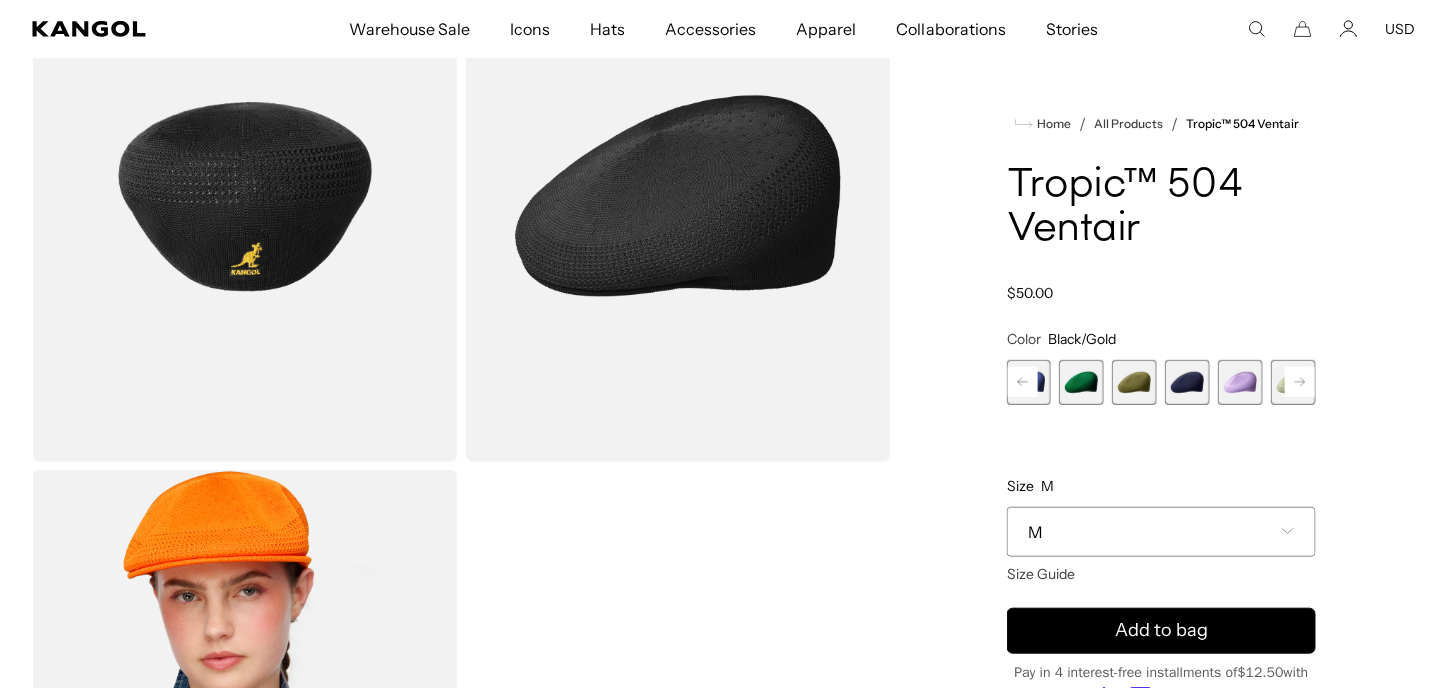 click 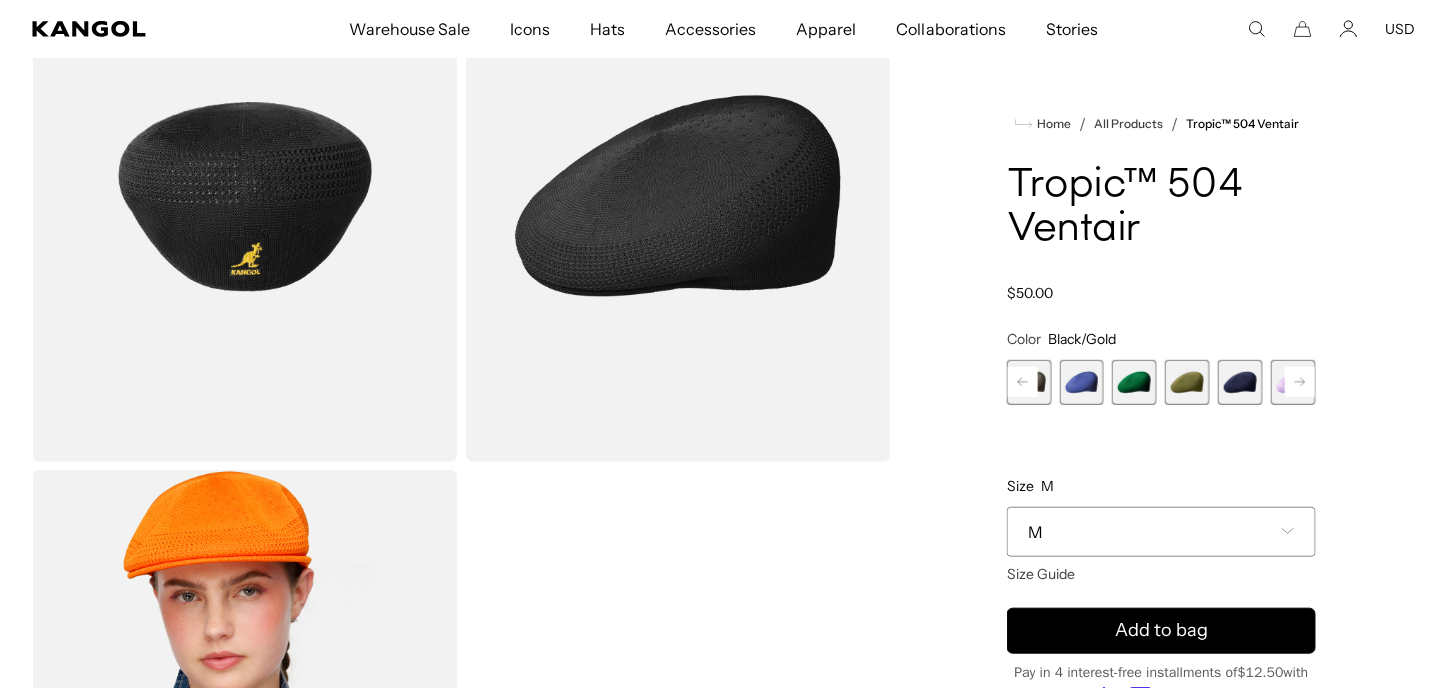 click 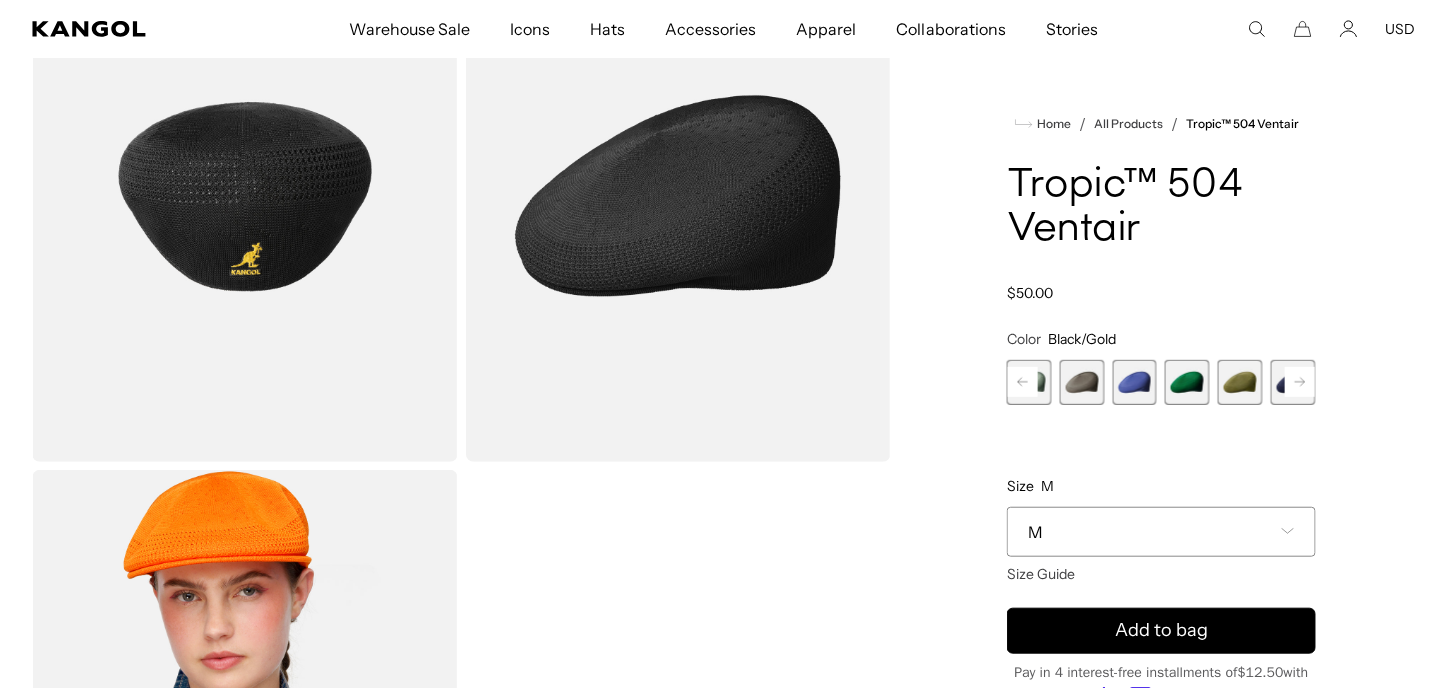 click 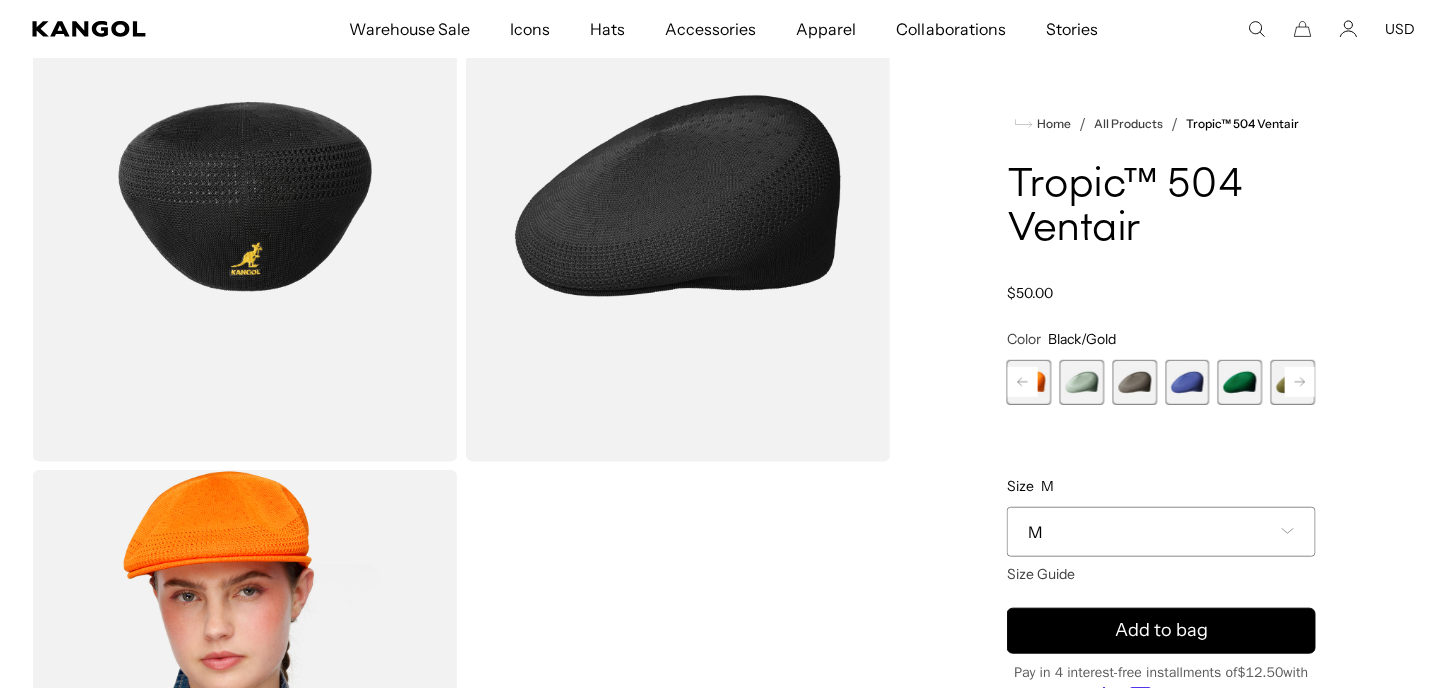 click 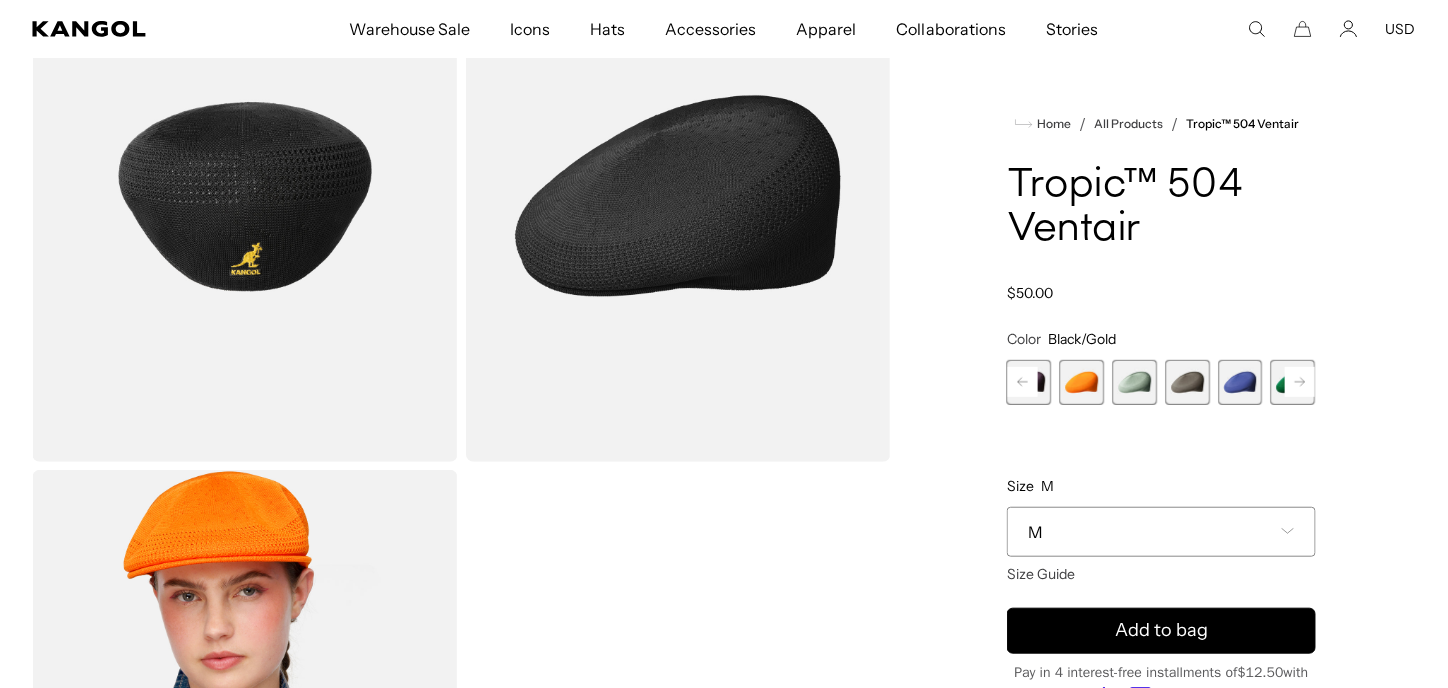 click 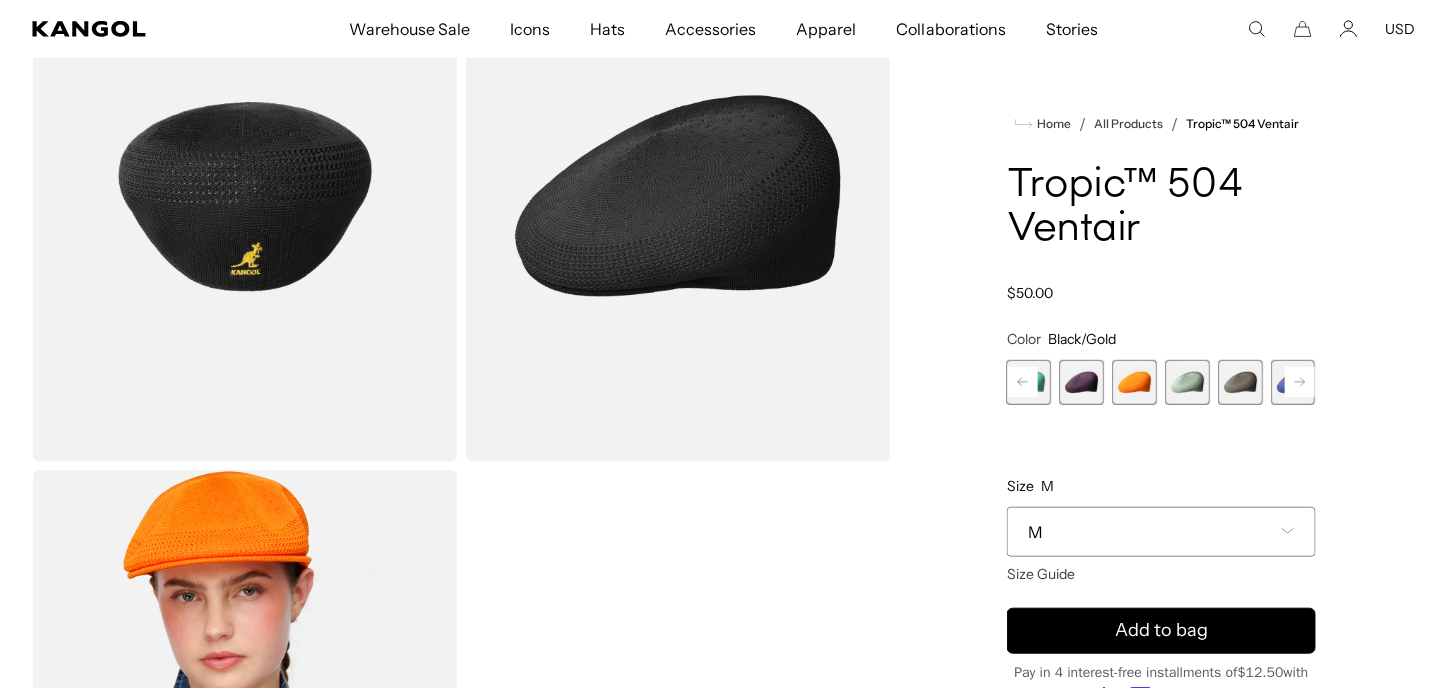 click 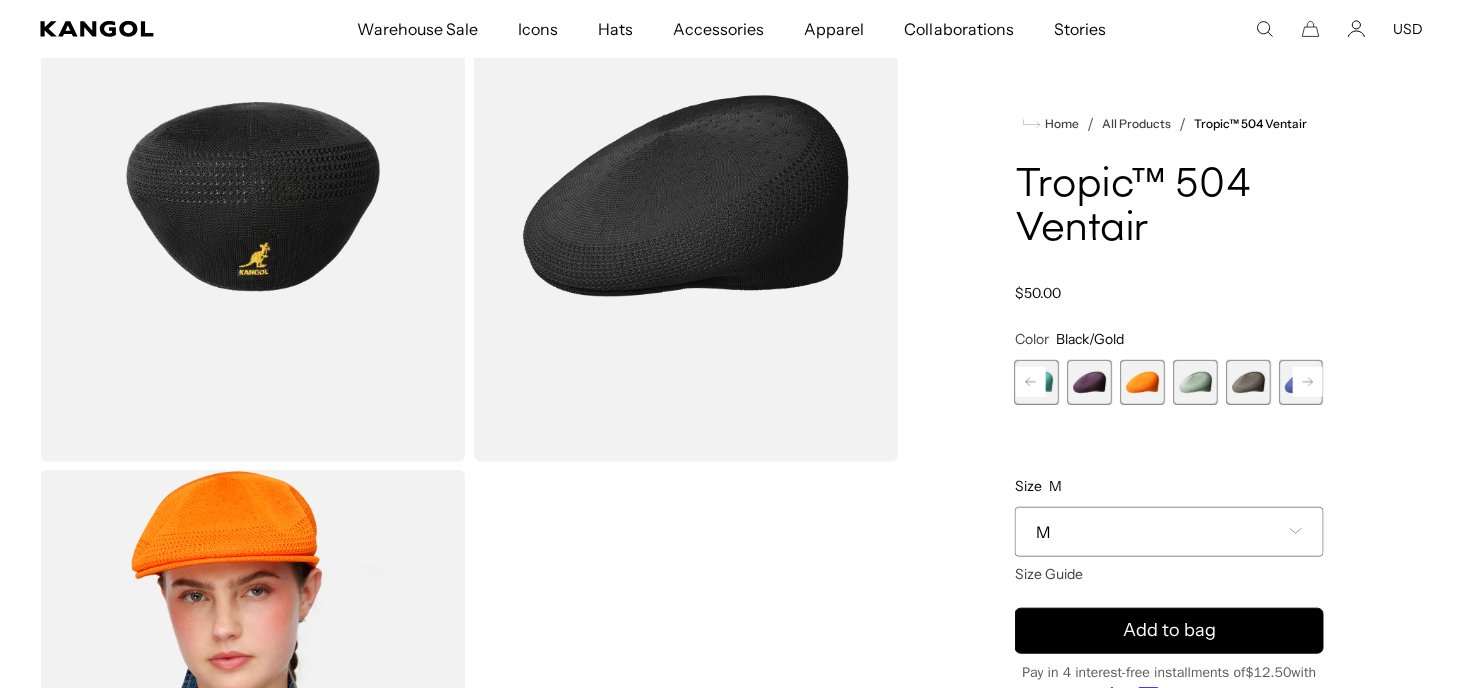 scroll, scrollTop: 0, scrollLeft: 412, axis: horizontal 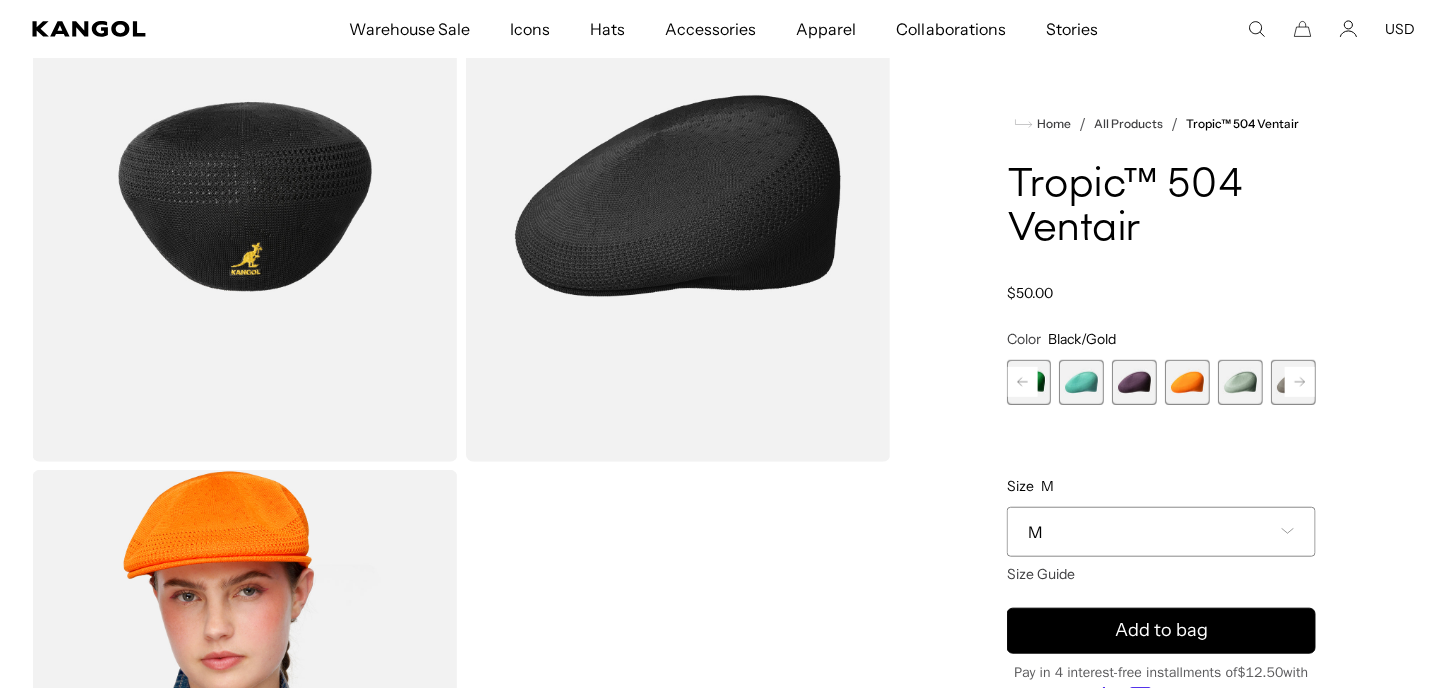 click at bounding box center [1135, 382] 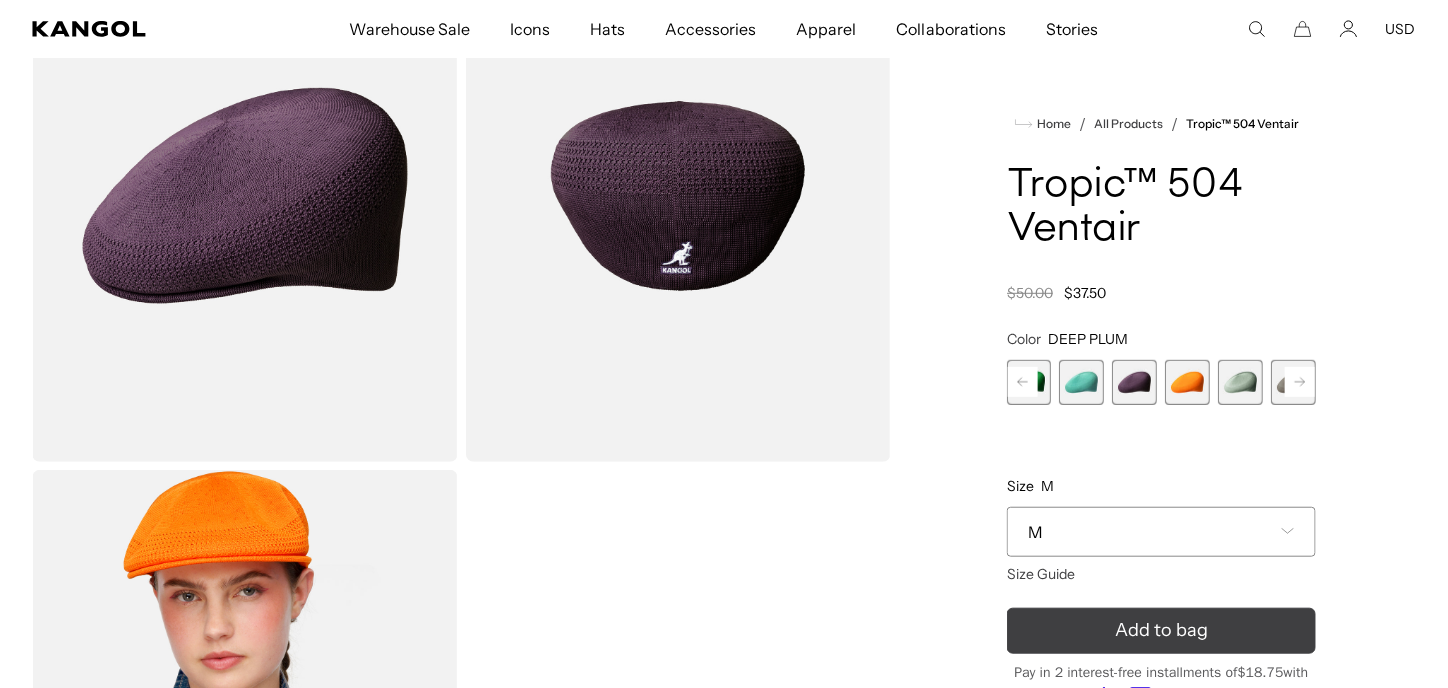 click on "Add to bag" at bounding box center (1161, 630) 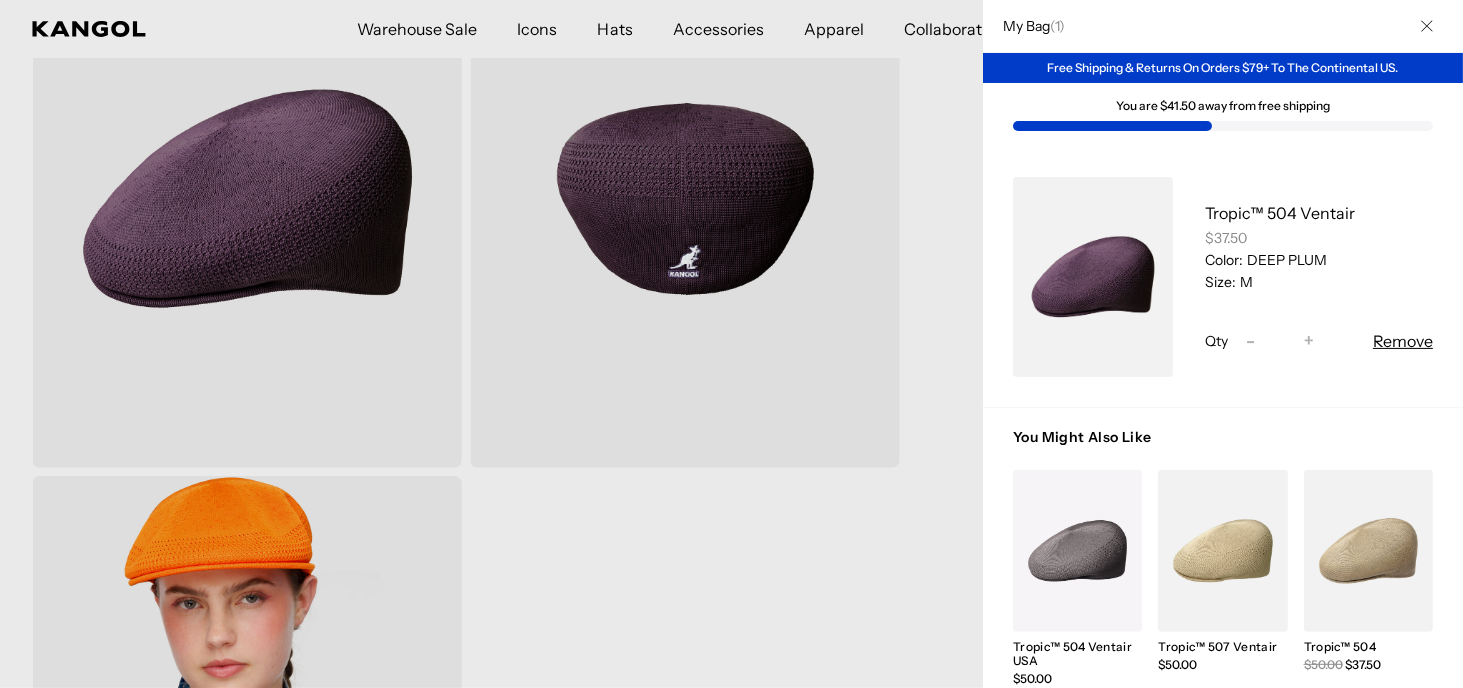 scroll, scrollTop: 0, scrollLeft: 412, axis: horizontal 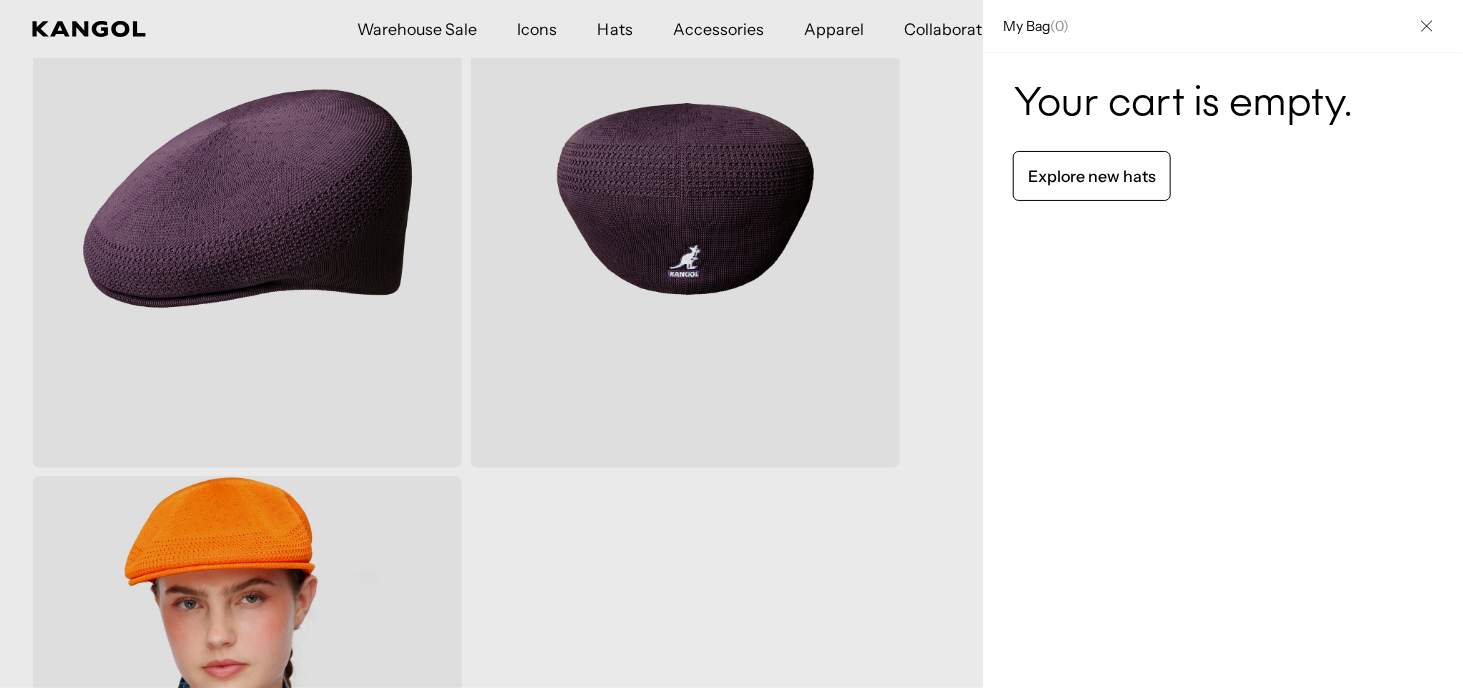 click at bounding box center [731, 344] 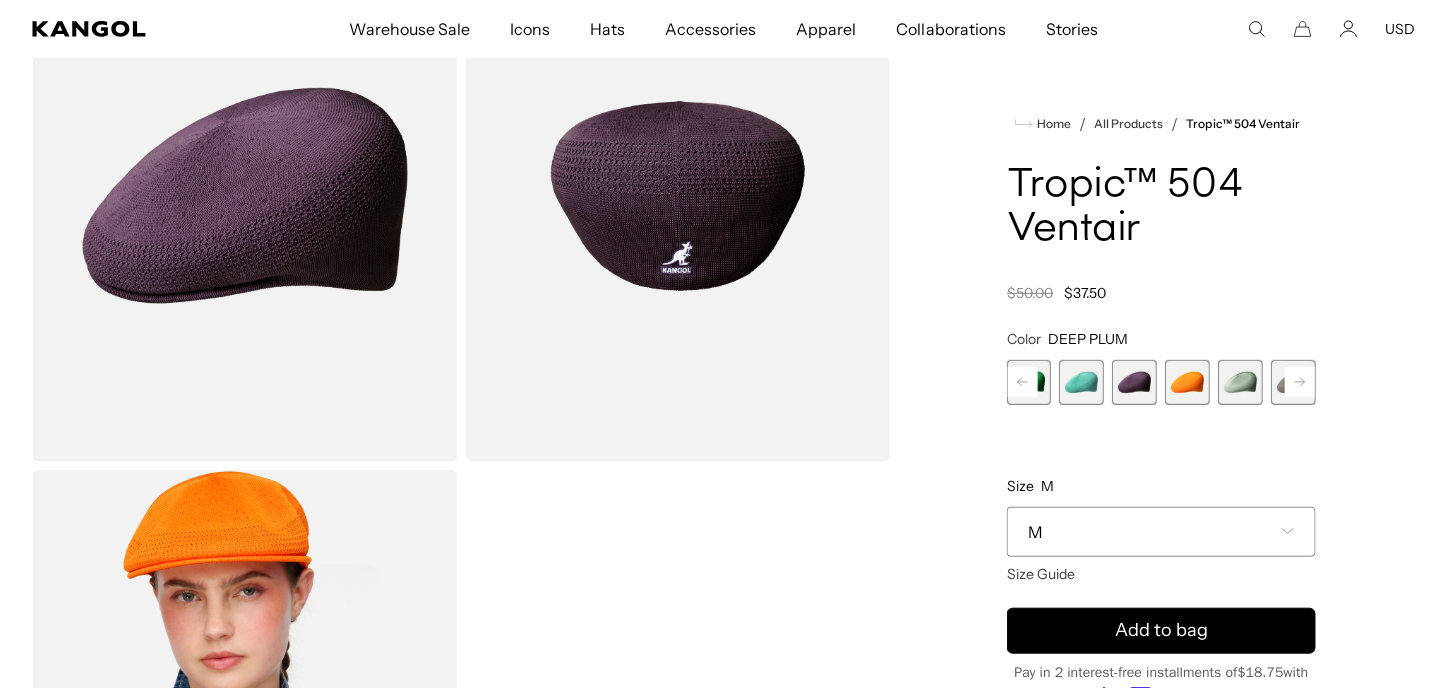 scroll, scrollTop: 0, scrollLeft: 412, axis: horizontal 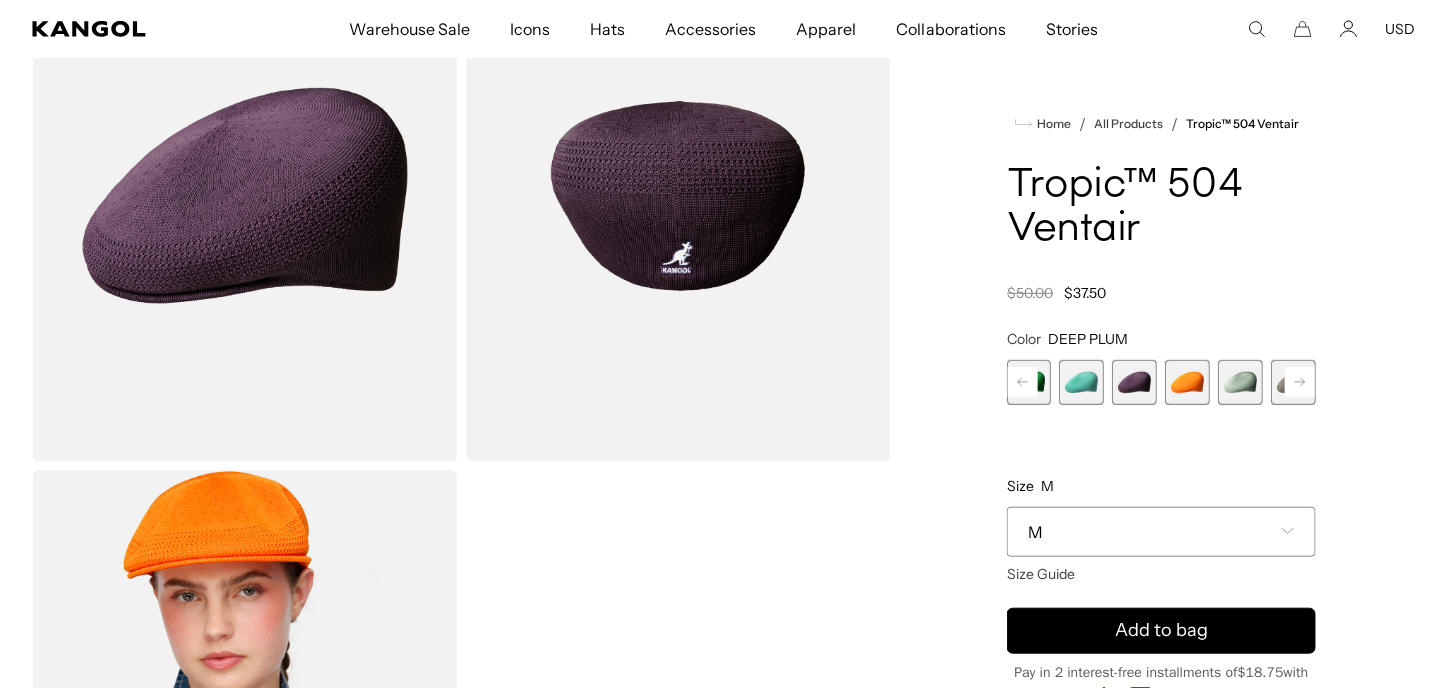 click 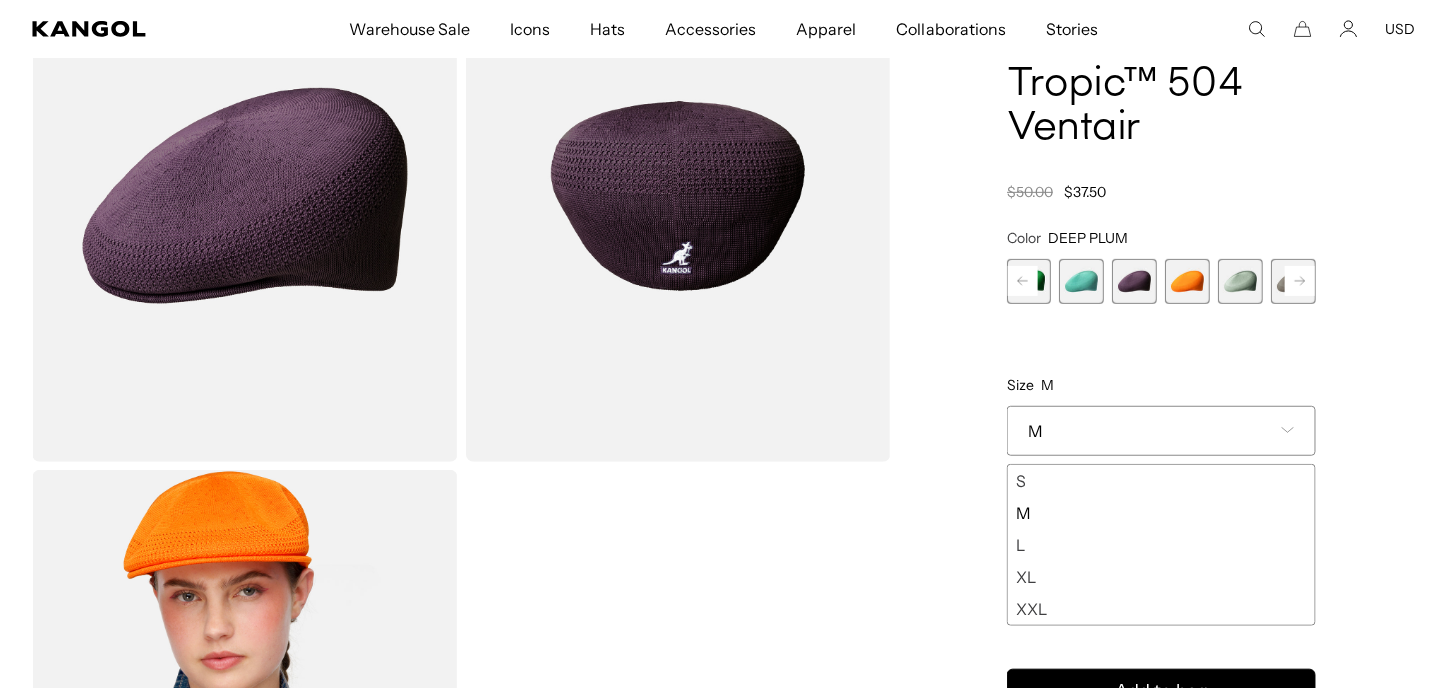 drag, startPoint x: 1019, startPoint y: 478, endPoint x: 1033, endPoint y: 479, distance: 14.035668 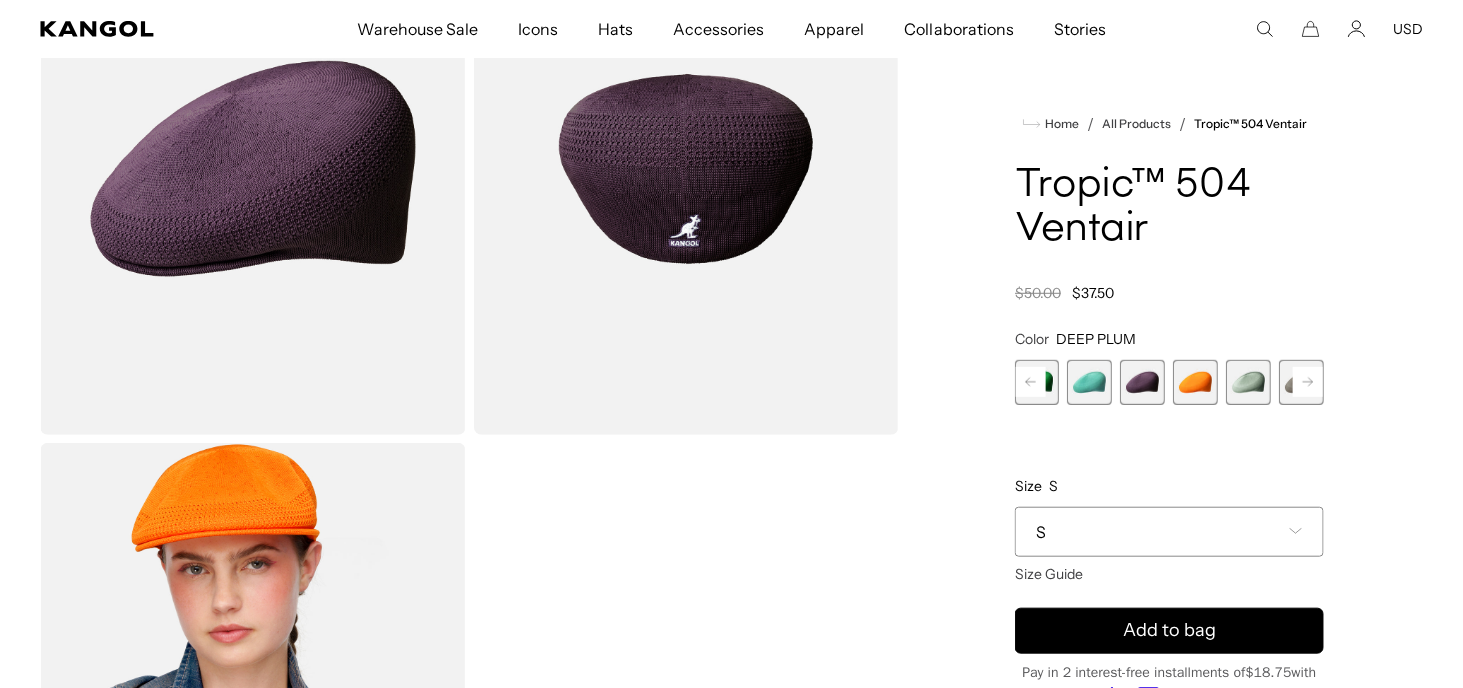 scroll, scrollTop: 300, scrollLeft: 0, axis: vertical 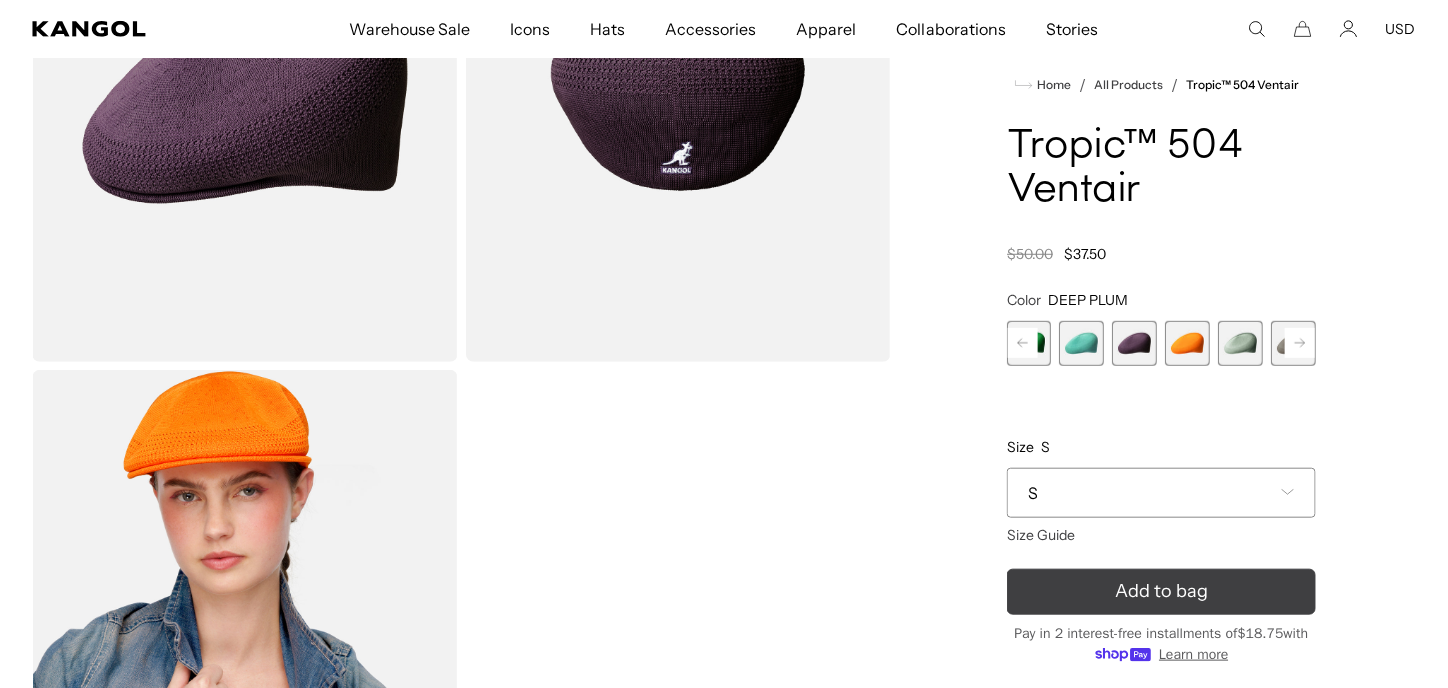 click on "Add to bag" at bounding box center [1161, 591] 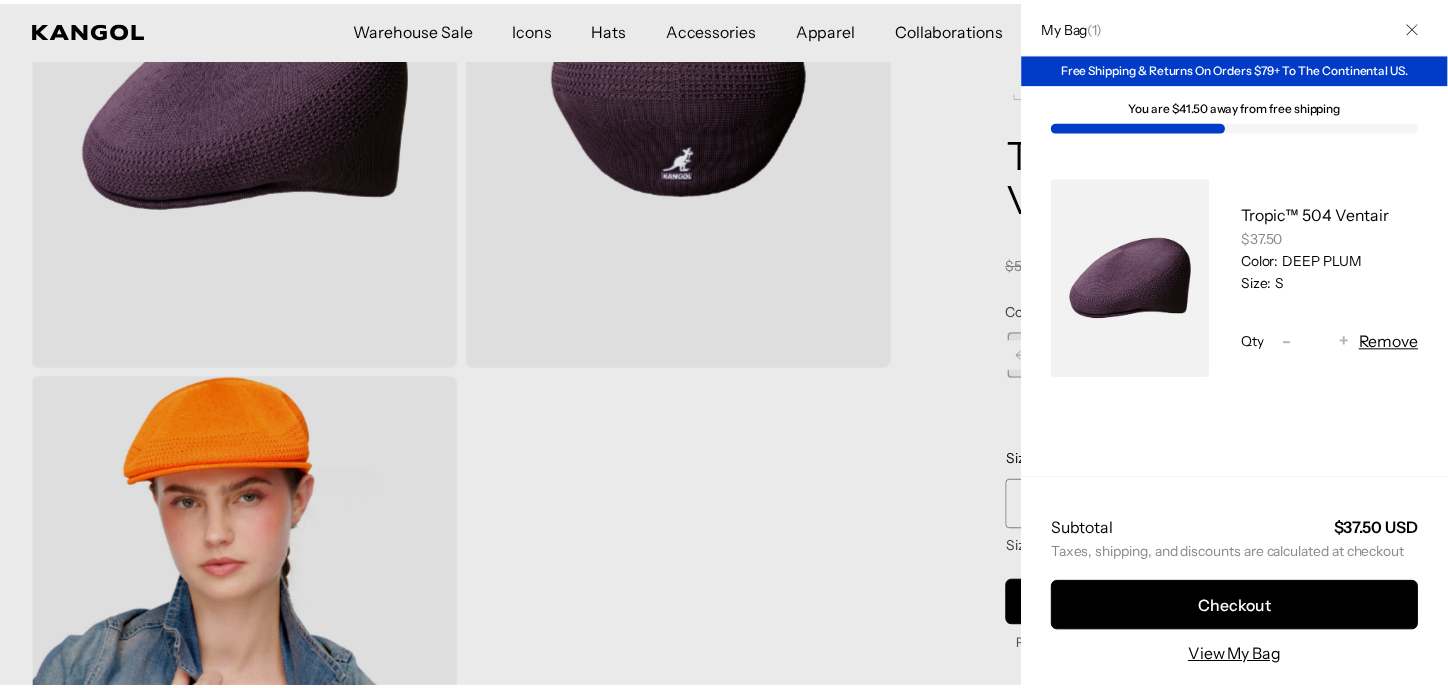scroll, scrollTop: 0, scrollLeft: 412, axis: horizontal 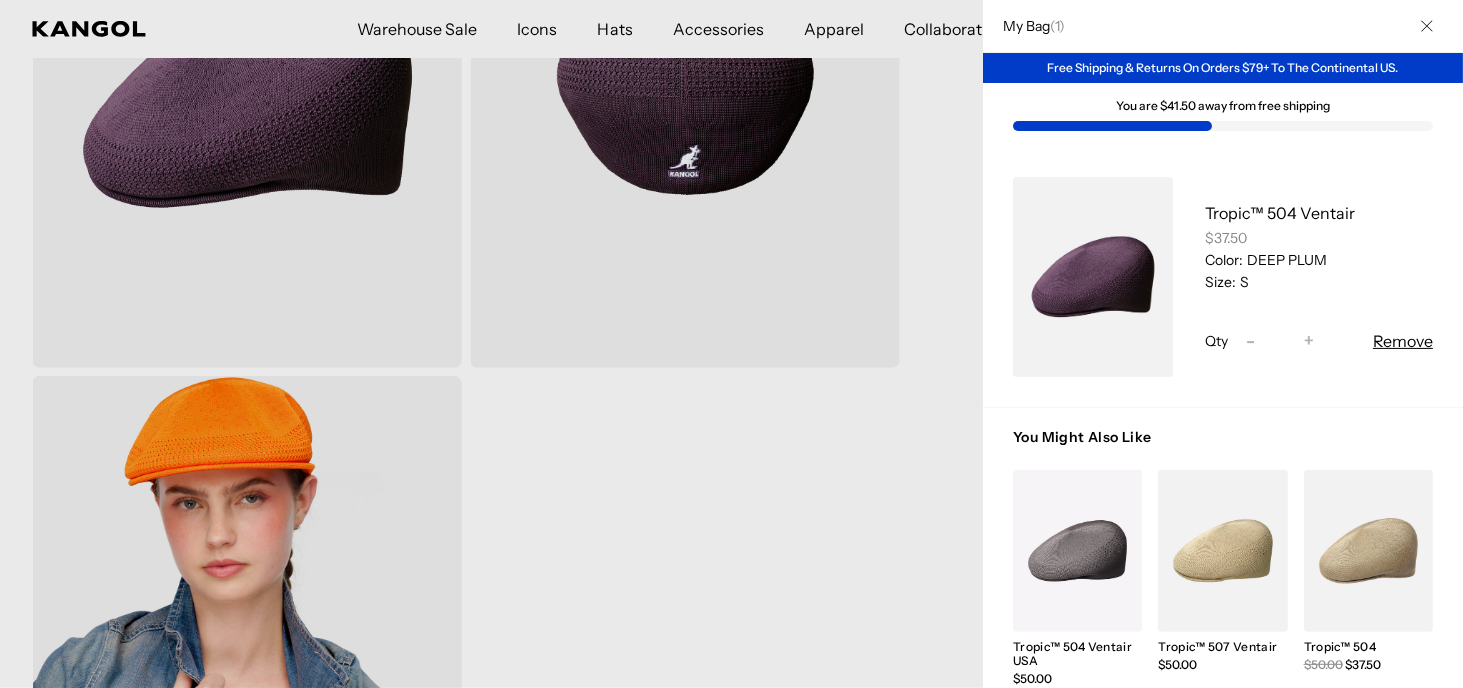 click at bounding box center (731, 344) 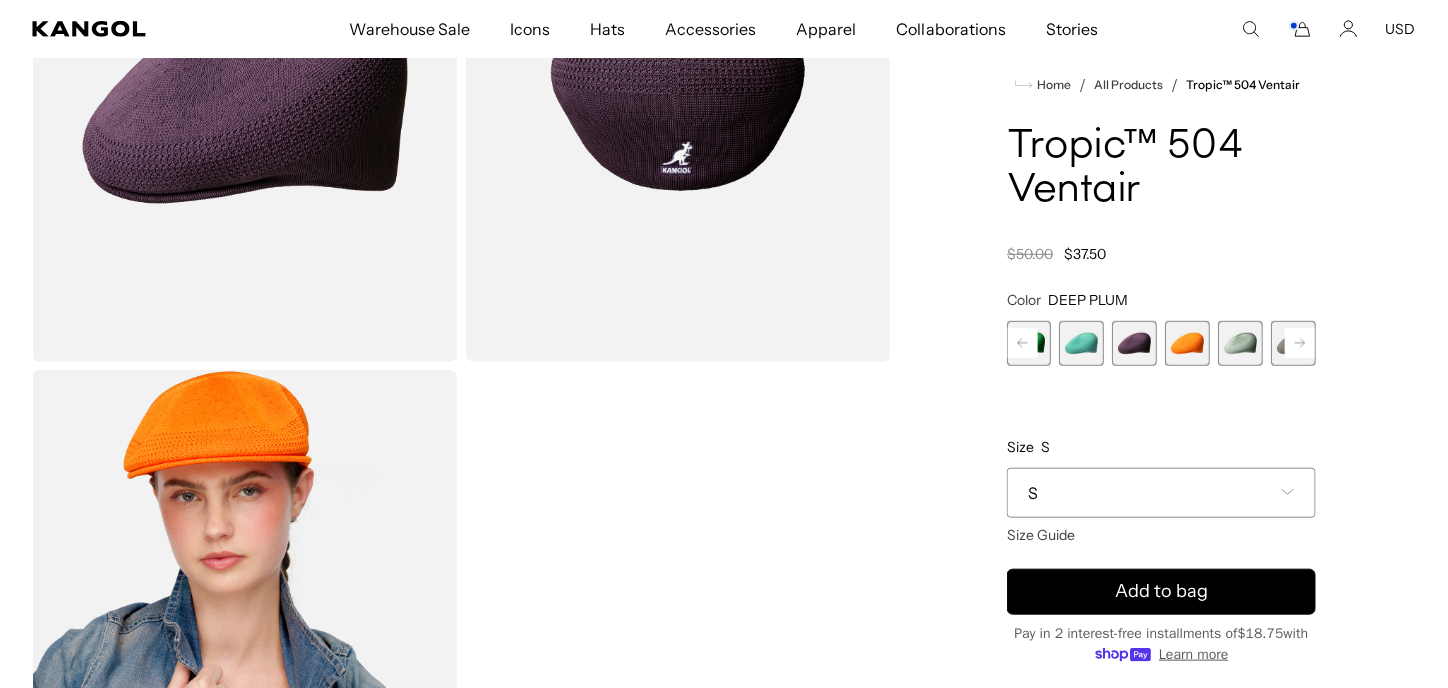 scroll, scrollTop: 0, scrollLeft: 0, axis: both 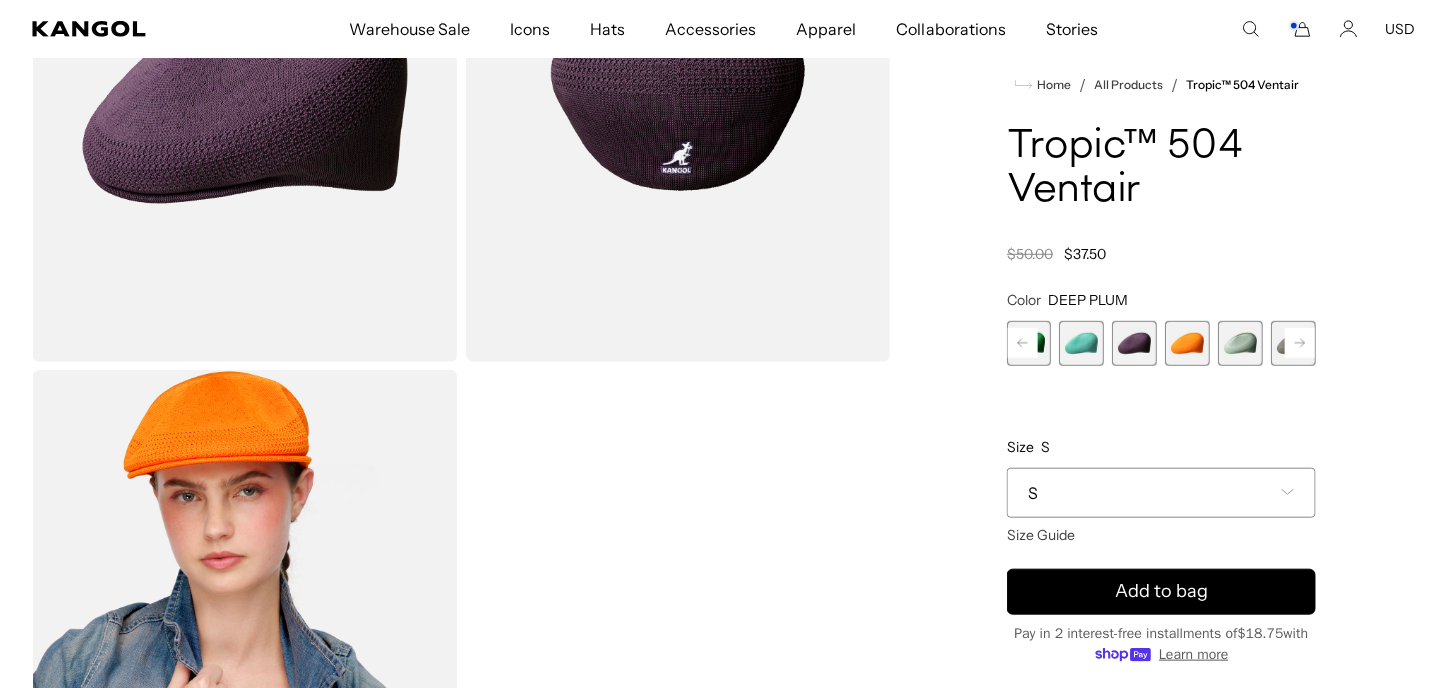 click on "S" at bounding box center (1161, 493) 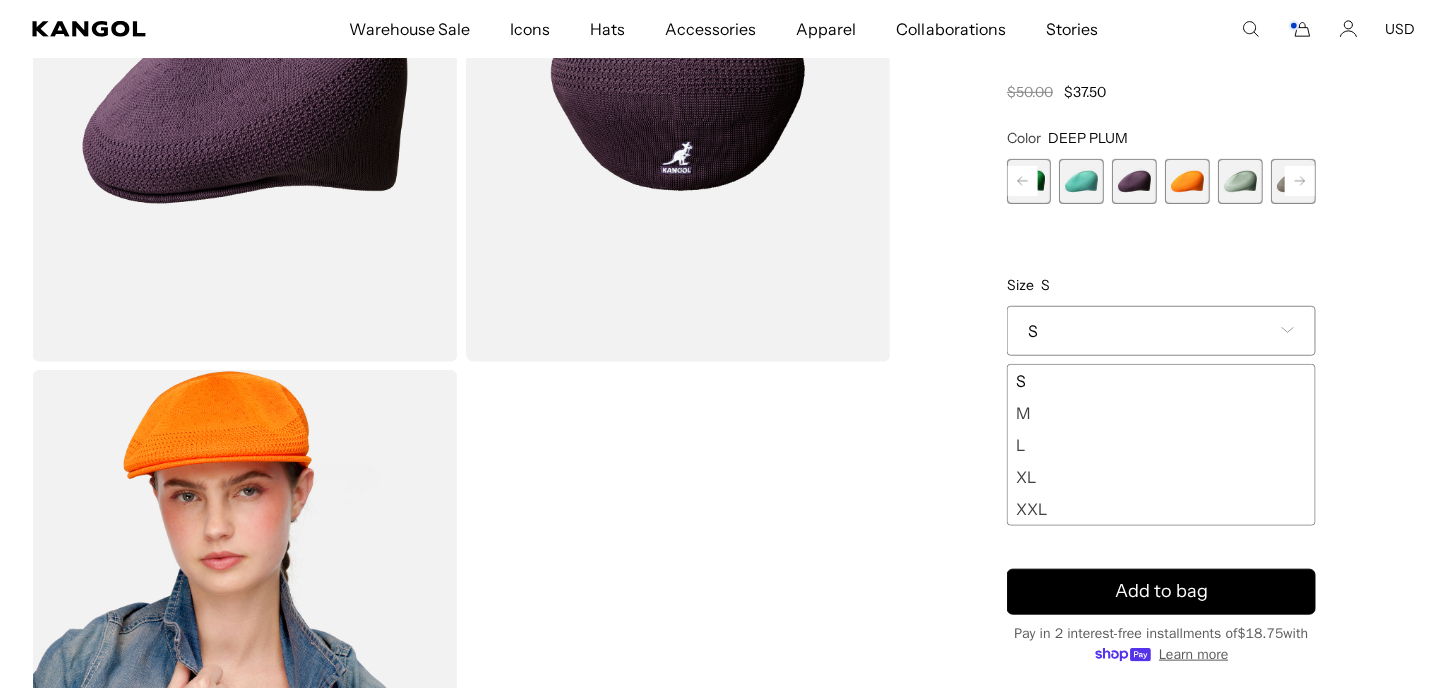 click on "S M L XL XXL" at bounding box center [1161, 445] 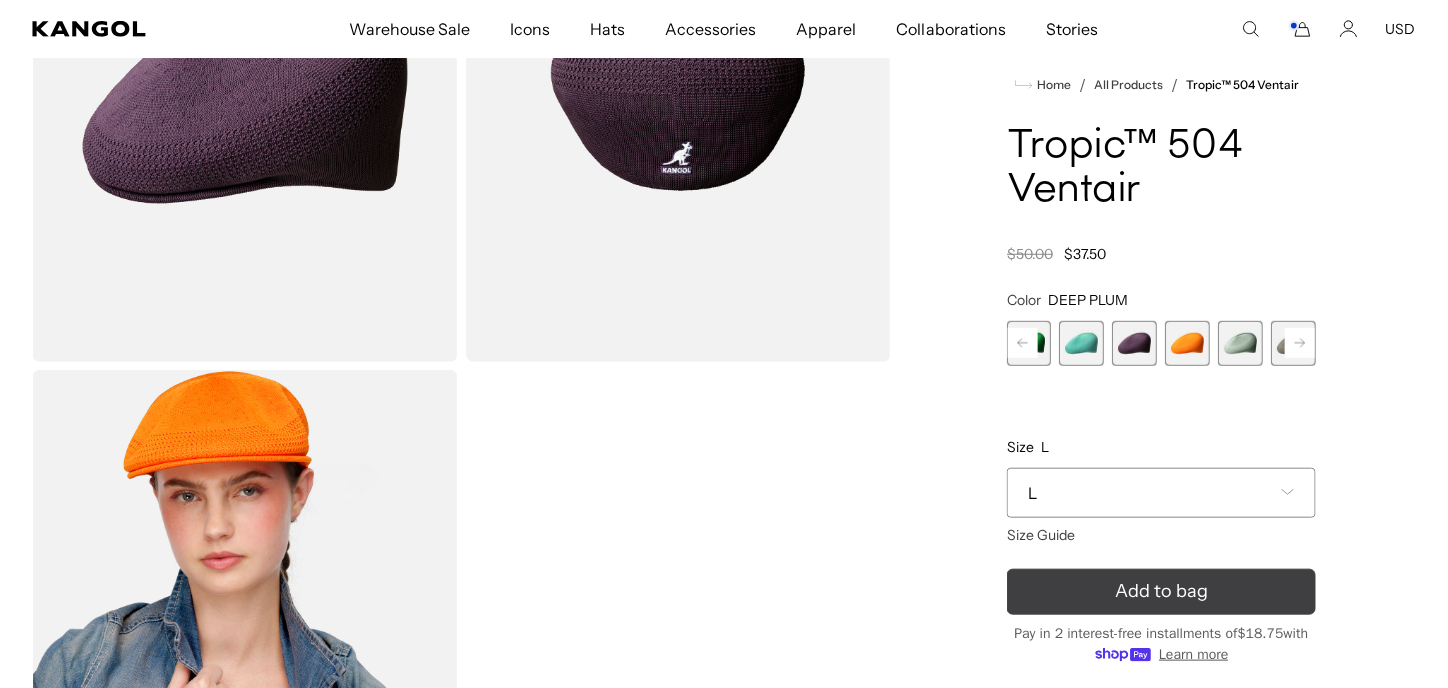 click 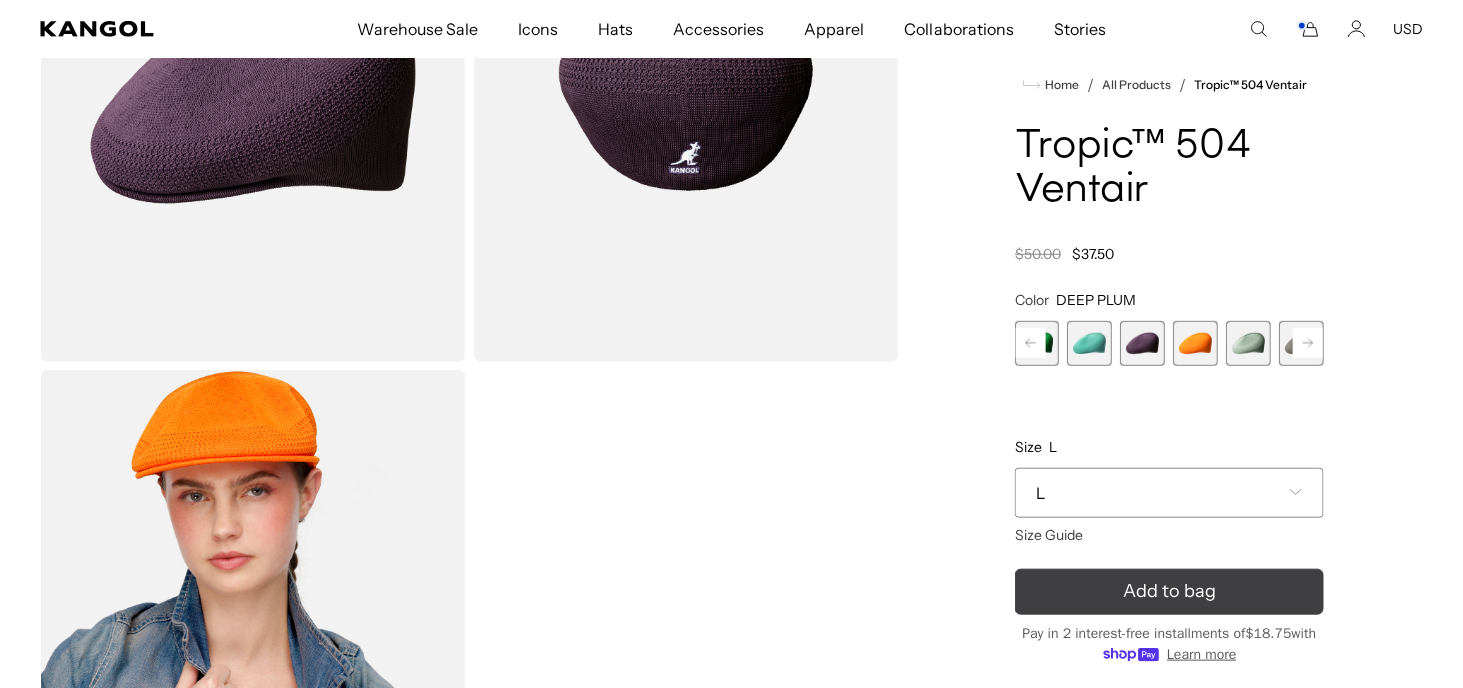 scroll, scrollTop: 0, scrollLeft: 0, axis: both 